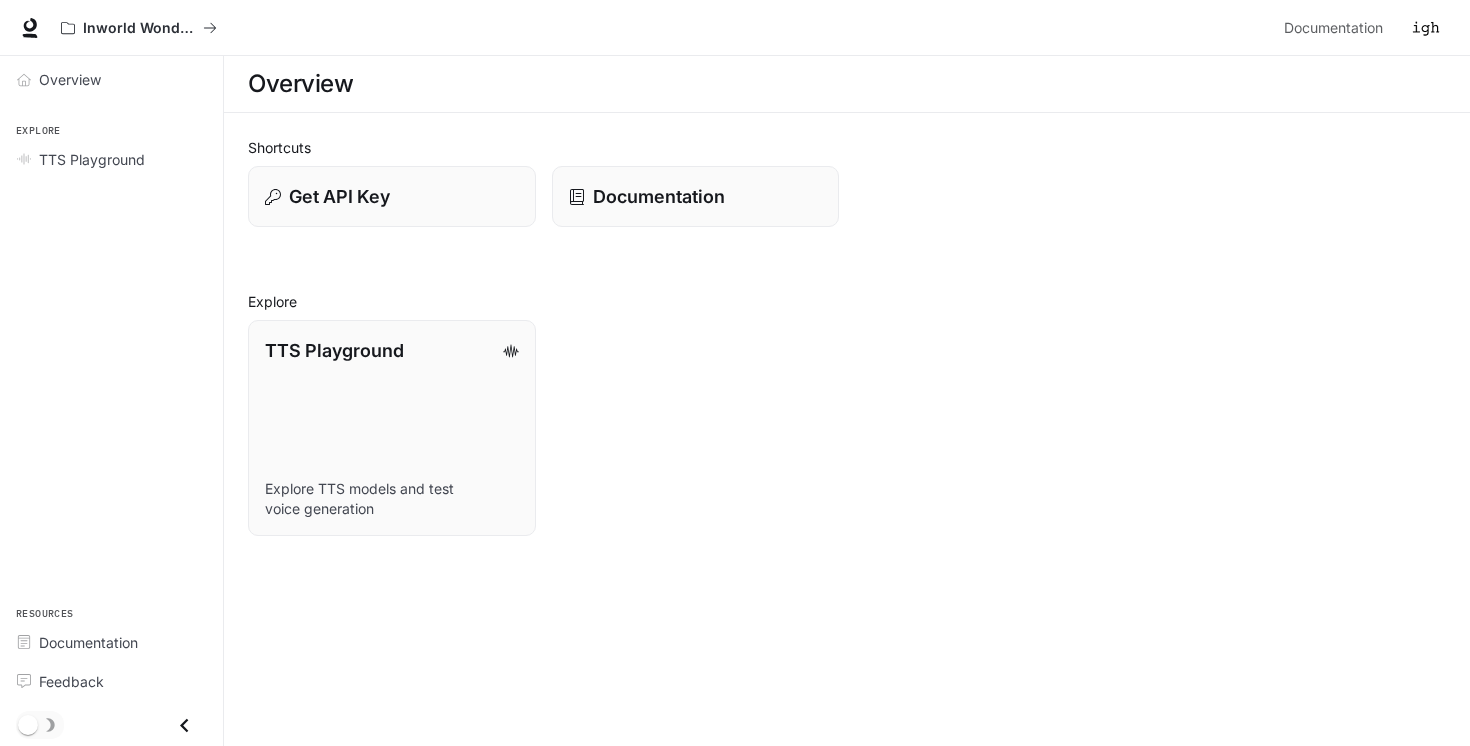 scroll, scrollTop: 0, scrollLeft: 0, axis: both 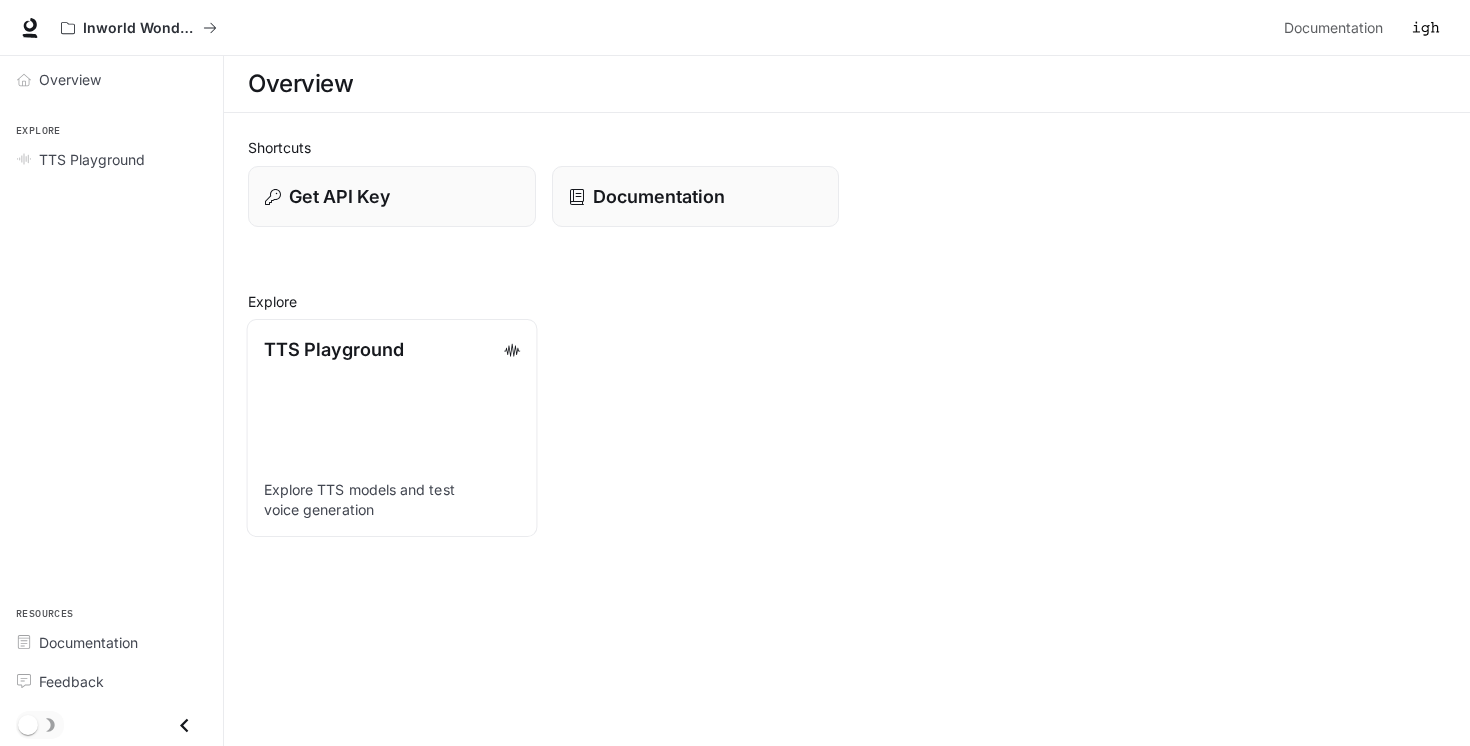 click on "TTS Playground Explore TTS models and test voice generation" at bounding box center [392, 428] 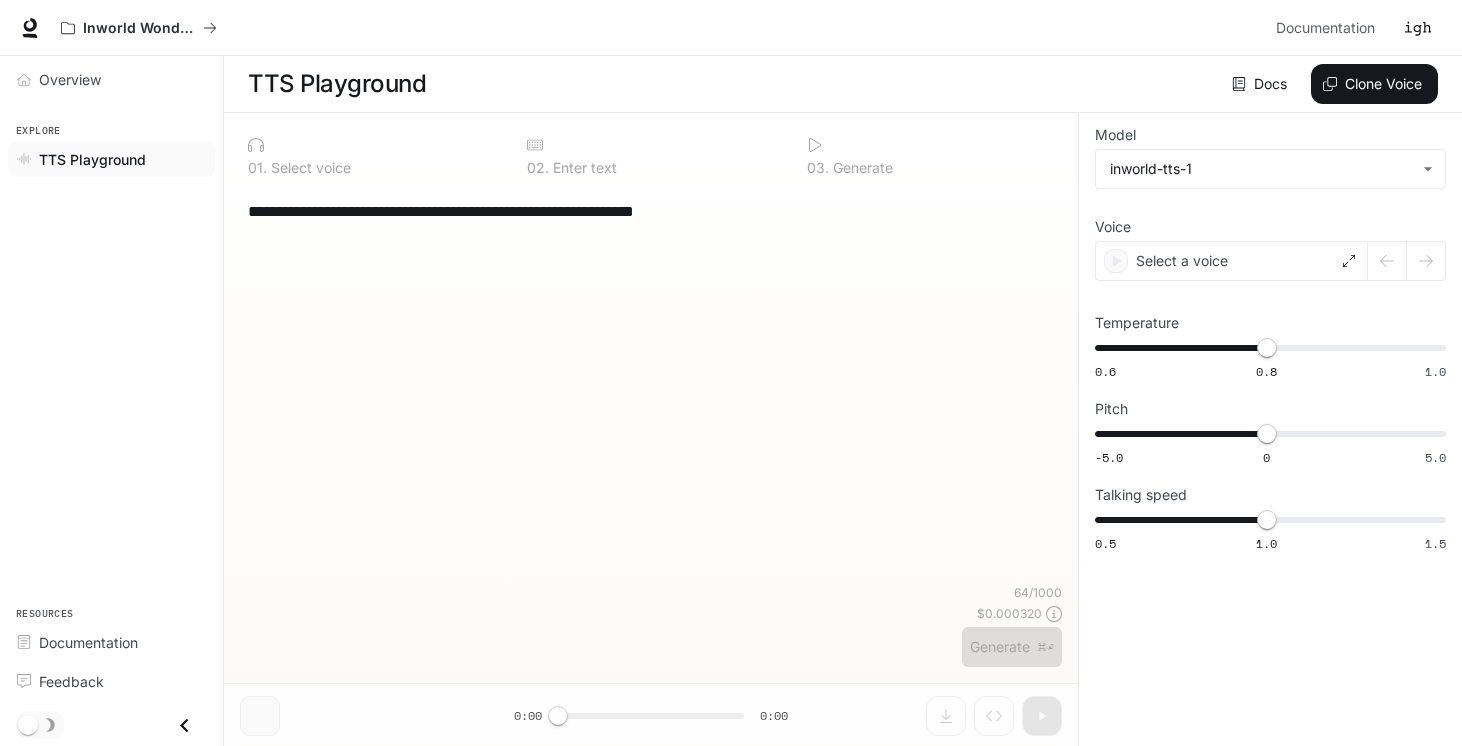 type on "**********" 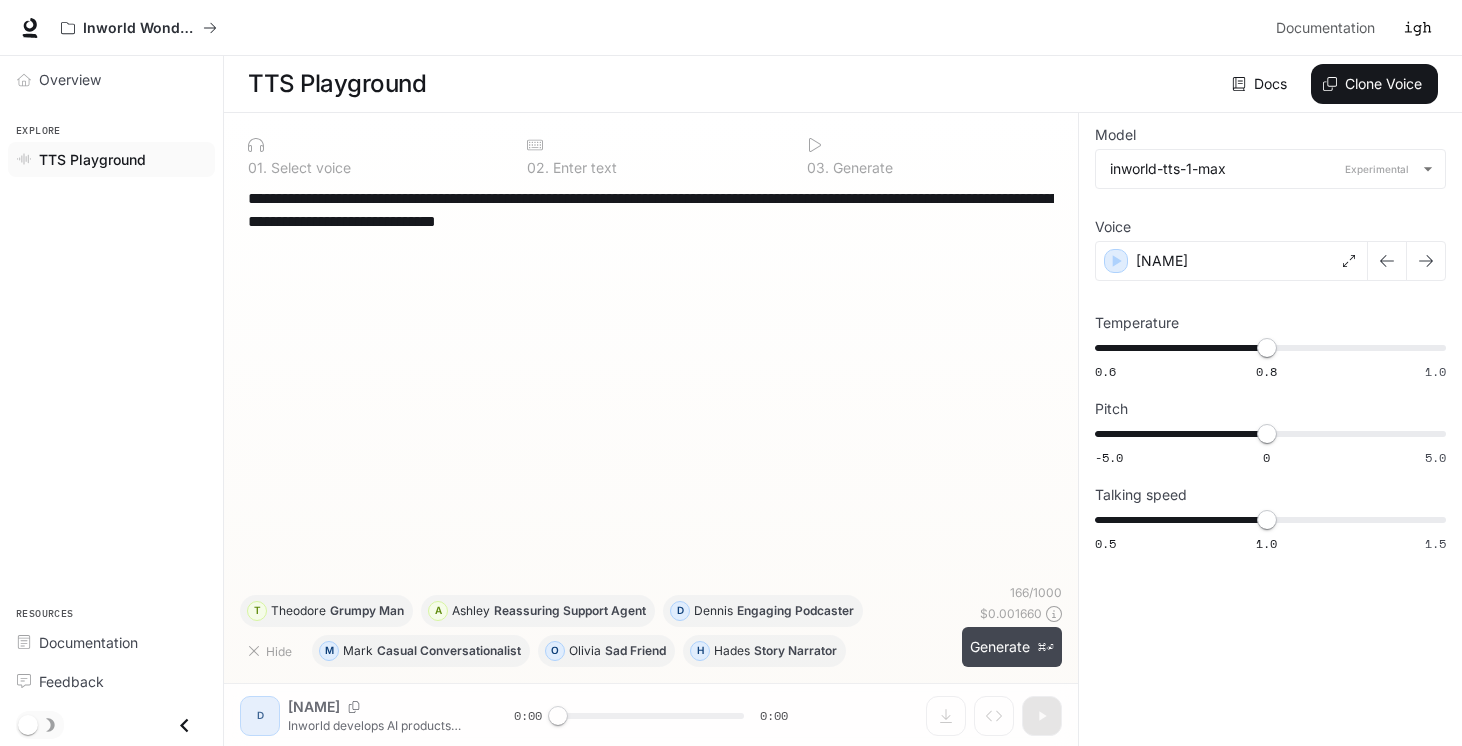 click on "Generate ⌘⏎" at bounding box center [1012, 647] 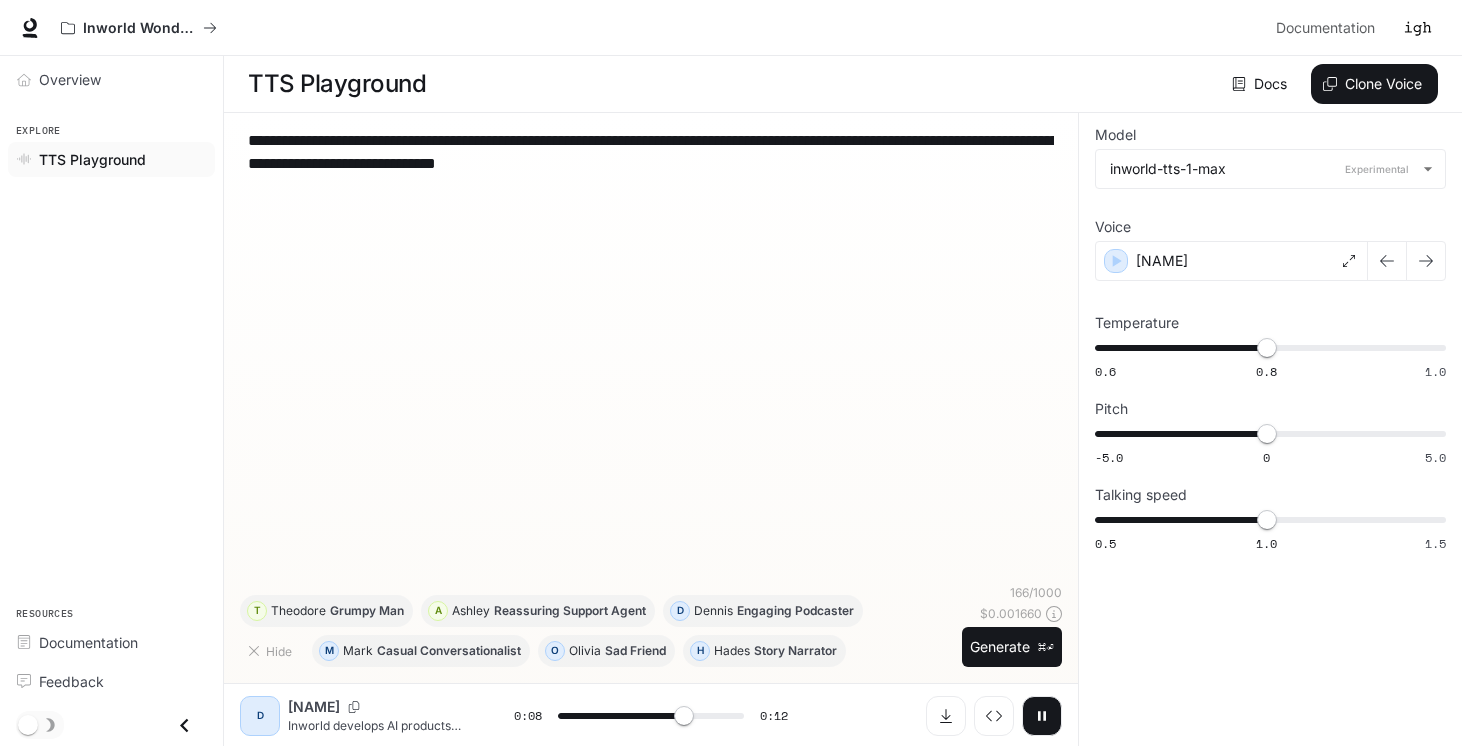 click 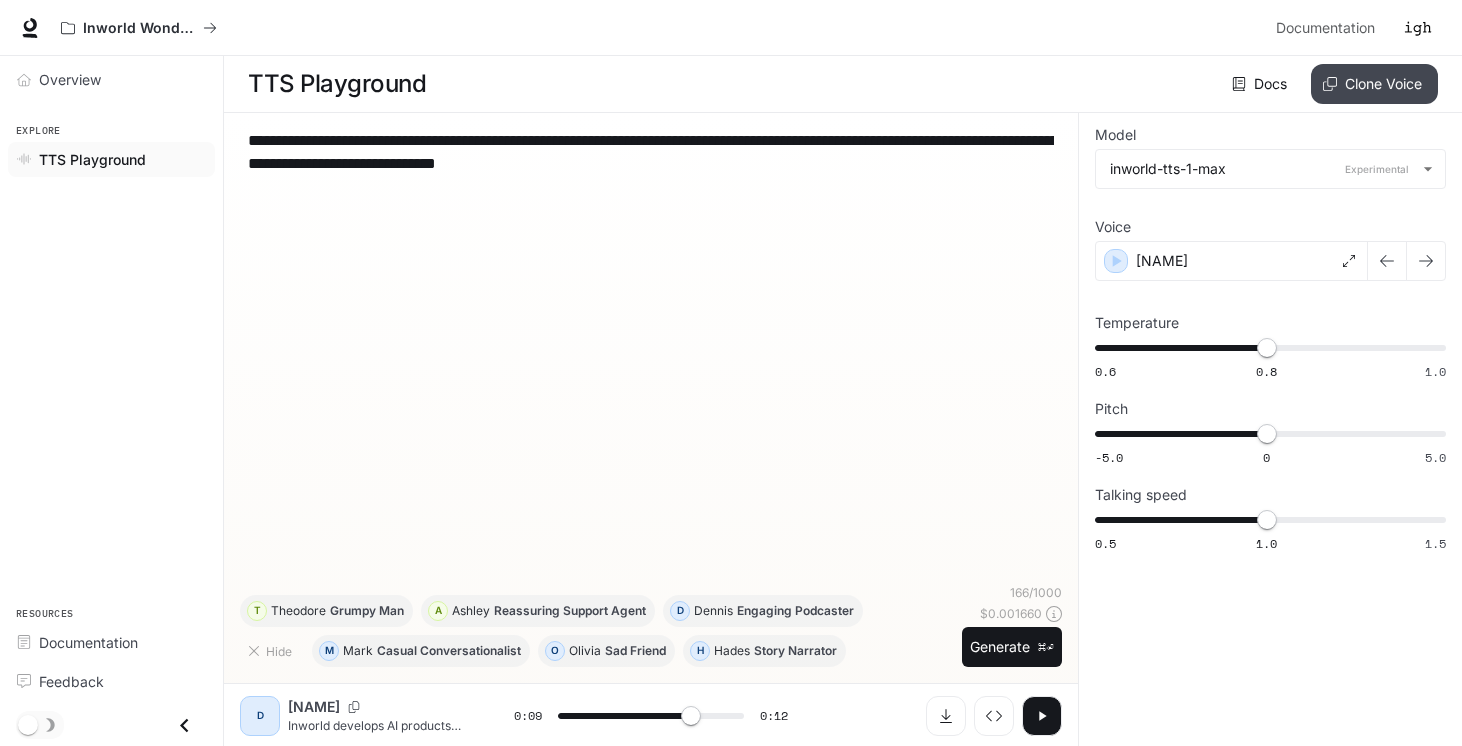 click on "Clone Voice" at bounding box center (1374, 84) 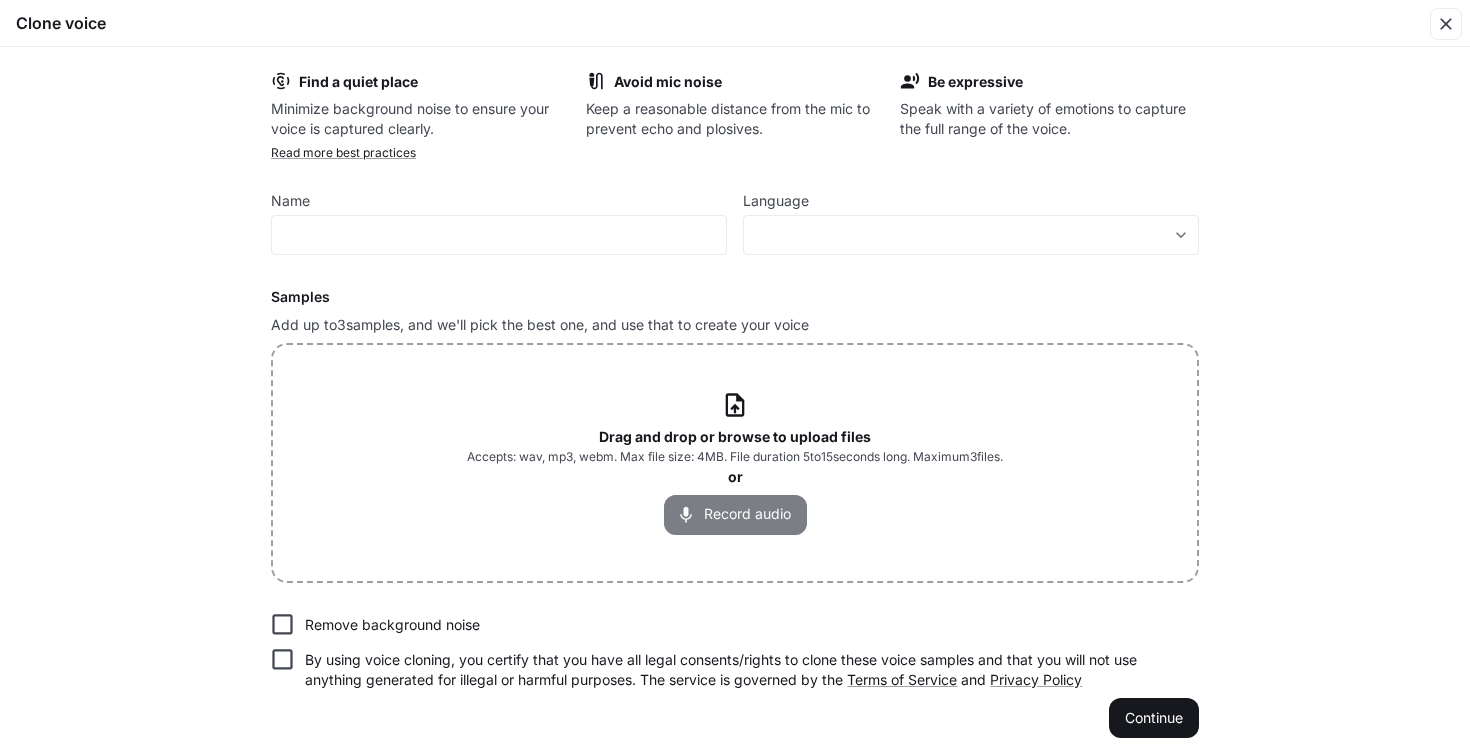 click on "Record audio" at bounding box center (735, 515) 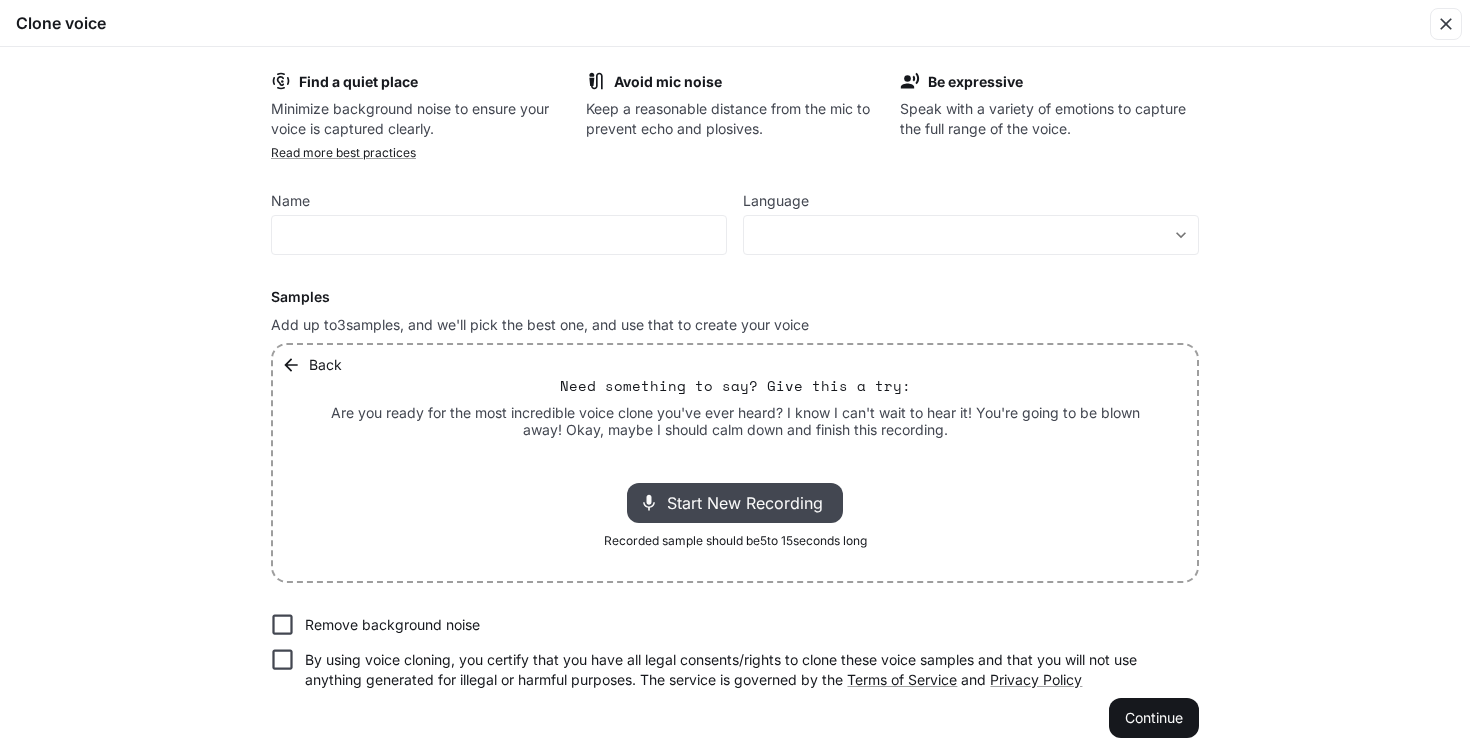 click on "Start New Recording" at bounding box center (751, 503) 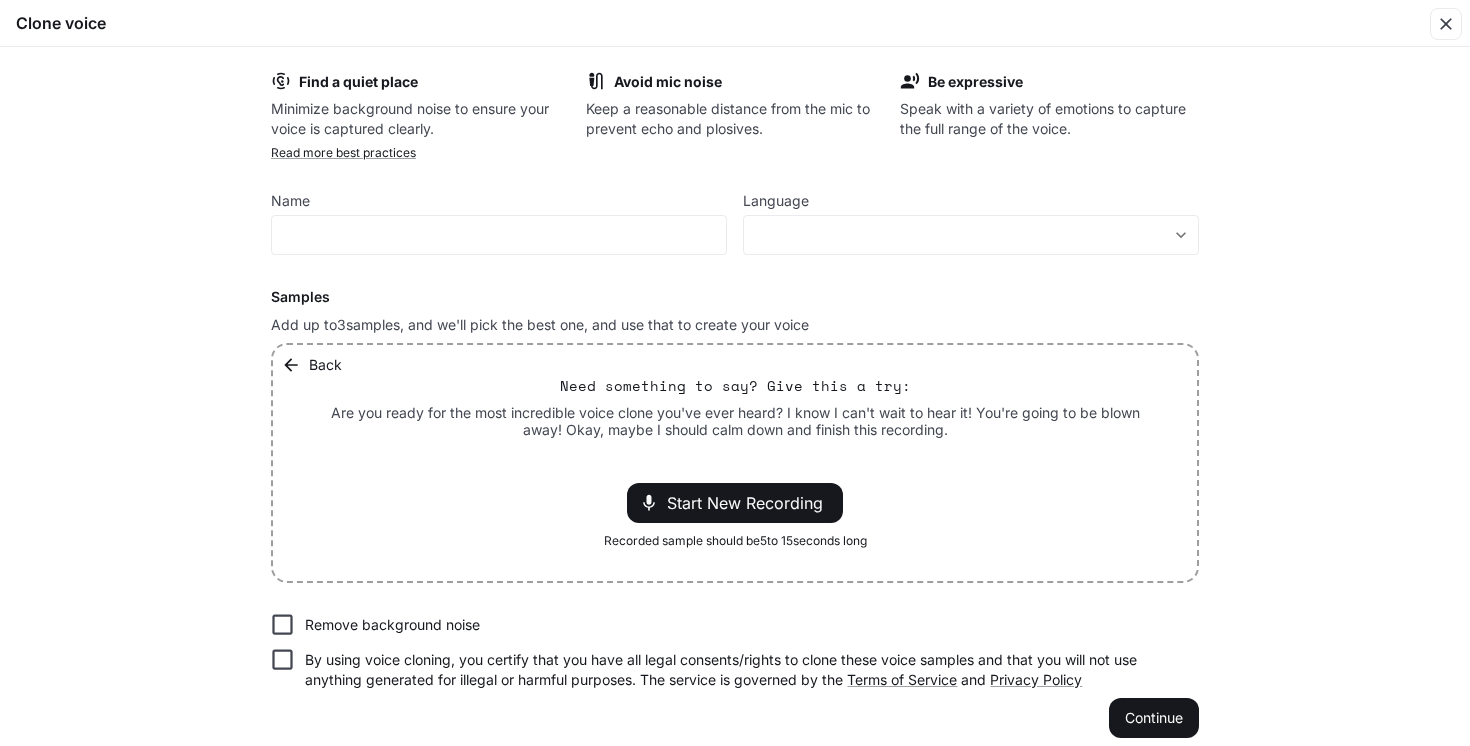 click on "Start New Recording" at bounding box center [751, 503] 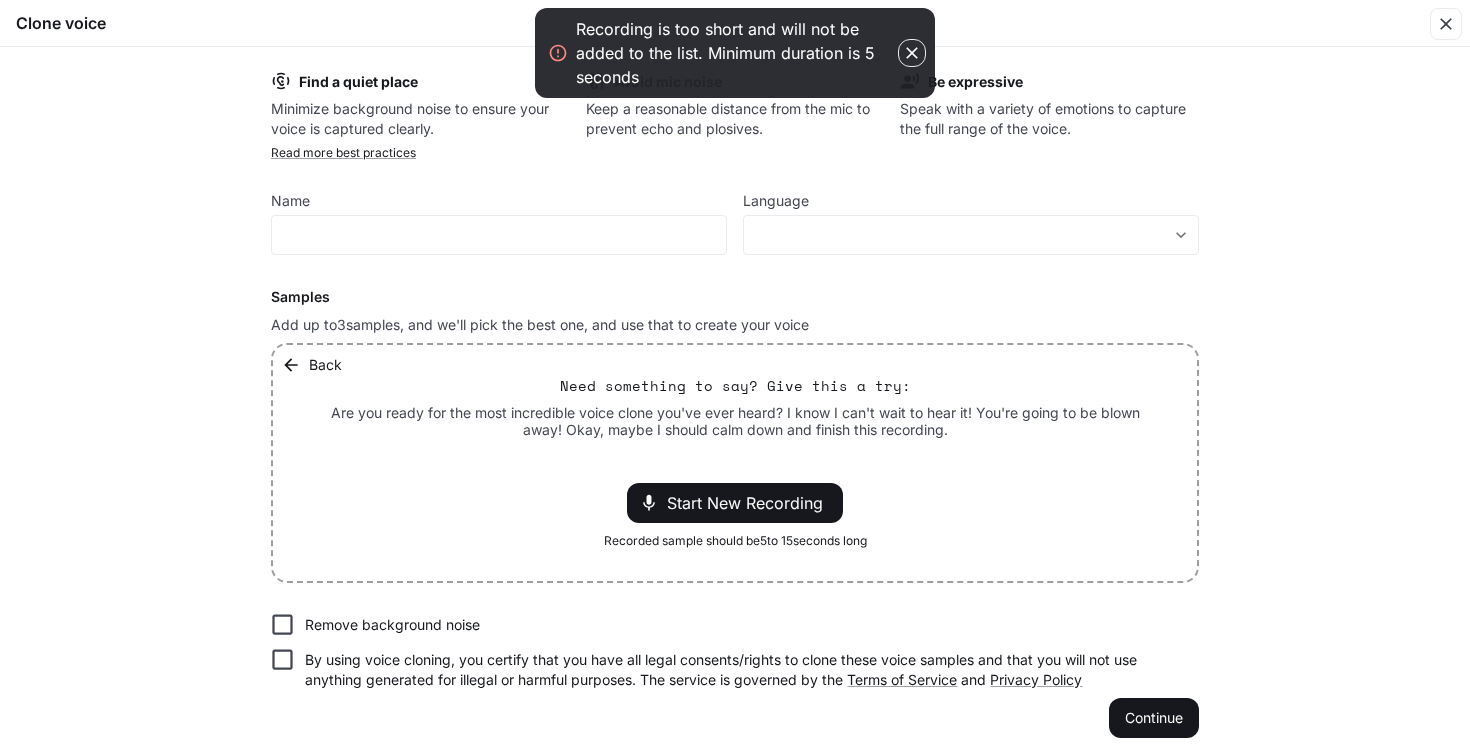 click 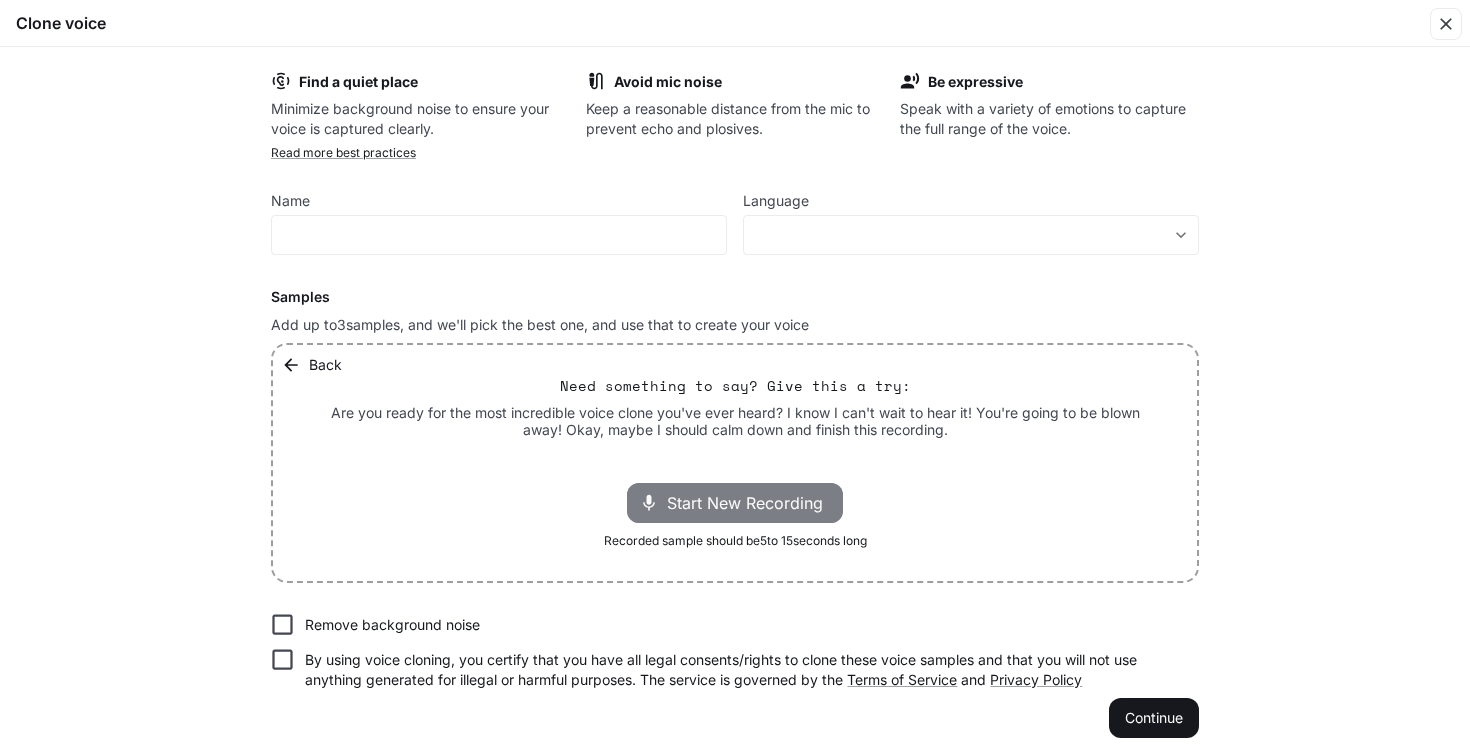 click on "Start New Recording" at bounding box center (751, 503) 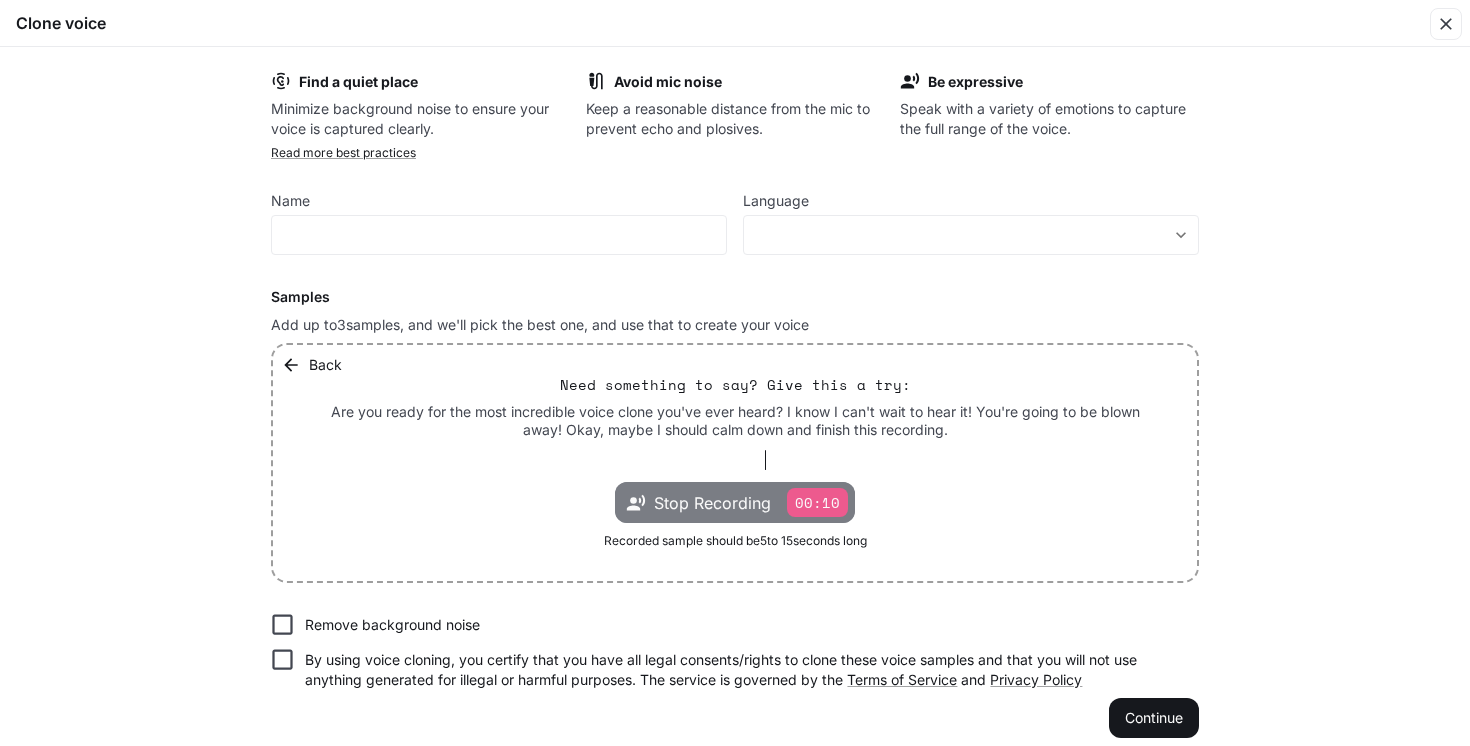 click on "00:10" at bounding box center (817, 502) 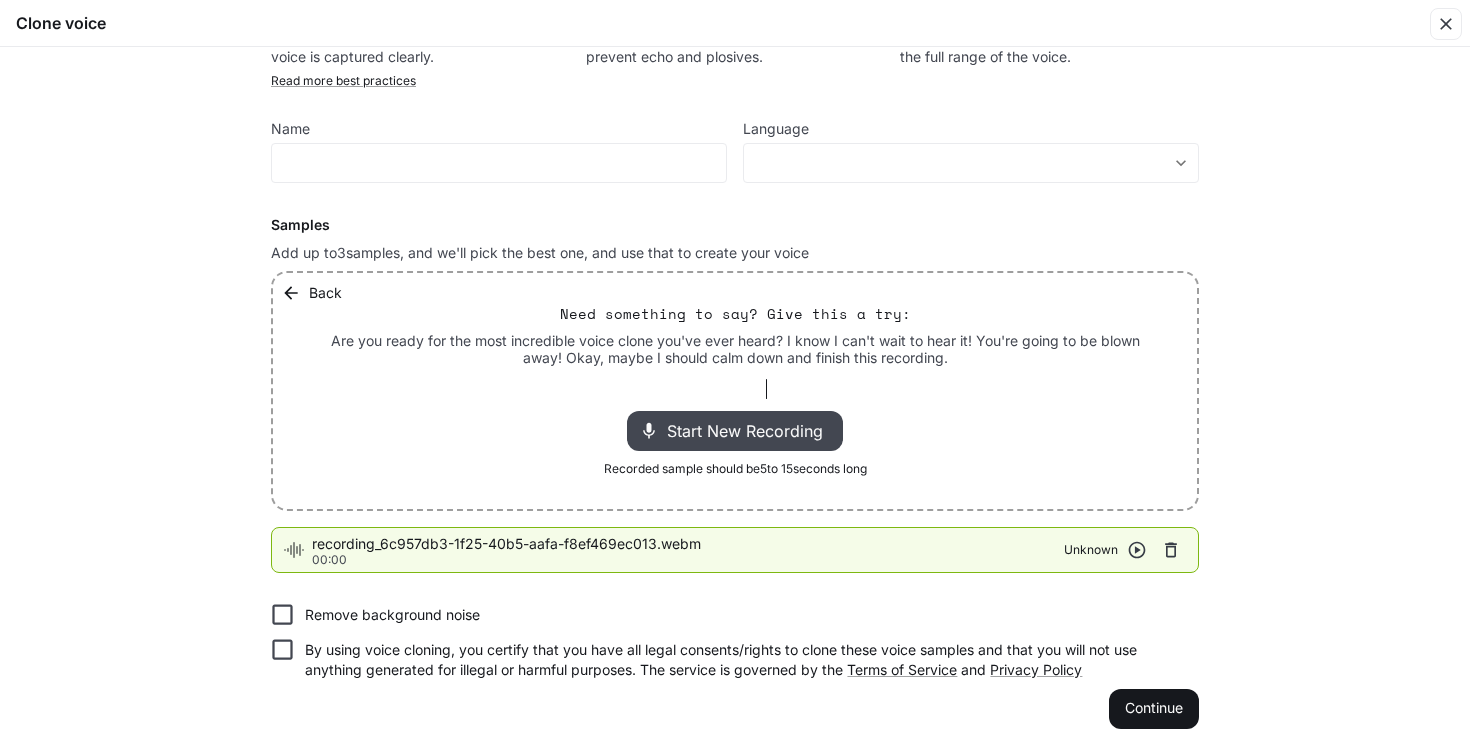 scroll, scrollTop: 78, scrollLeft: 0, axis: vertical 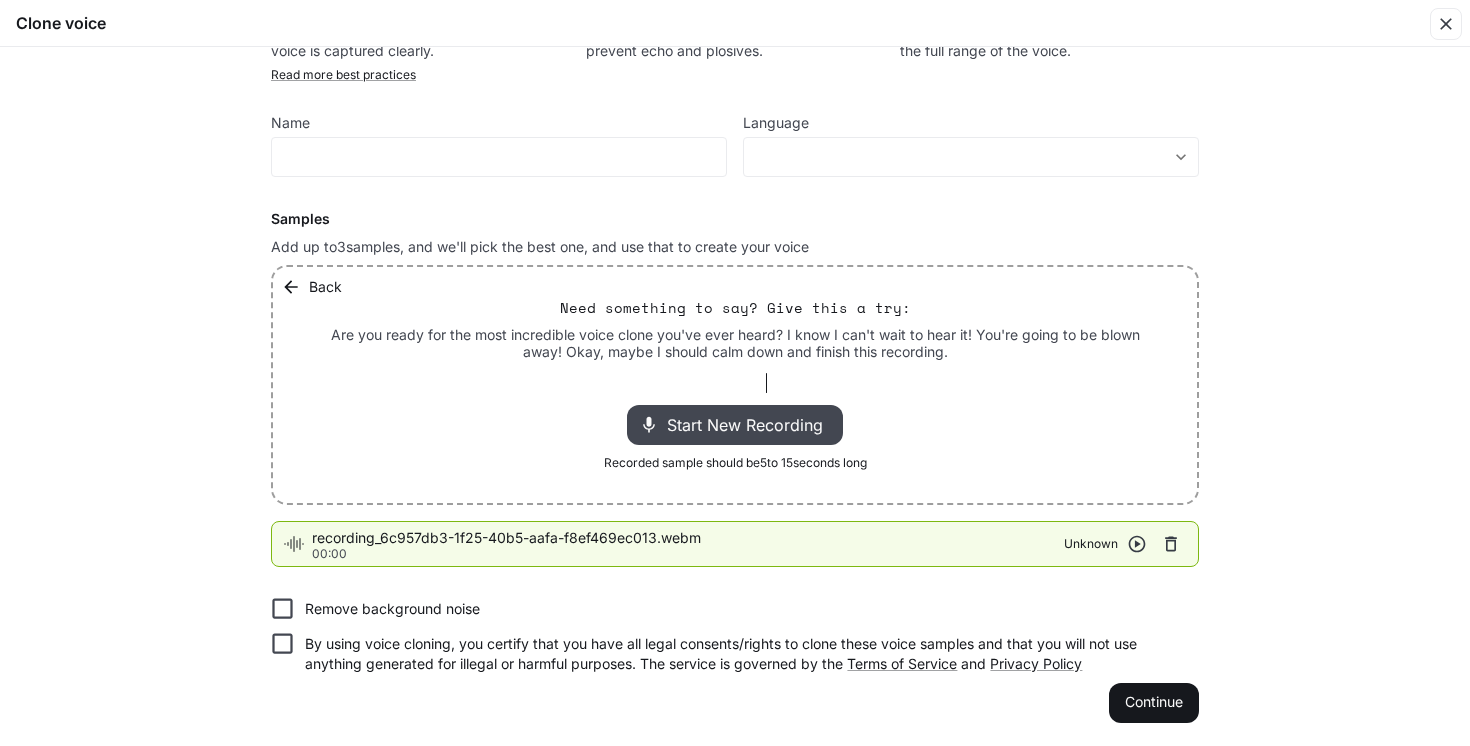 type on "***" 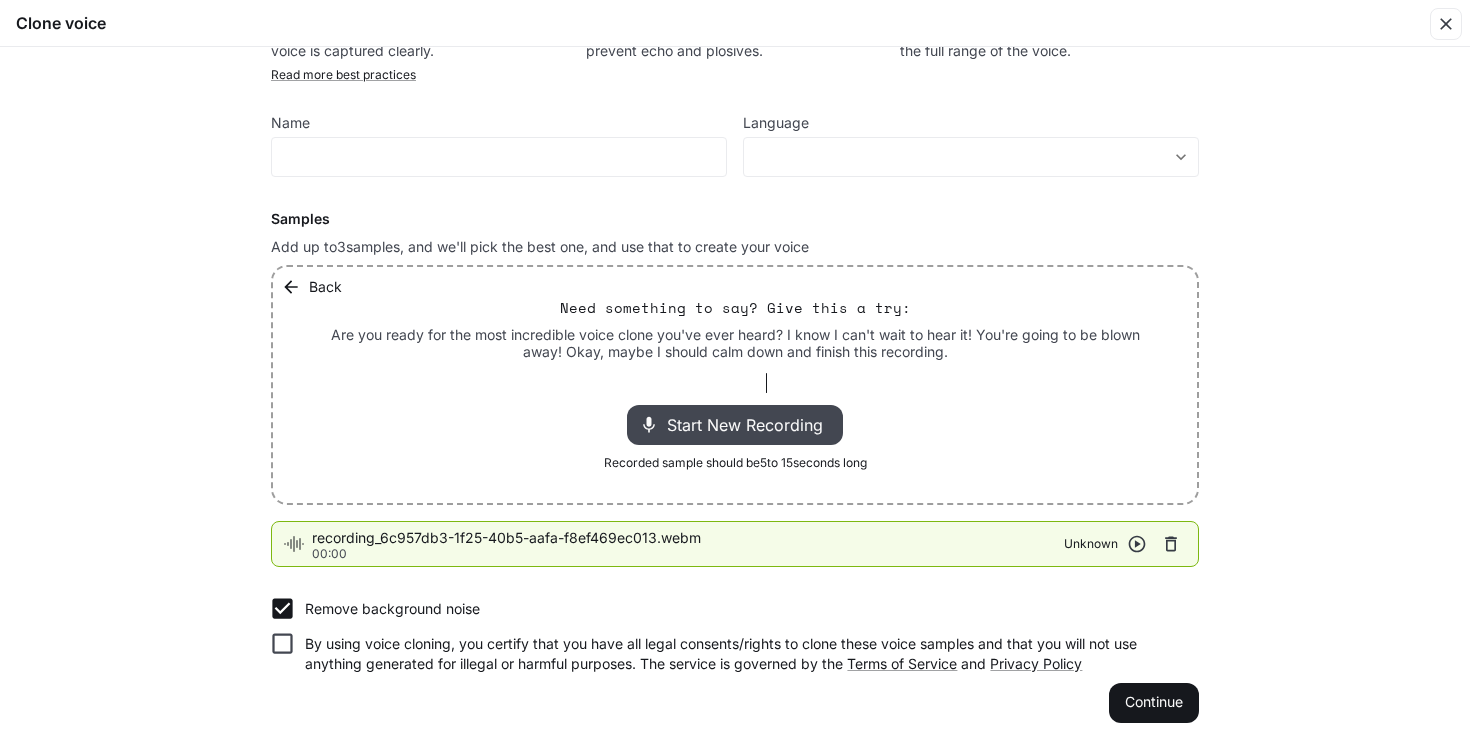 click on "By using voice cloning, you certify that you have all legal consents/rights to clone these voice samples and that you will not use anything generated for illegal or harmful purposes. The service is governed by the   Terms of Service   and   Privacy Policy" at bounding box center [744, 654] 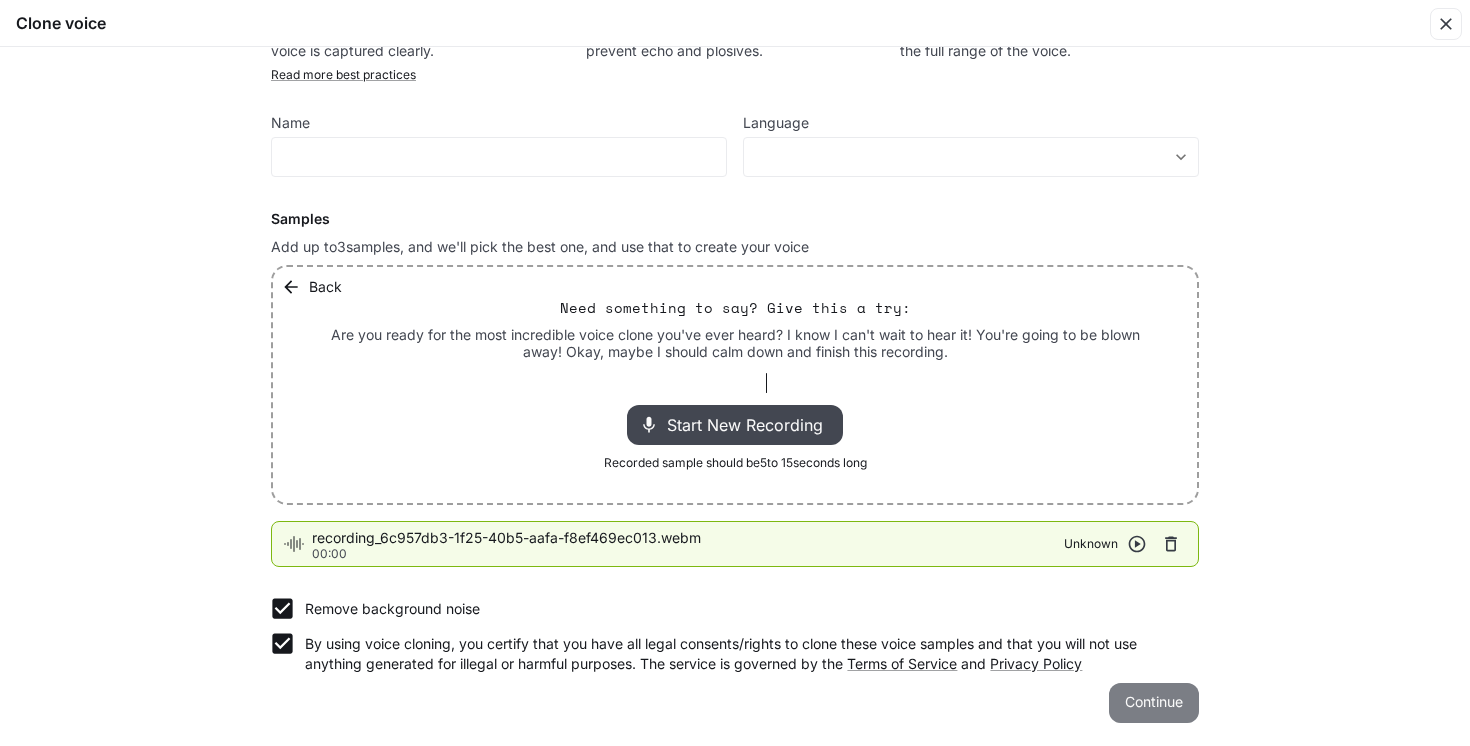 click on "Continue" at bounding box center [1154, 703] 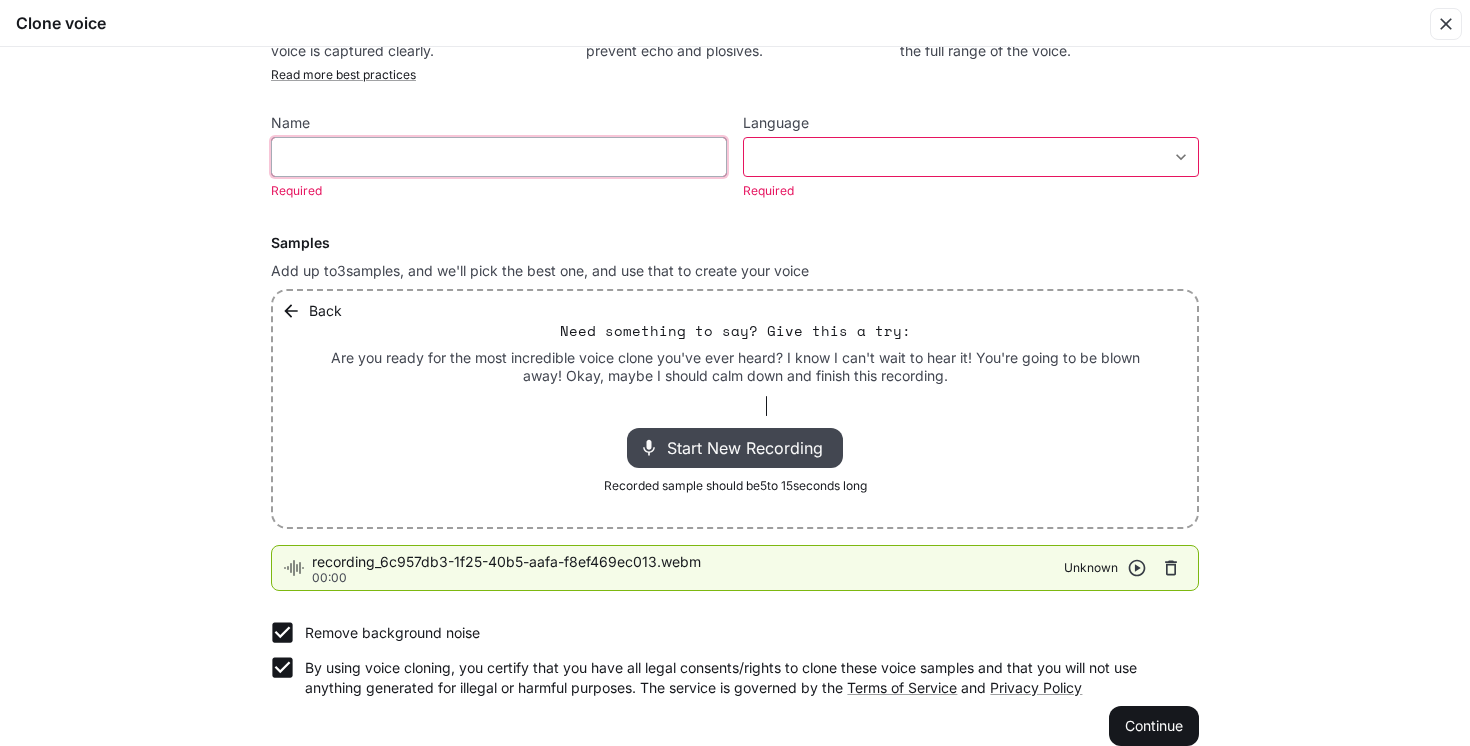 click at bounding box center [499, 157] 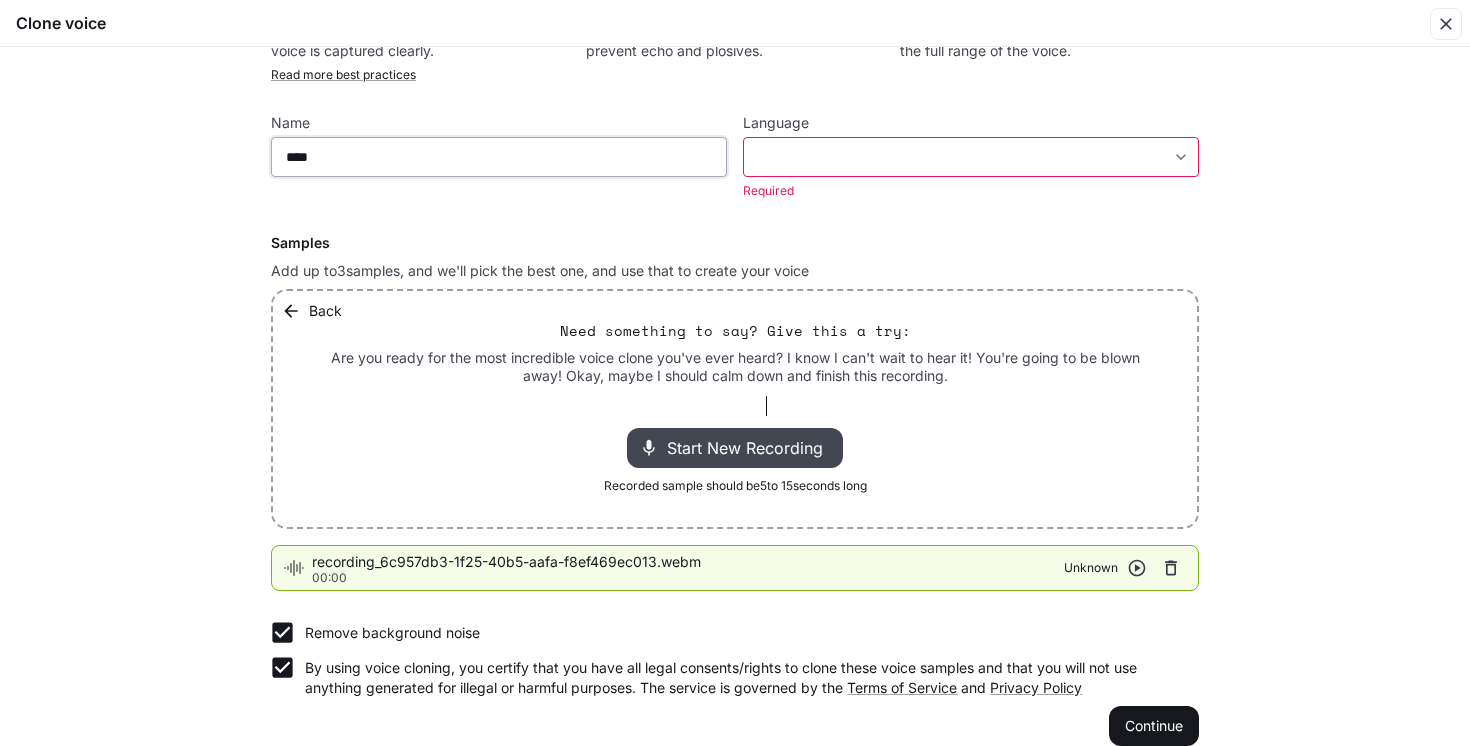 type on "****" 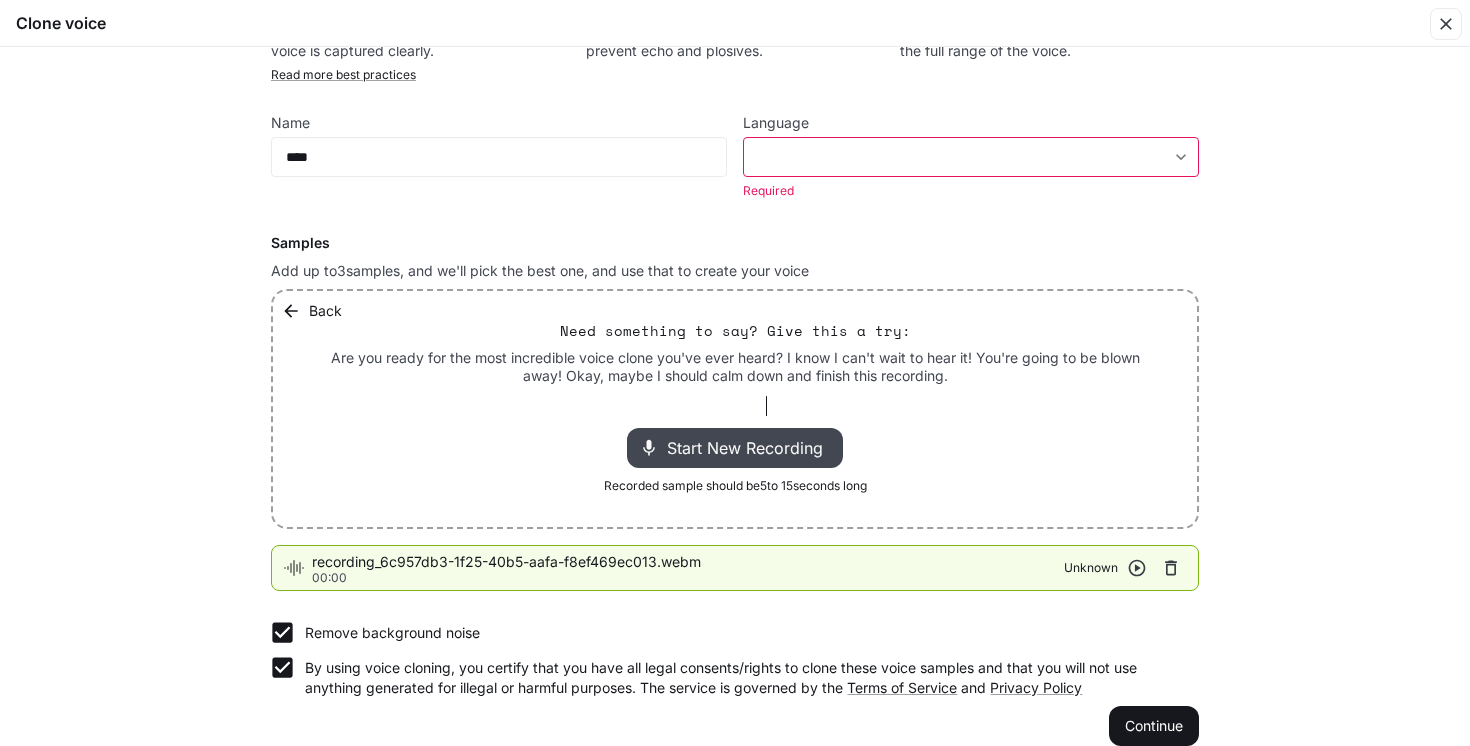 click on "**********" at bounding box center (735, 373) 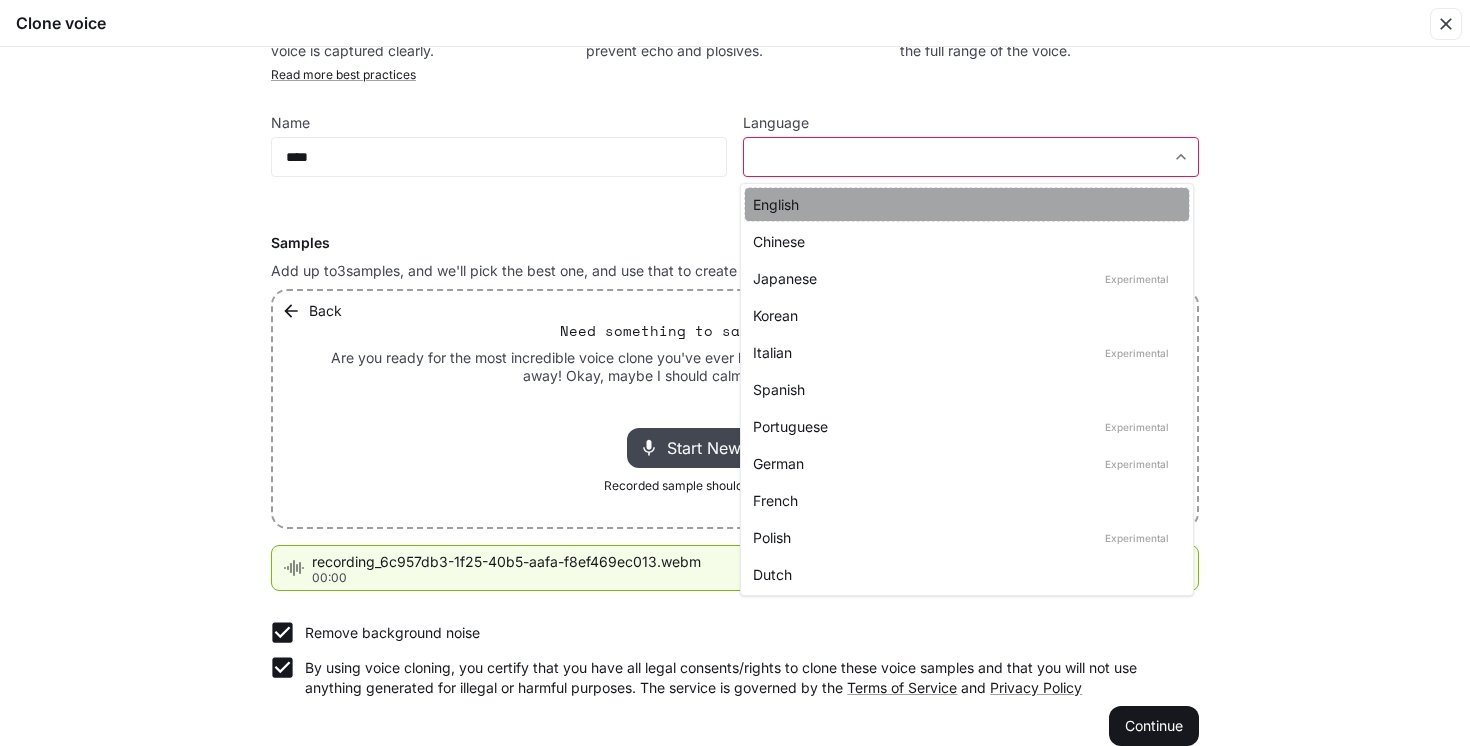 click on "English" at bounding box center [963, 204] 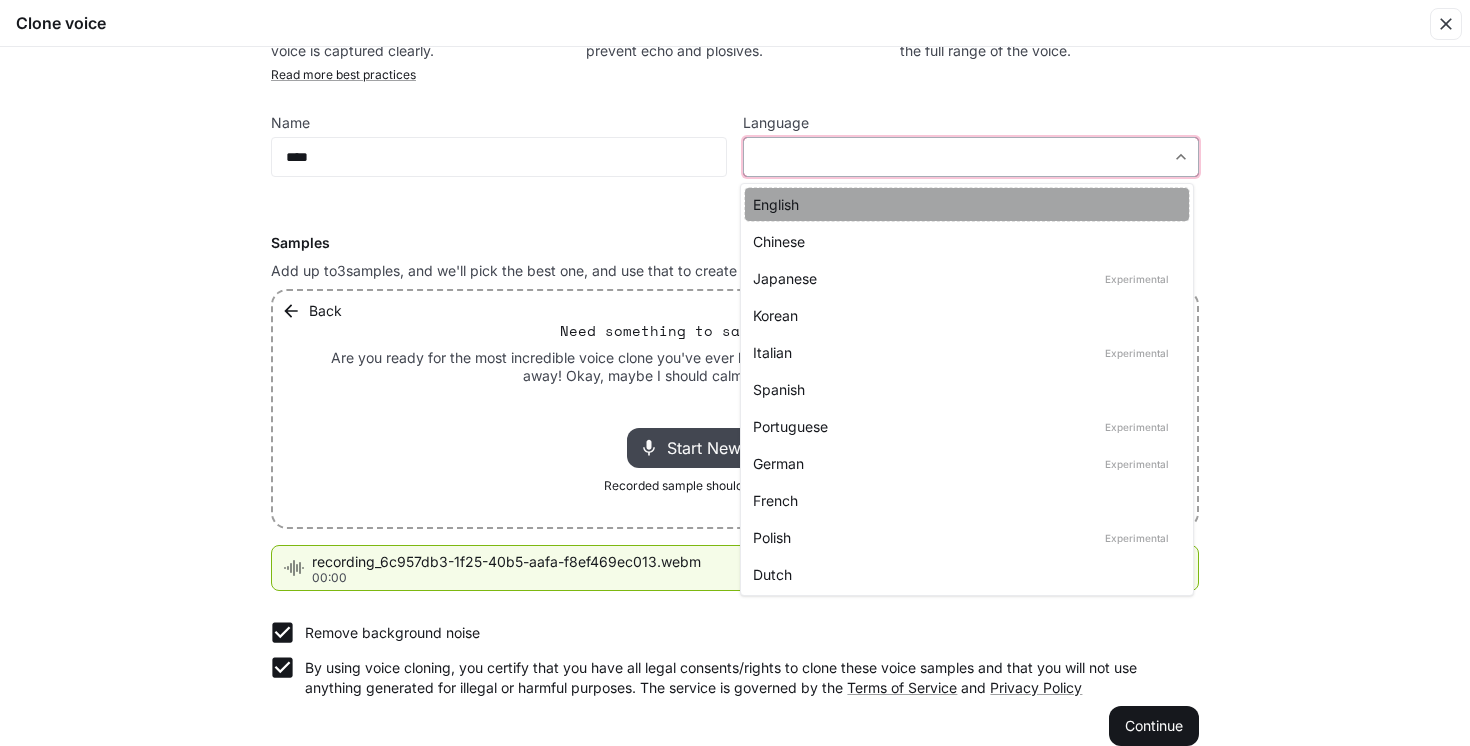 type on "*****" 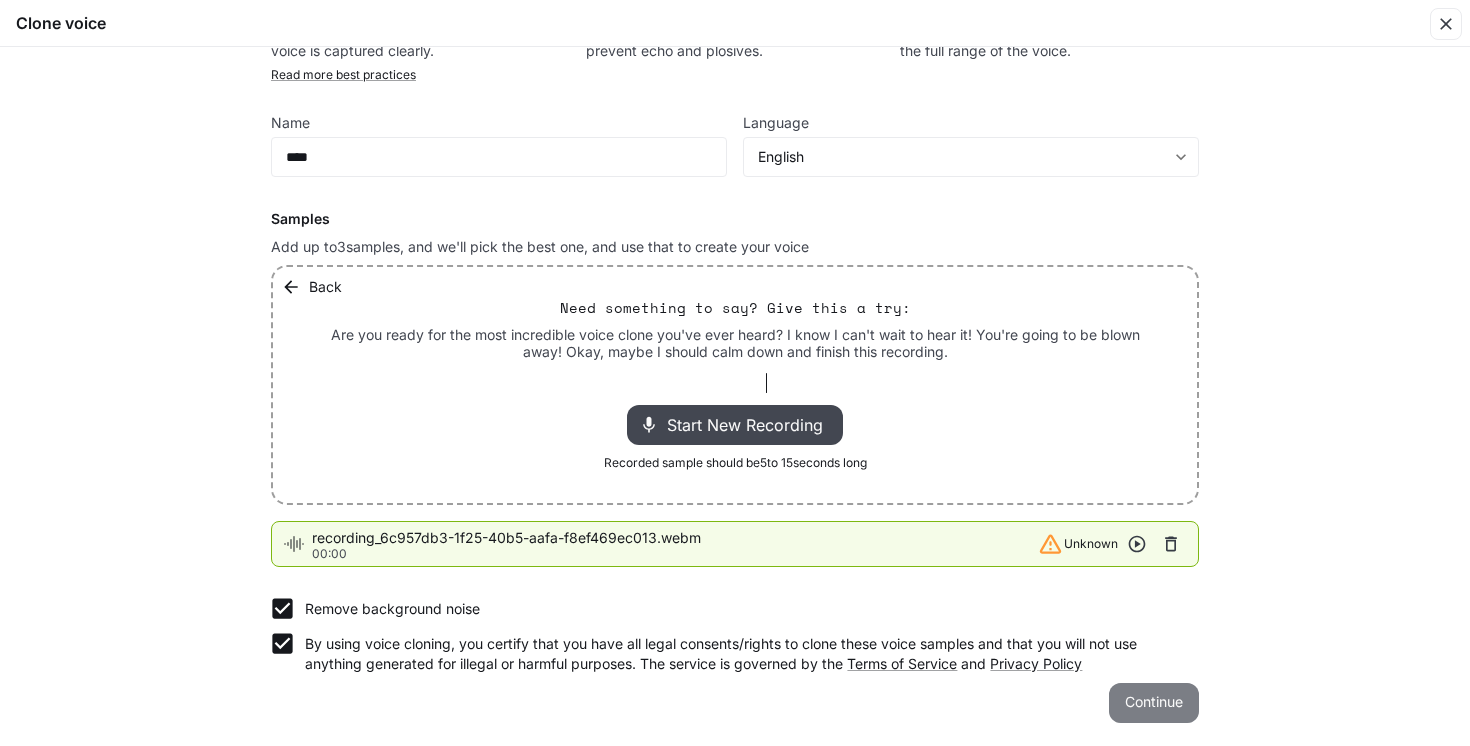 click on "Continue" at bounding box center [1154, 703] 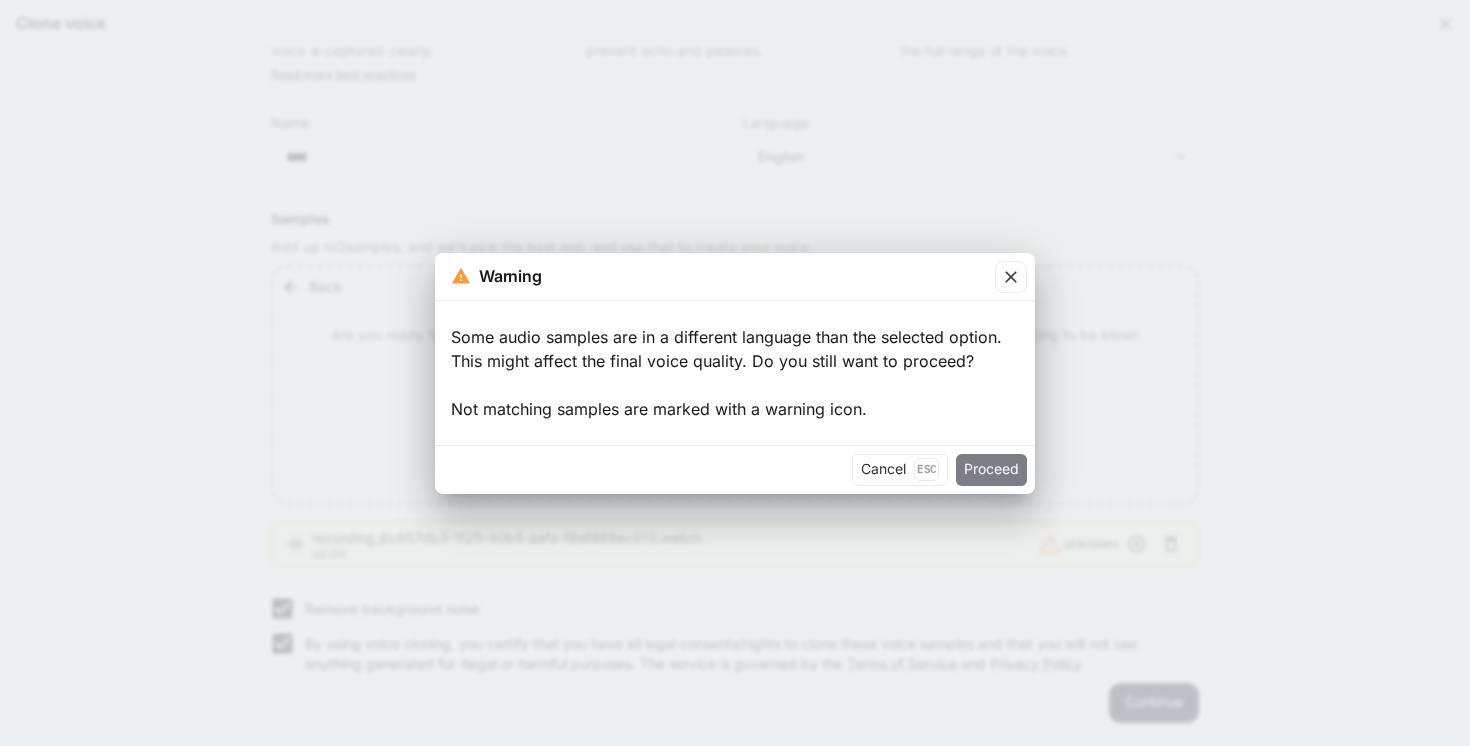 click on "Proceed" at bounding box center (991, 470) 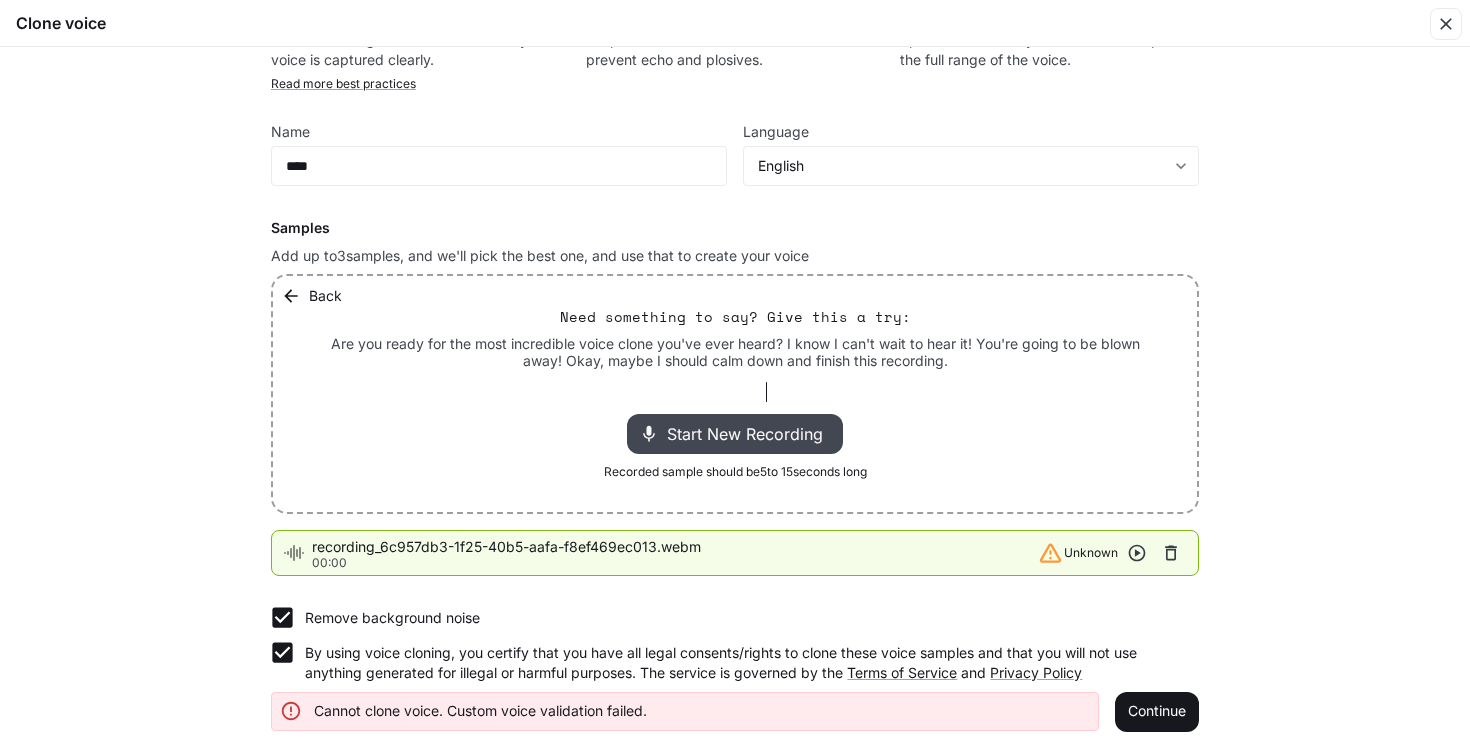scroll, scrollTop: 78, scrollLeft: 0, axis: vertical 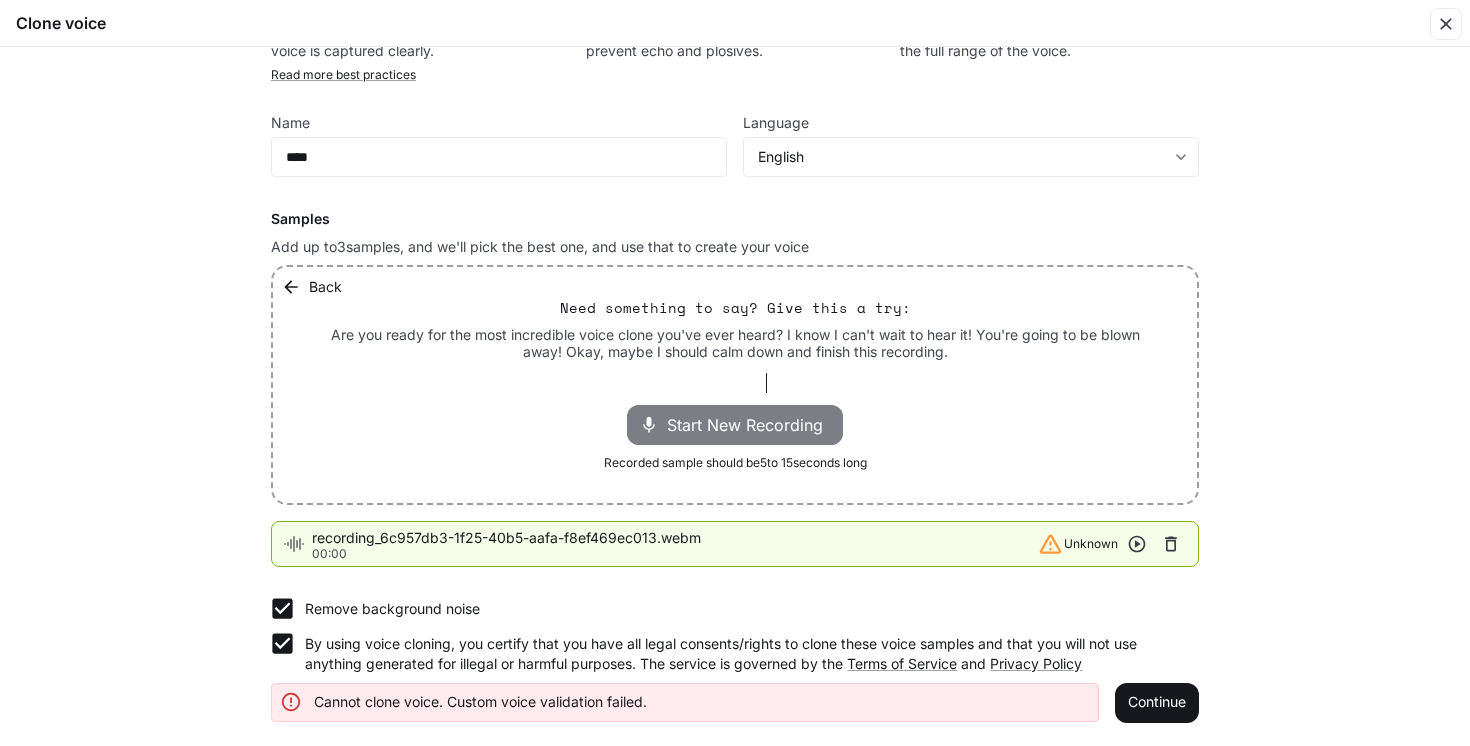 click on "Start New Recording" at bounding box center [751, 425] 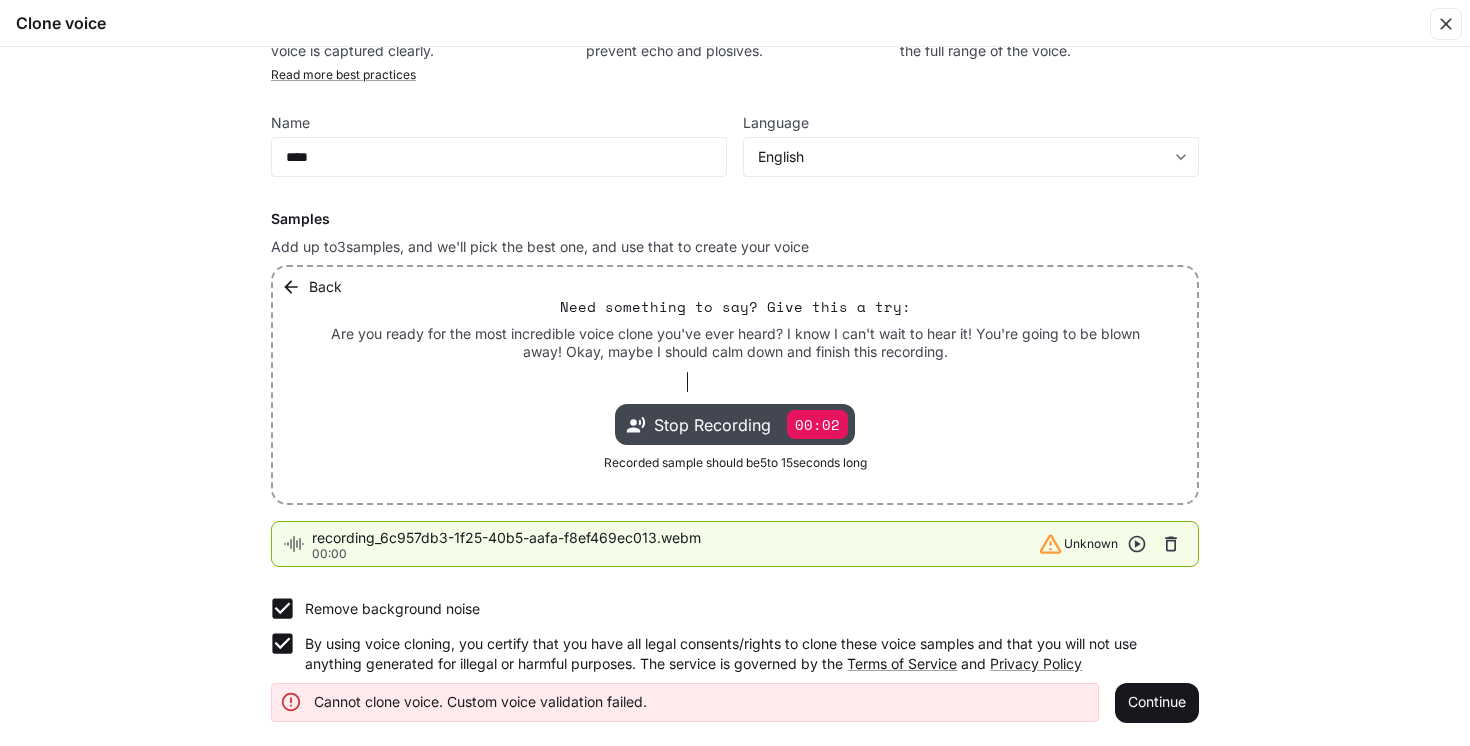 click on "00:02" at bounding box center (817, 424) 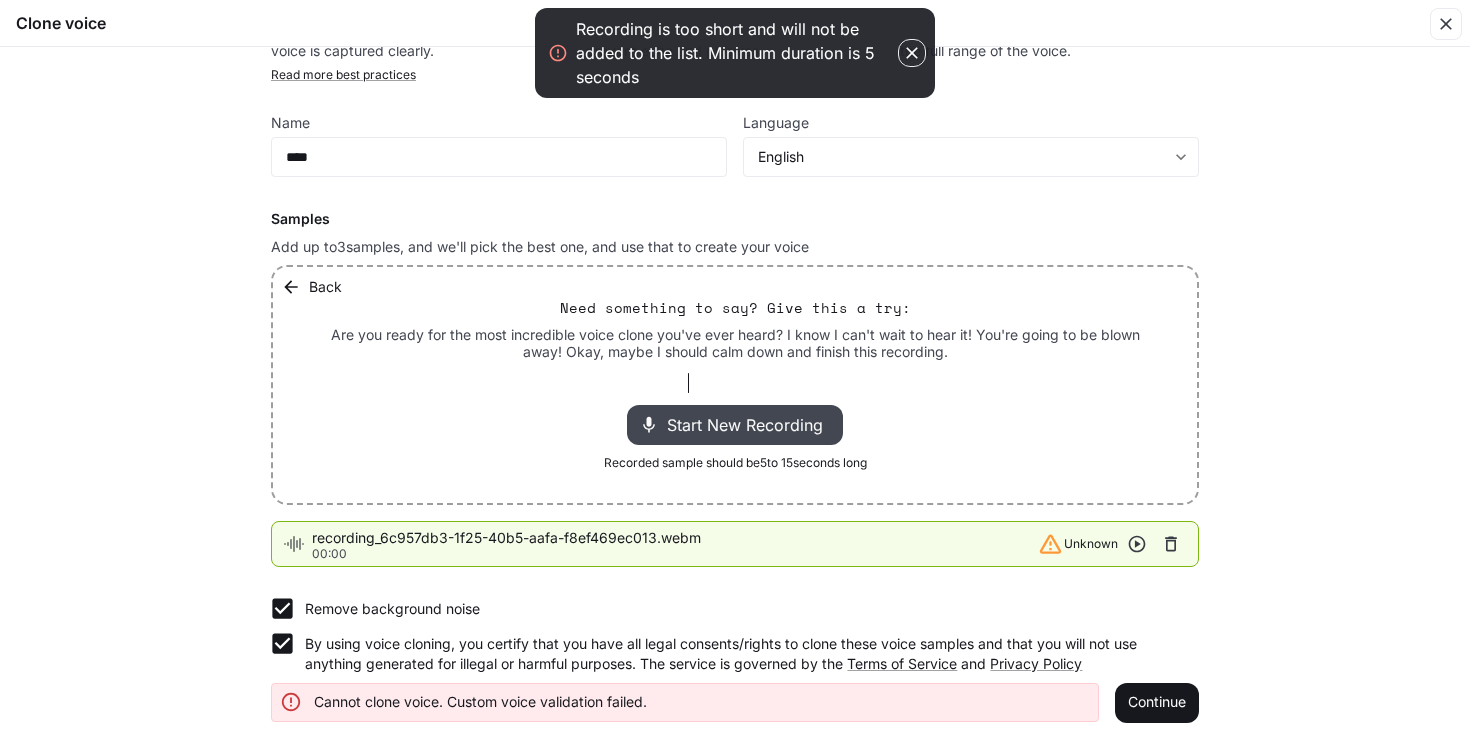 click 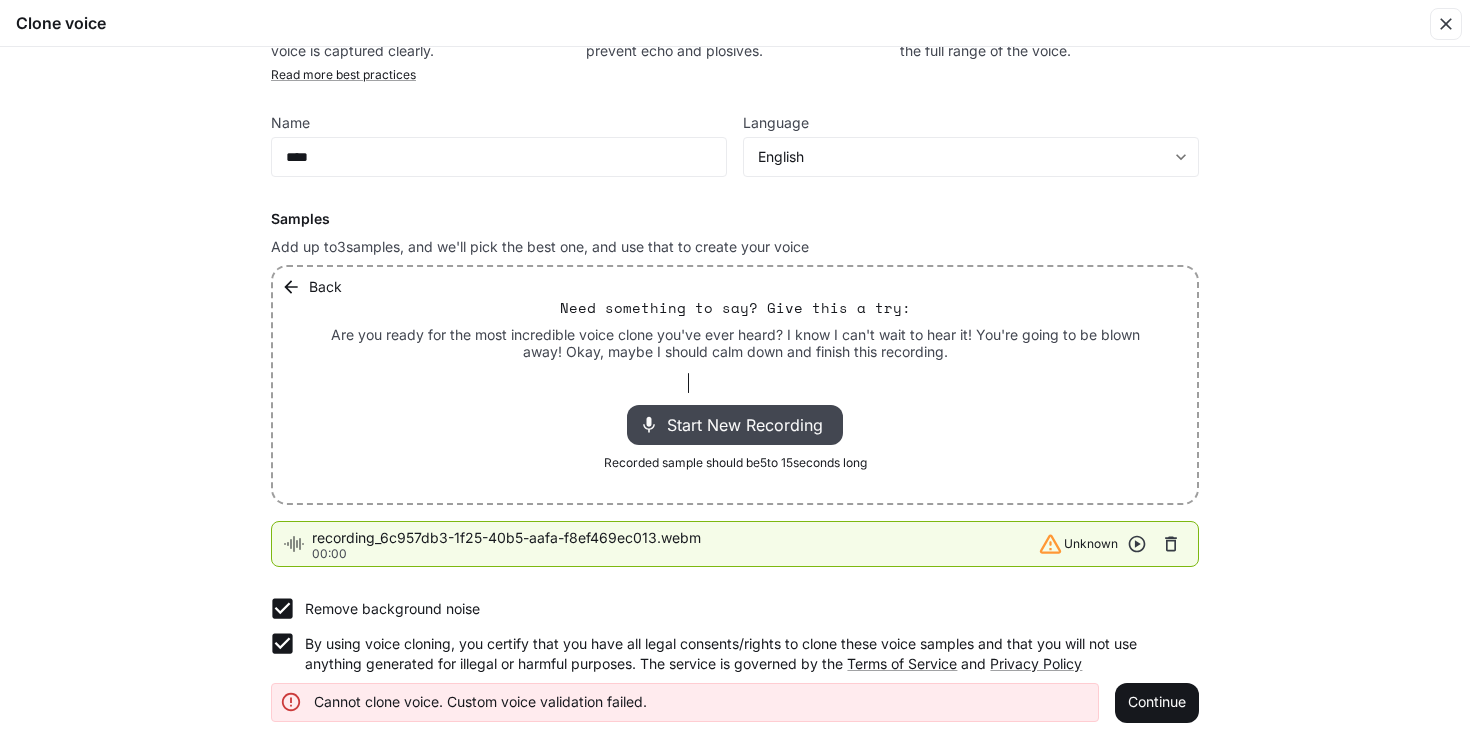 click on "Start New Recording" at bounding box center [751, 425] 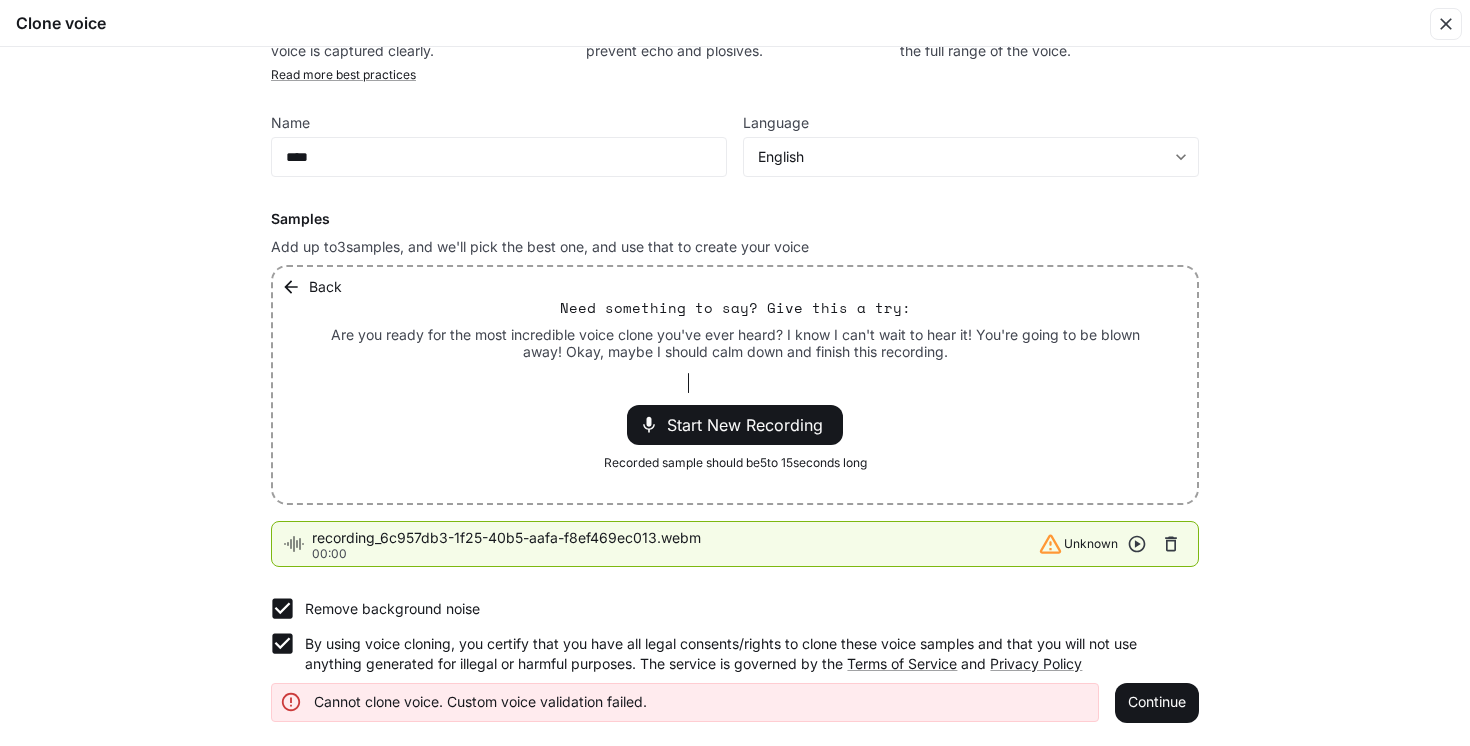 click on "Start New Recording" at bounding box center (751, 425) 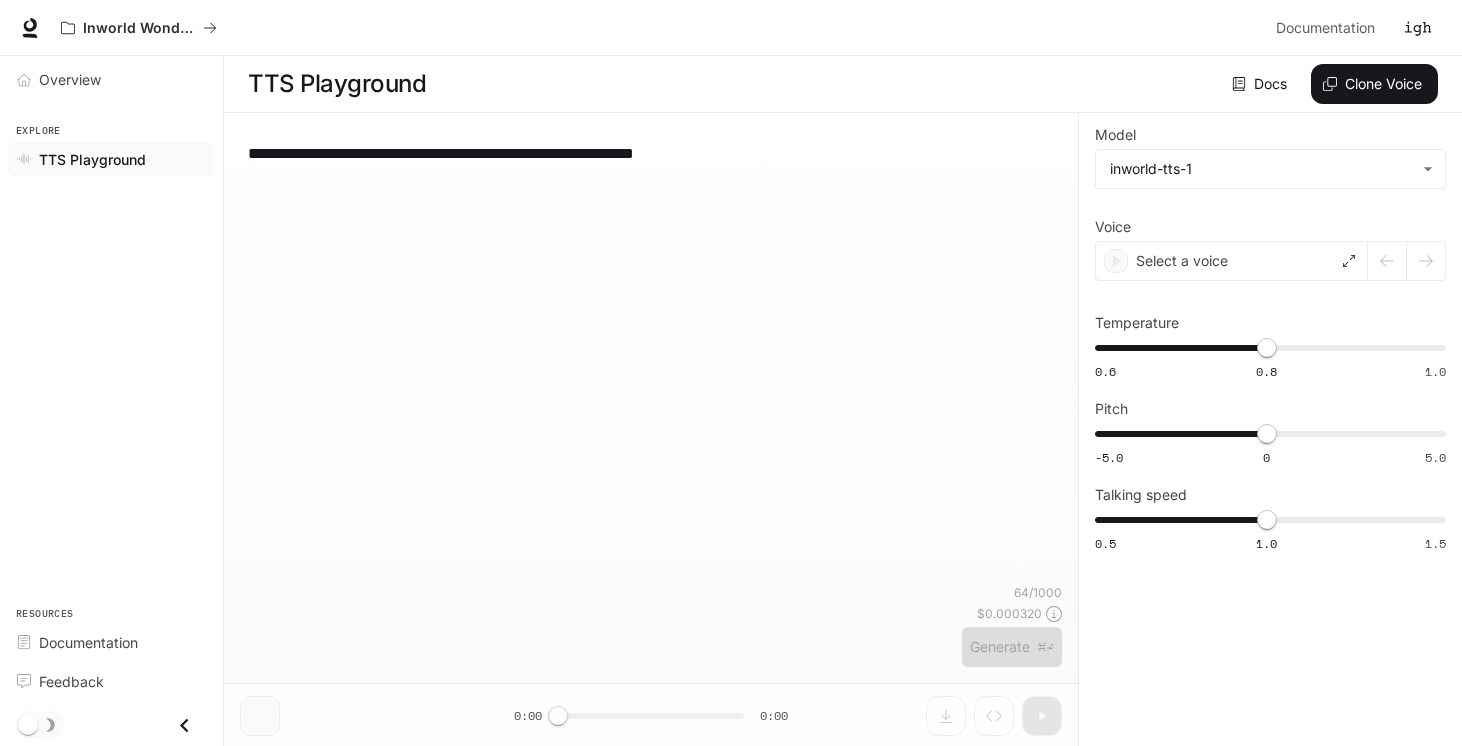 scroll, scrollTop: 0, scrollLeft: 0, axis: both 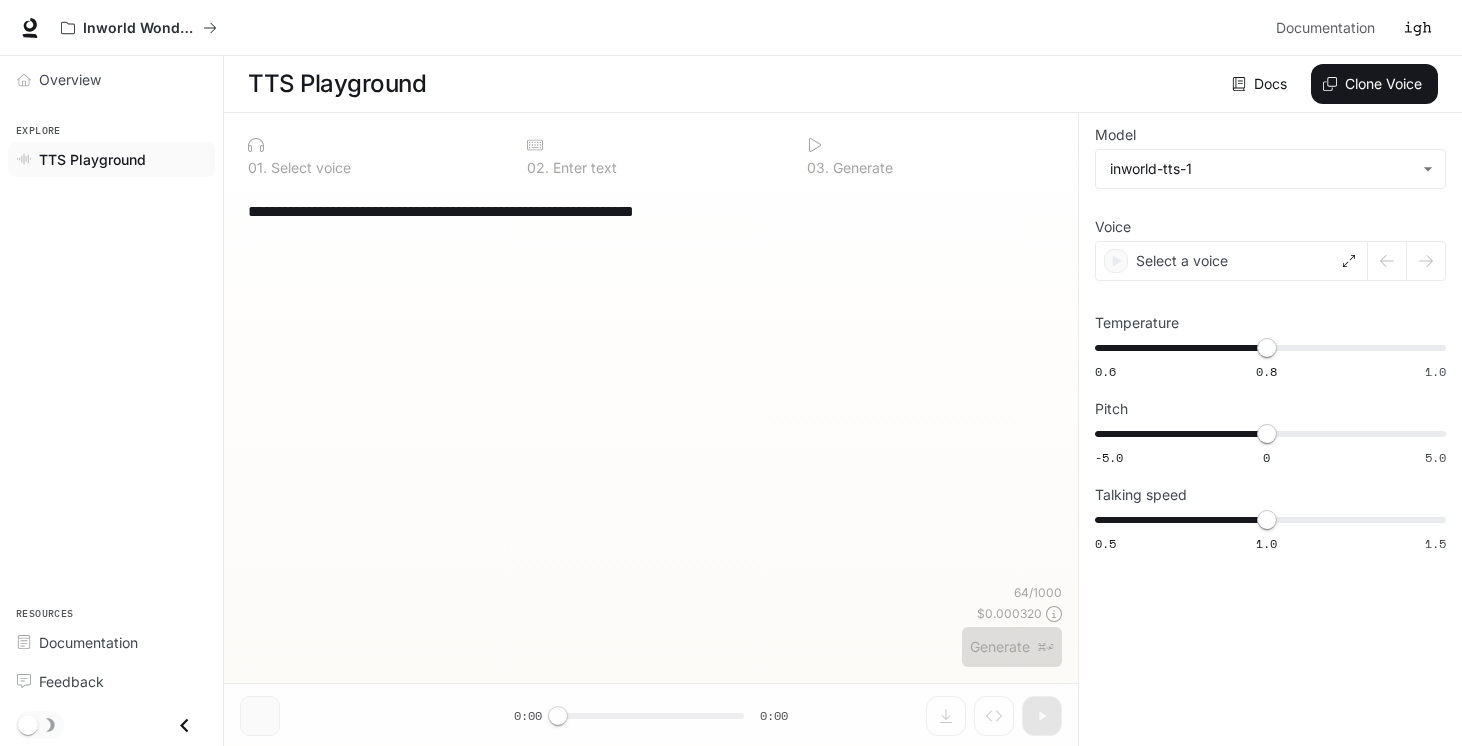 type on "**********" 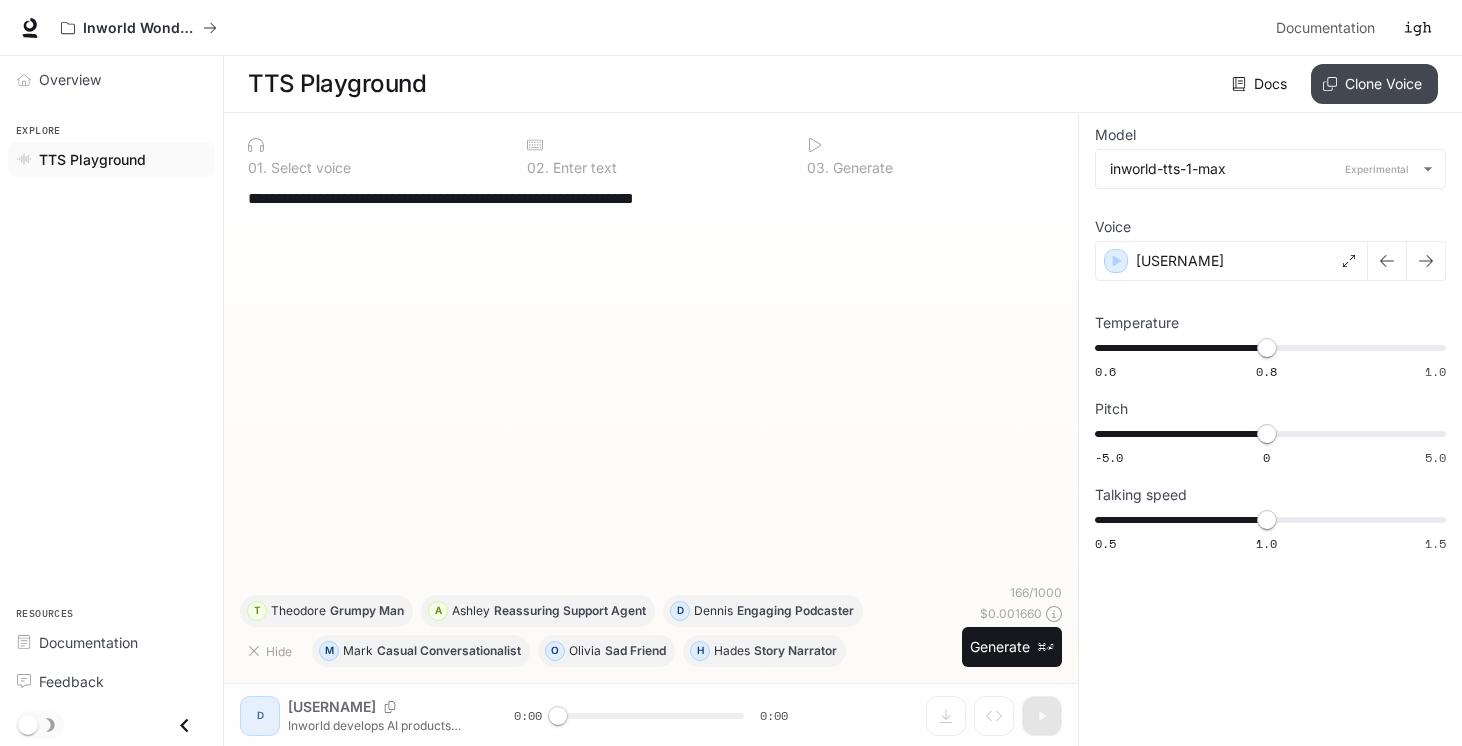 click on "Clone Voice" at bounding box center [1374, 84] 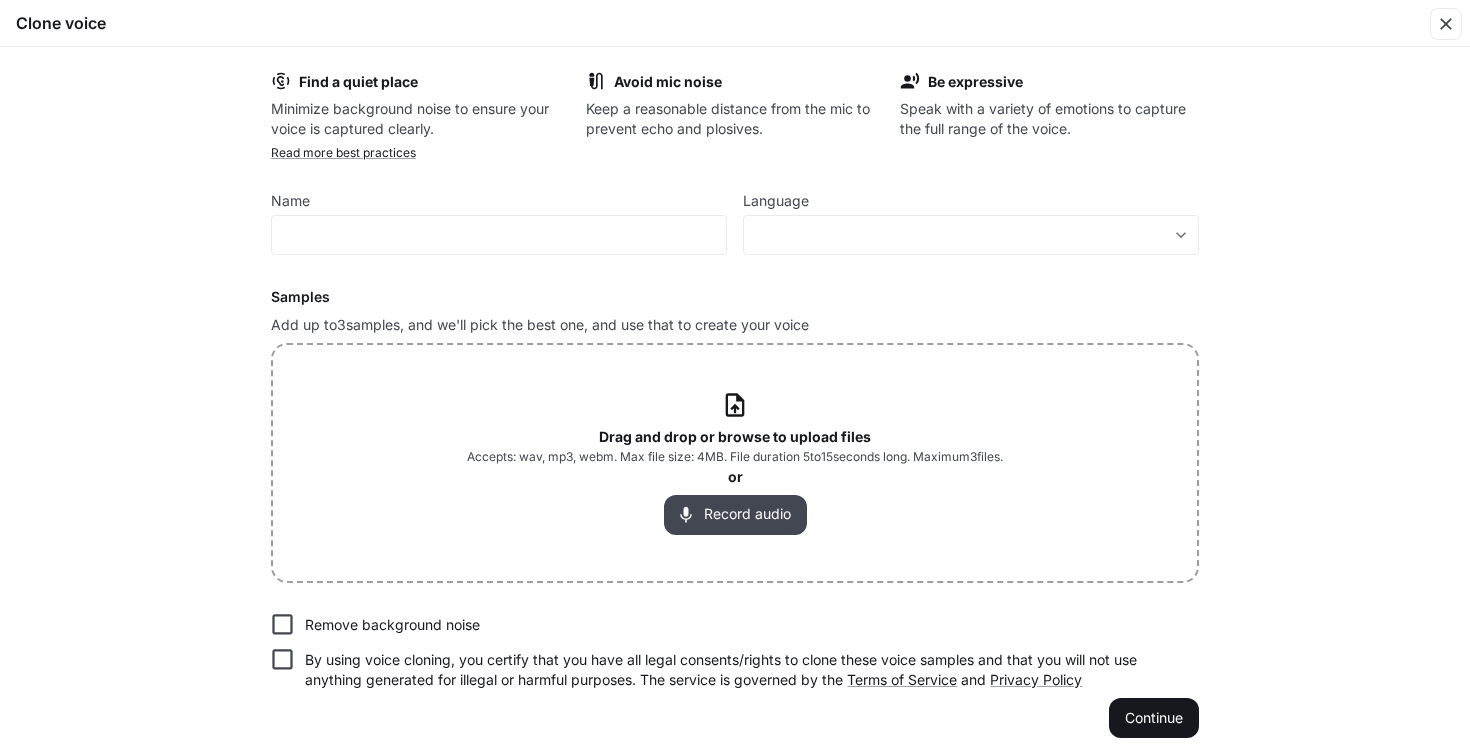 click on "Record audio" at bounding box center (735, 515) 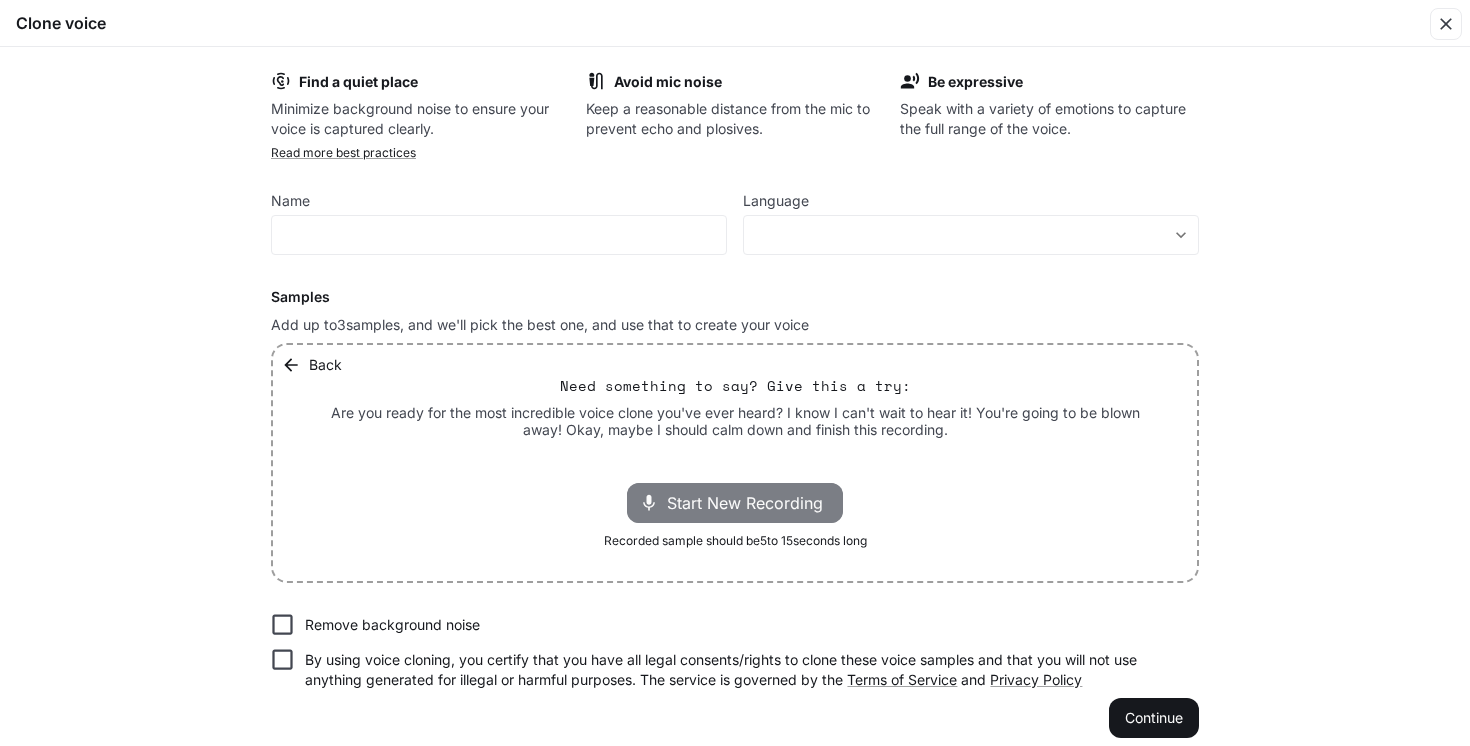 click on "Start New Recording" at bounding box center (751, 503) 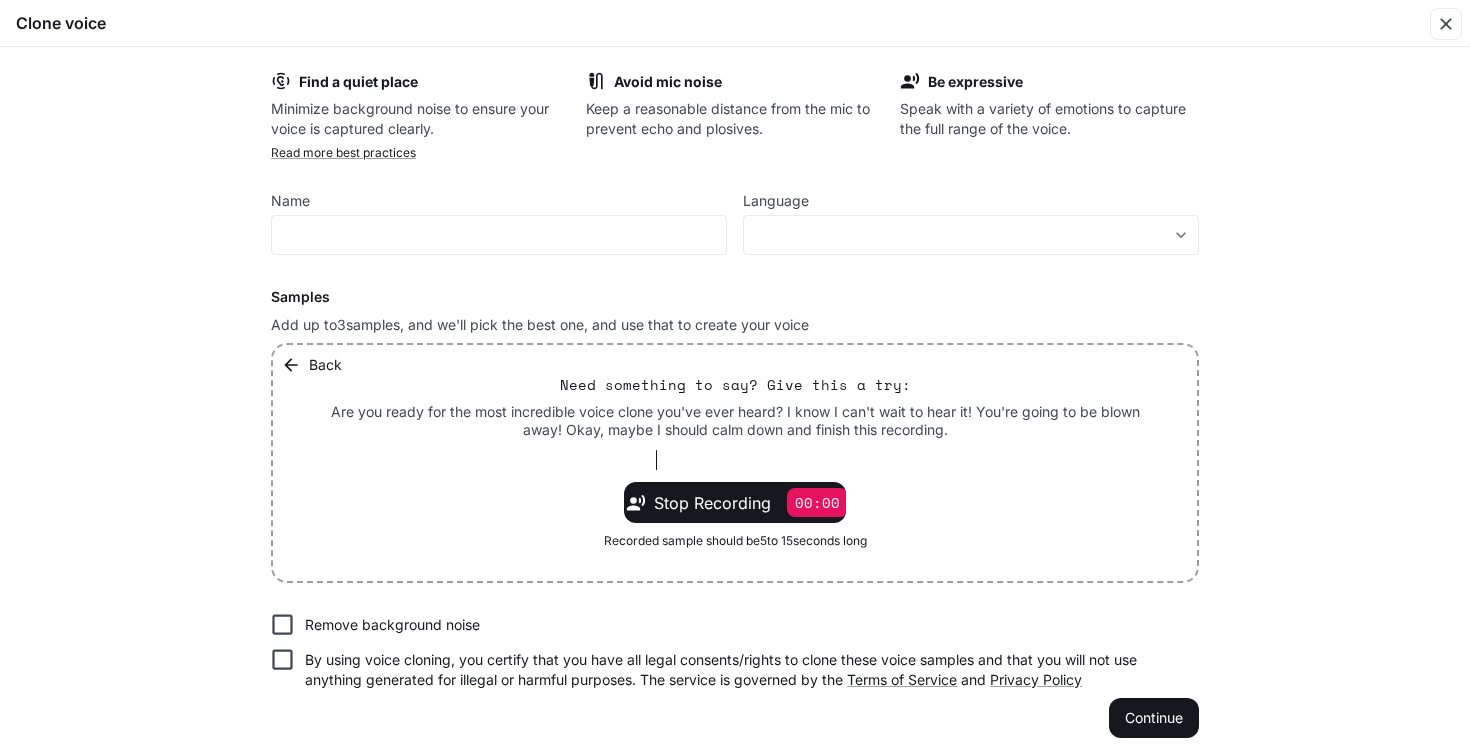 scroll, scrollTop: 16, scrollLeft: 0, axis: vertical 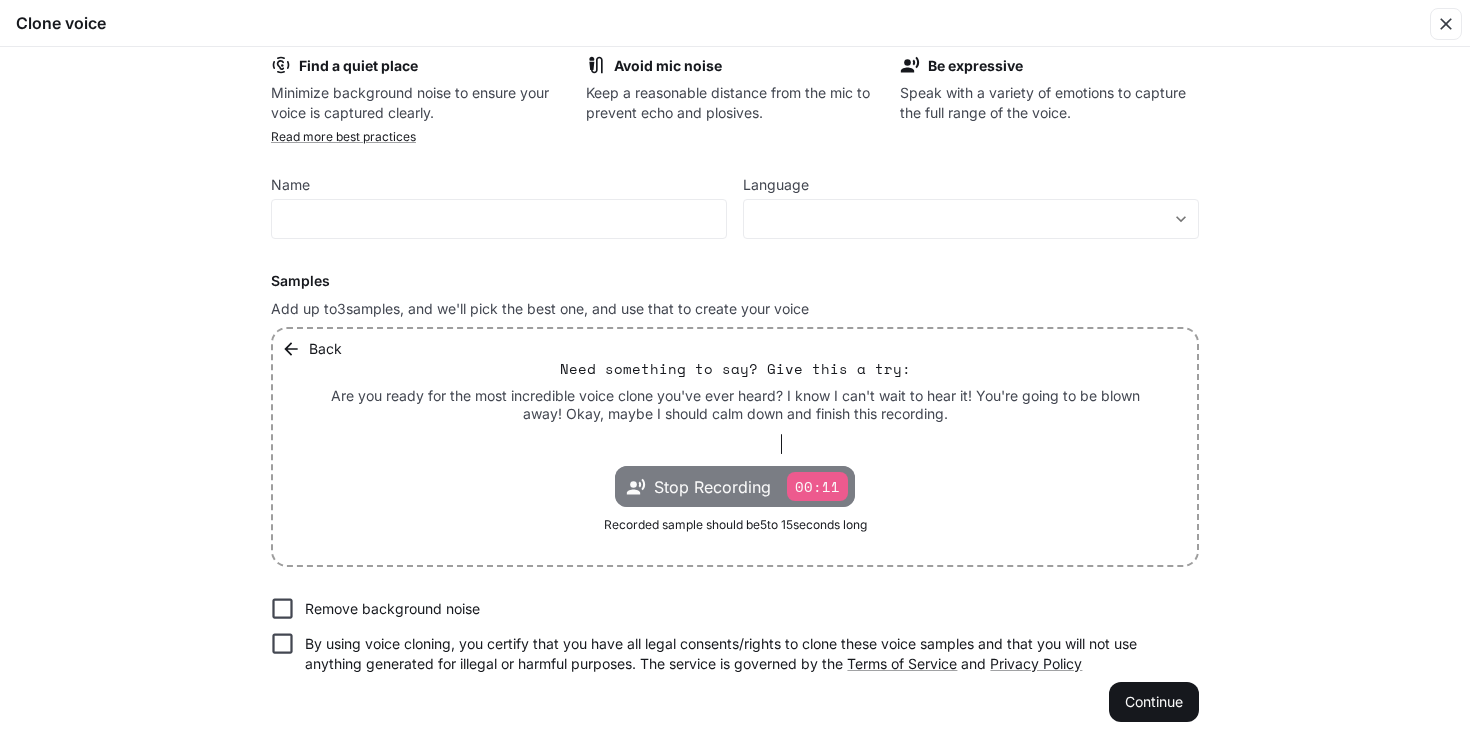 click on "00:11" at bounding box center [817, 486] 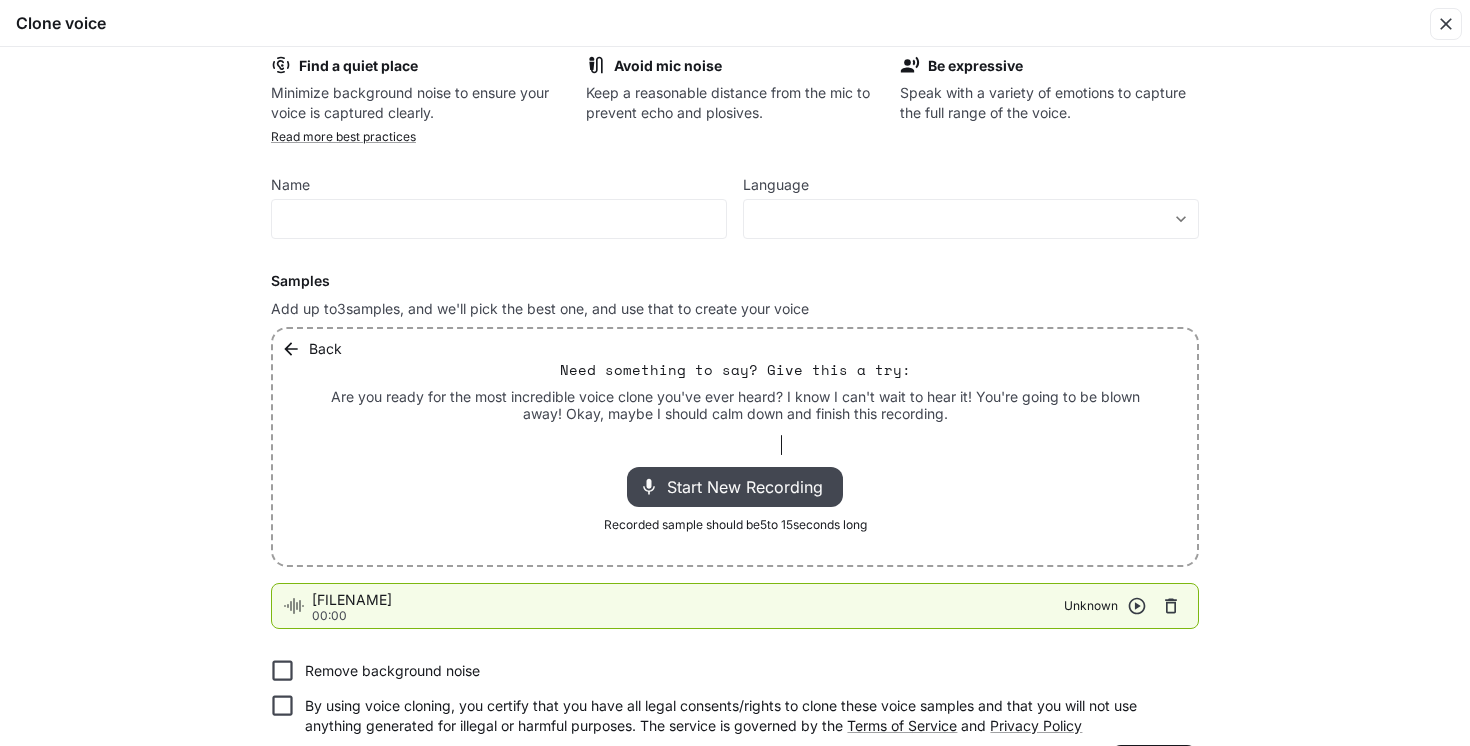 scroll, scrollTop: 78, scrollLeft: 0, axis: vertical 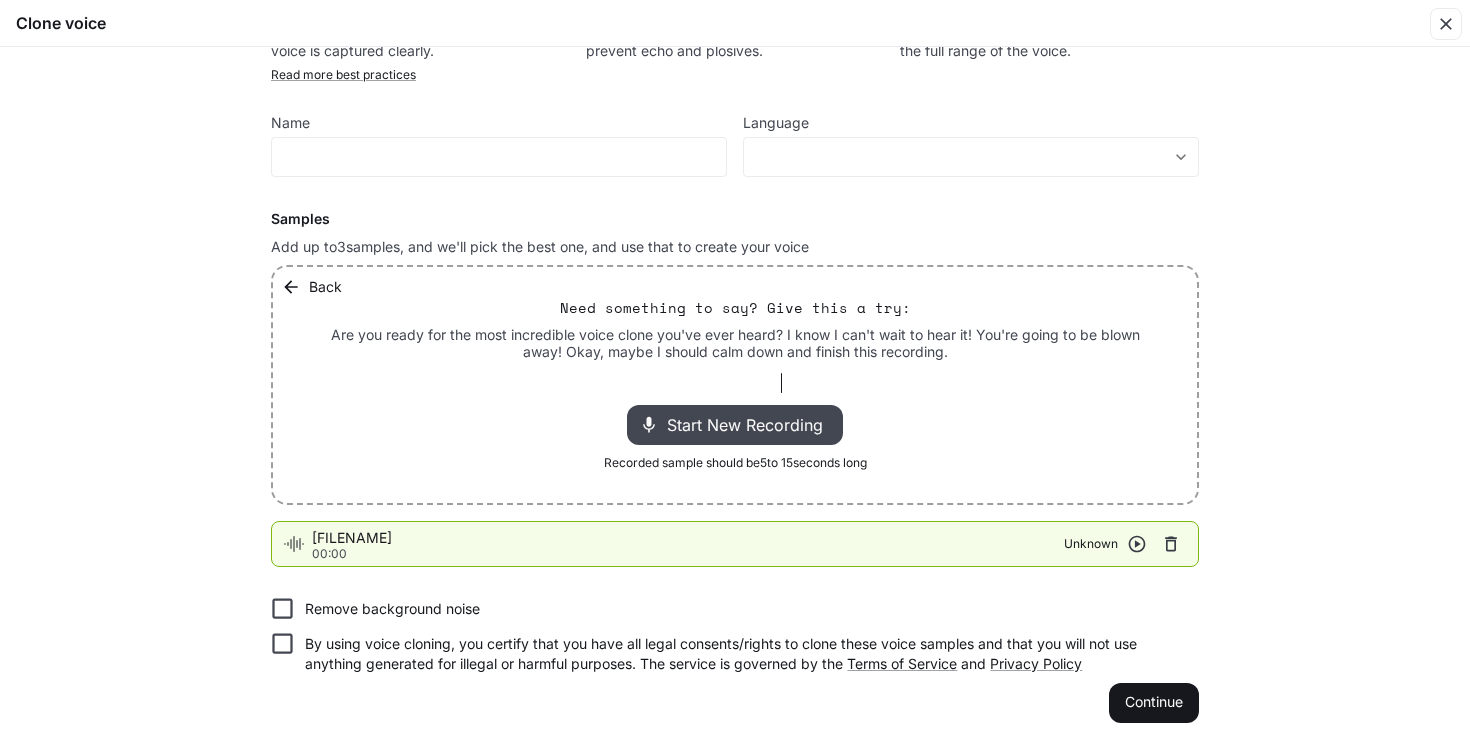 click on "Remove background noise" at bounding box center [392, 609] 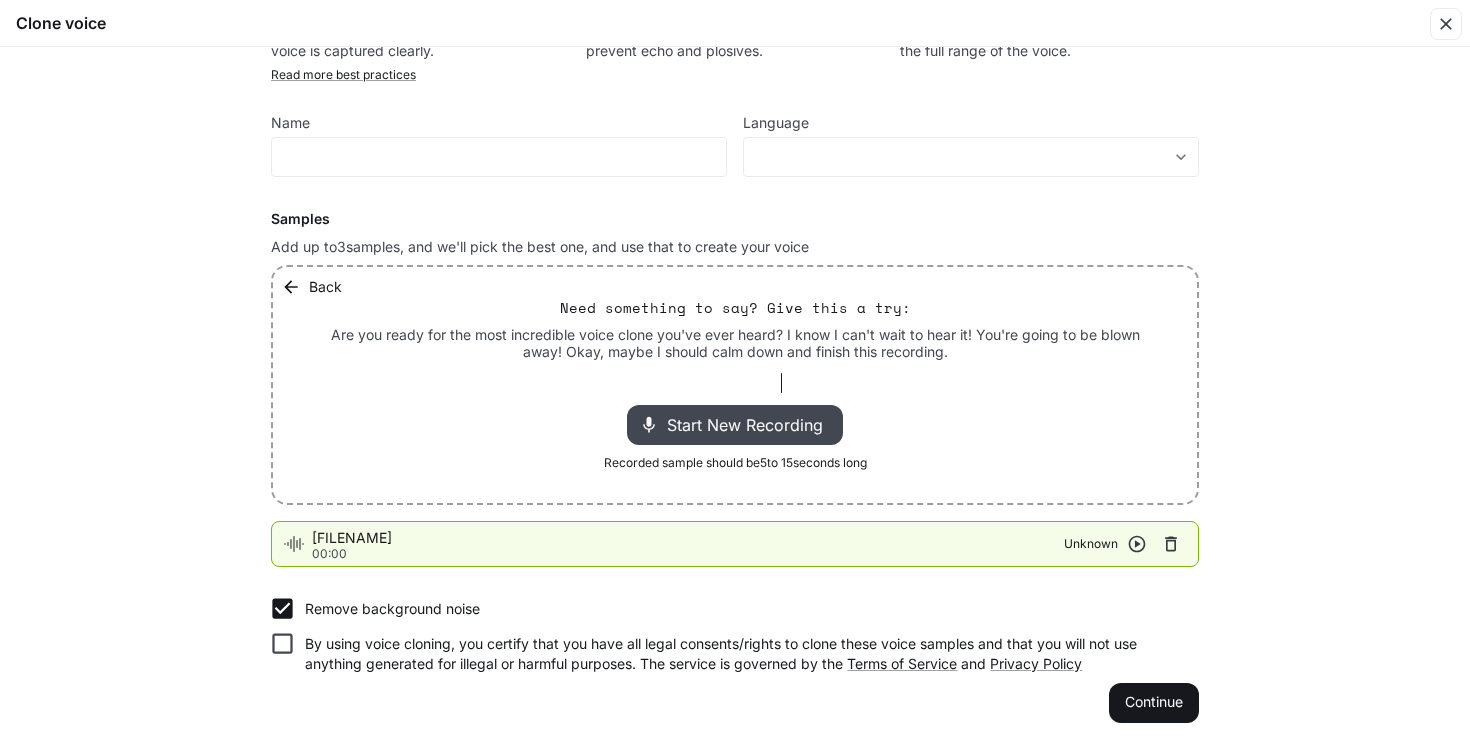 click on "By using voice cloning, you certify that you have all legal consents/rights to clone these voice samples and that you will not use anything generated for illegal or harmful purposes. The service is governed by the   Terms of Service   and   Privacy Policy" at bounding box center (744, 654) 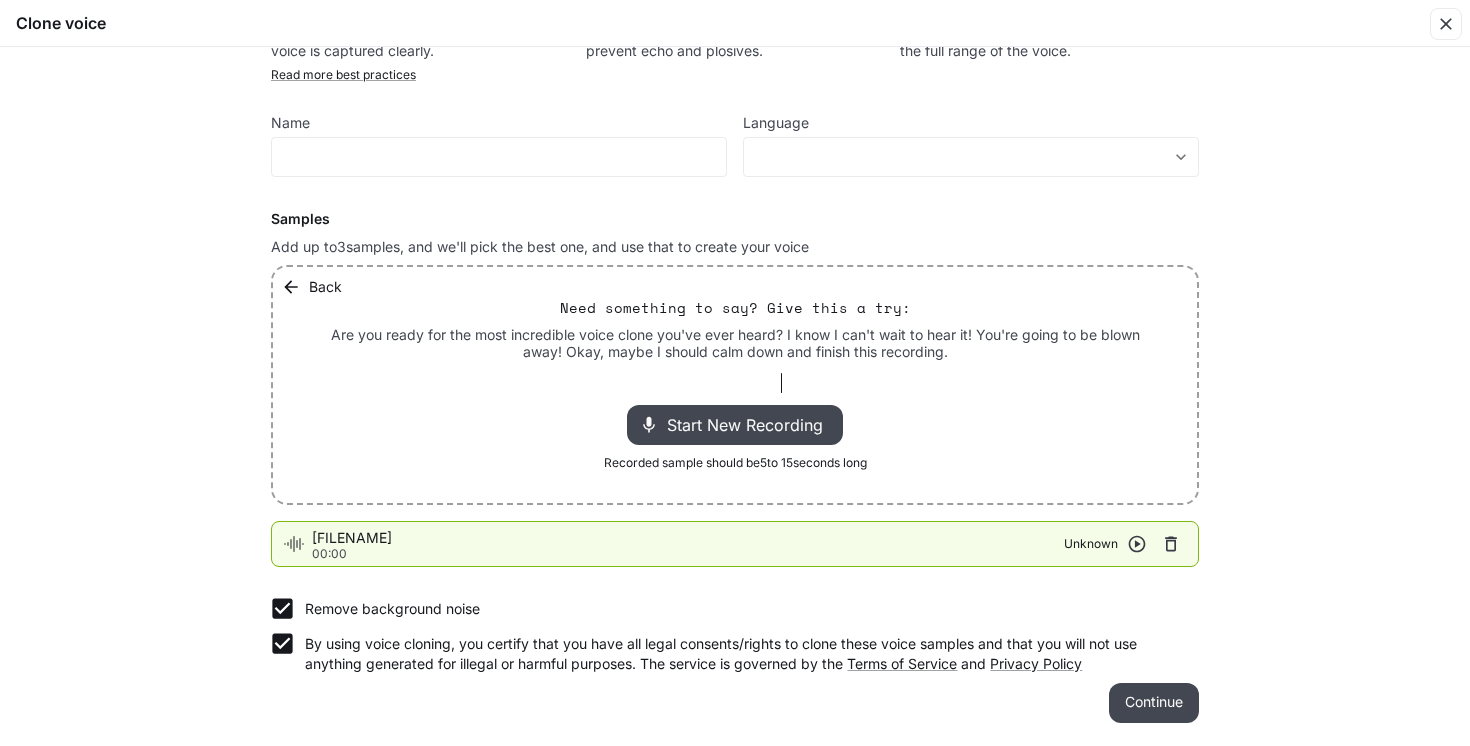 click on "Continue" at bounding box center (1154, 703) 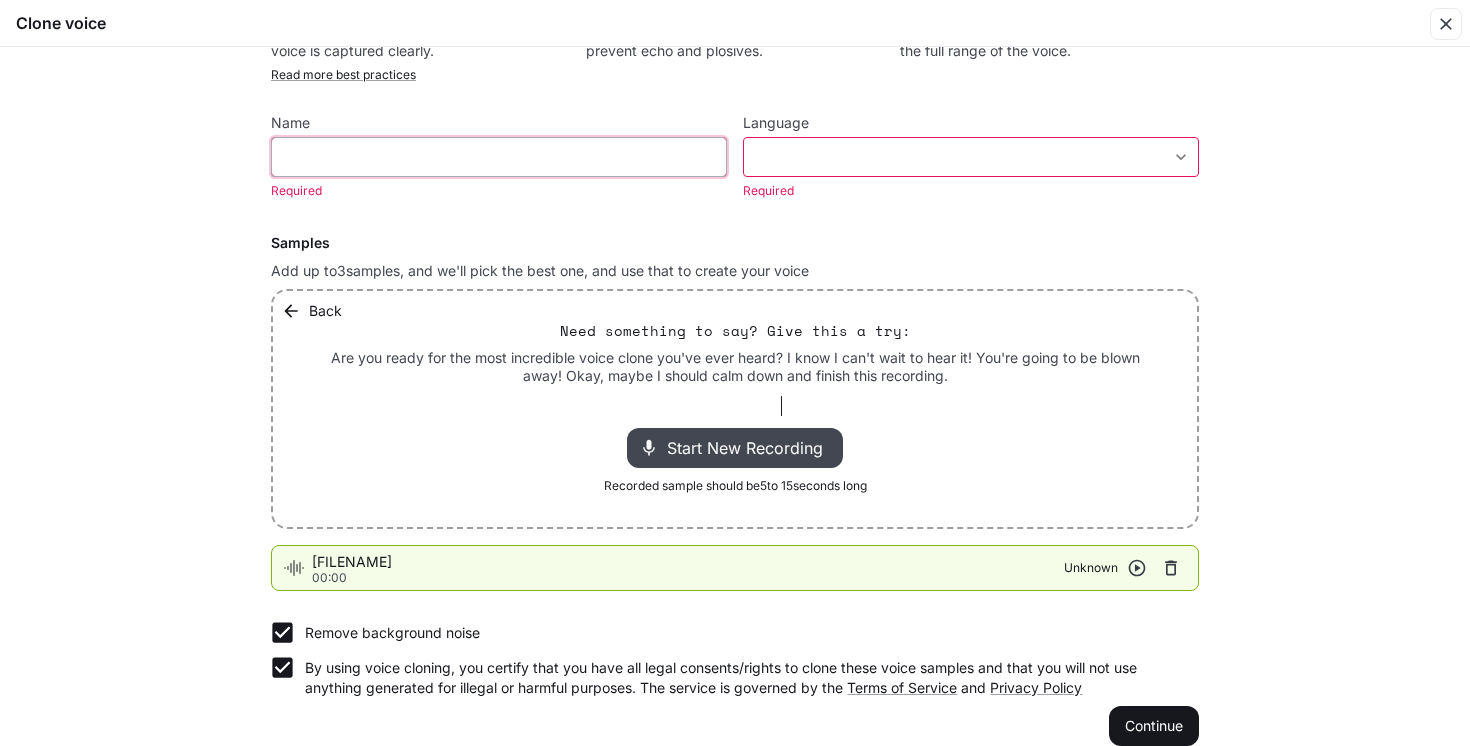 click at bounding box center [499, 157] 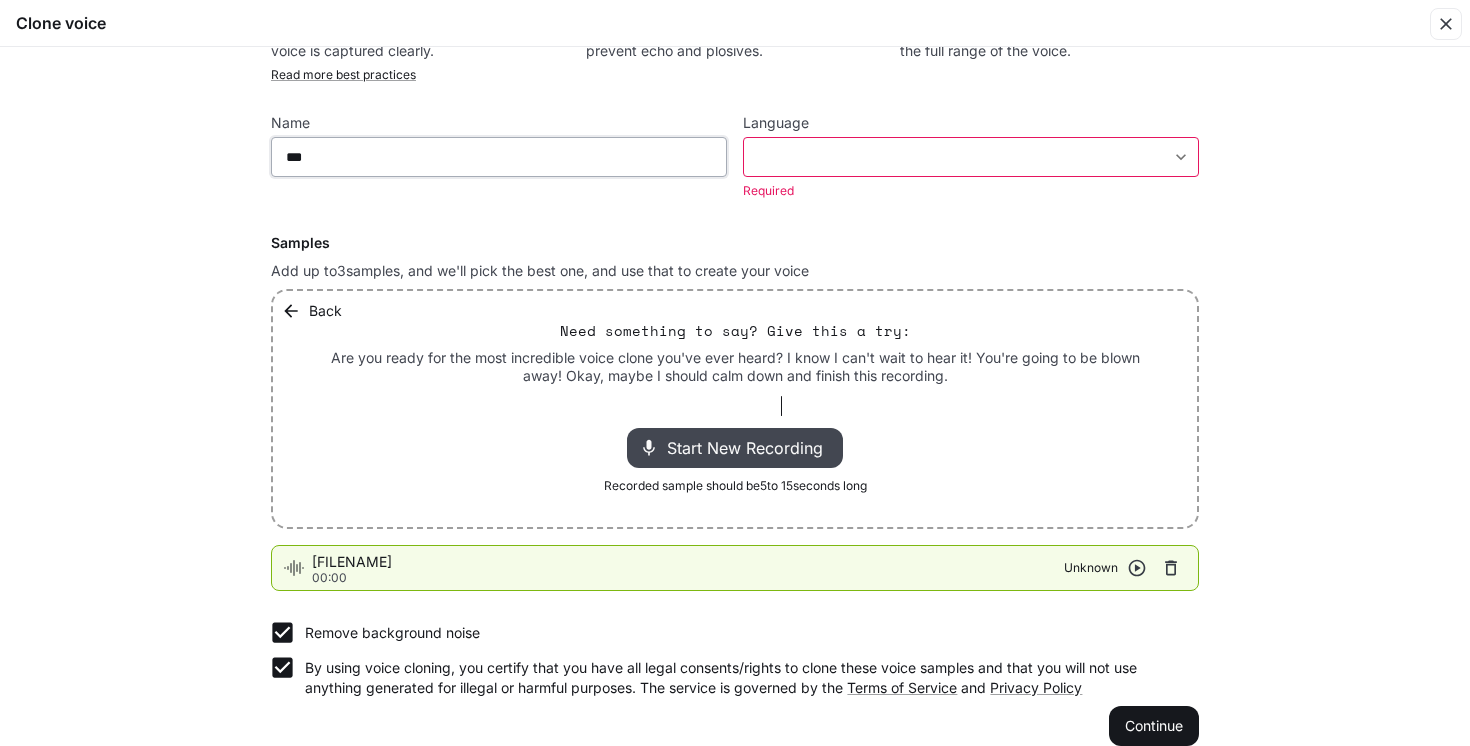 type on "***" 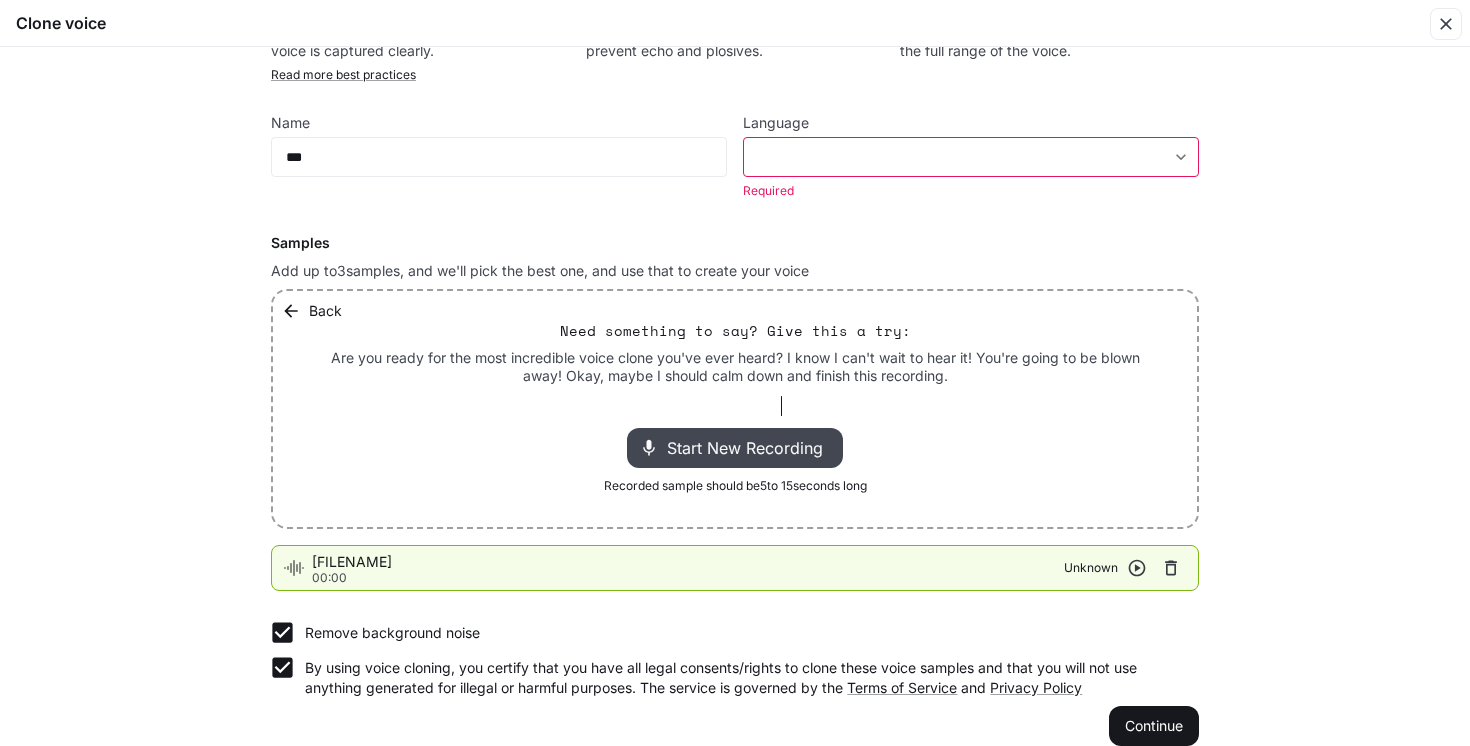click on "**********" at bounding box center (735, 373) 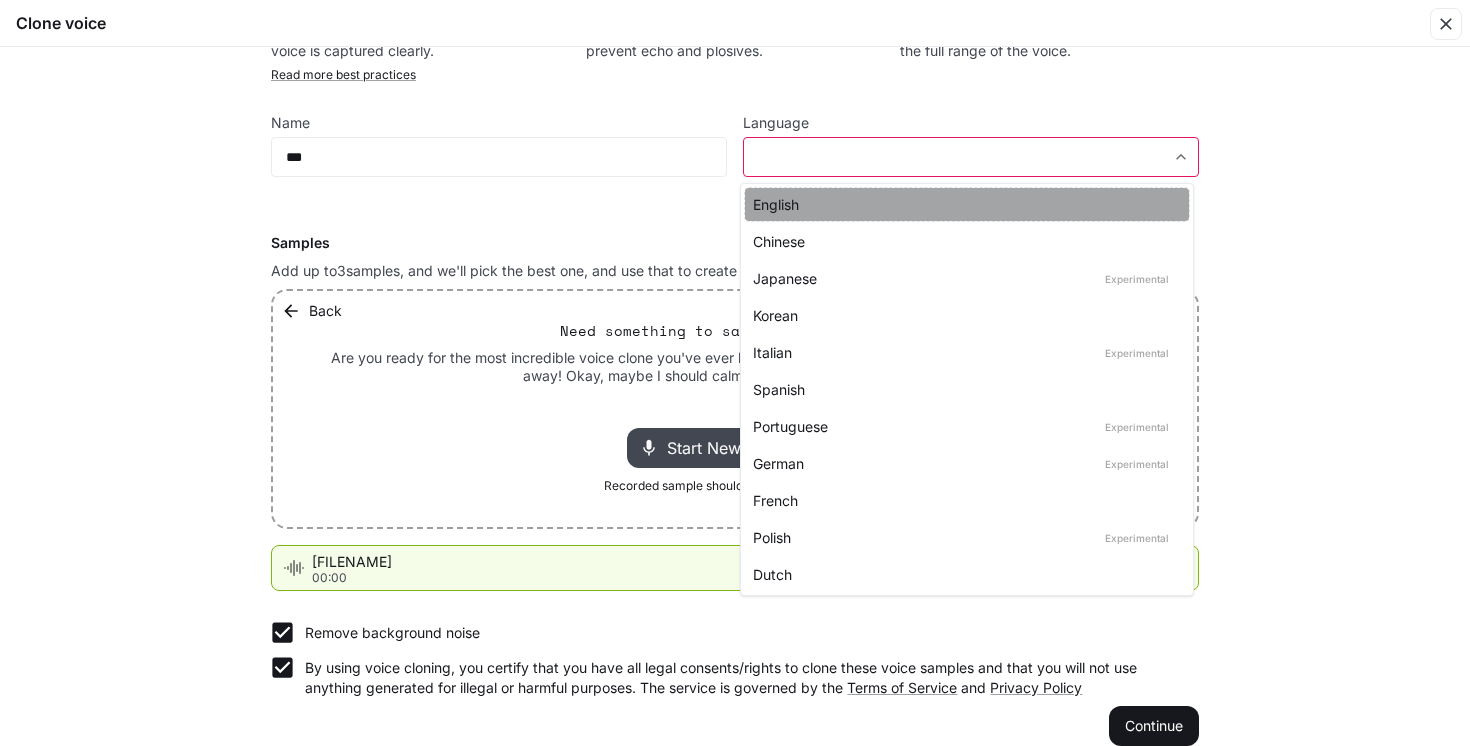 click on "English" at bounding box center [967, 204] 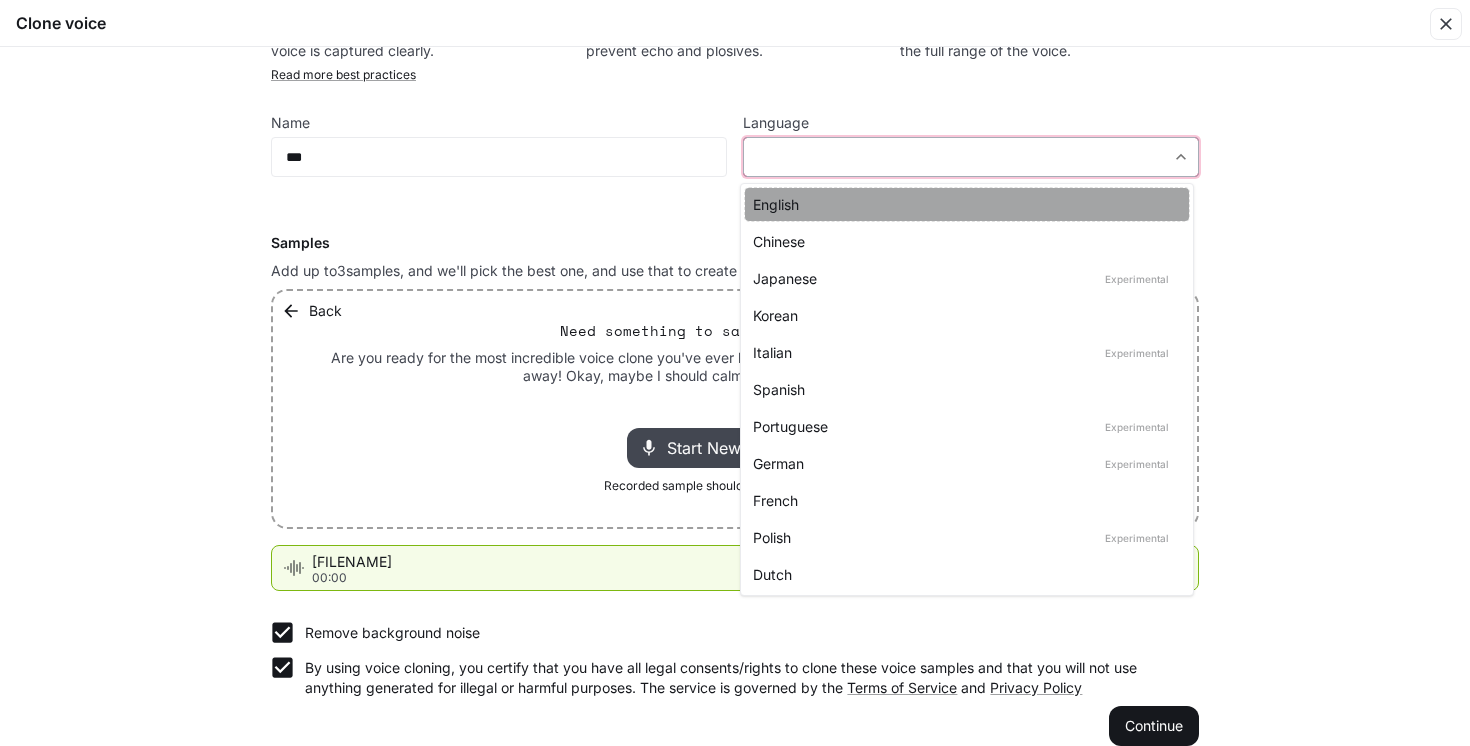 type on "*****" 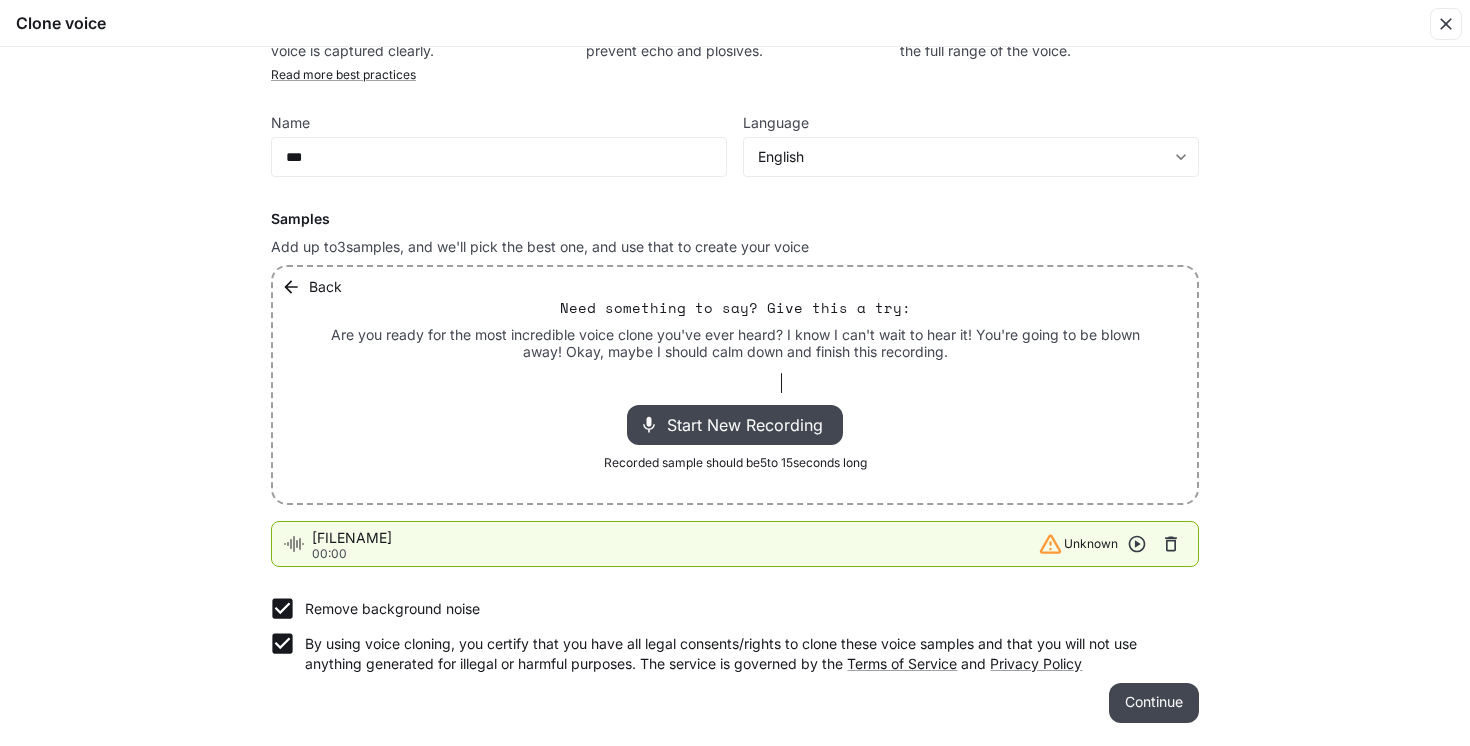click on "Continue" at bounding box center [1154, 703] 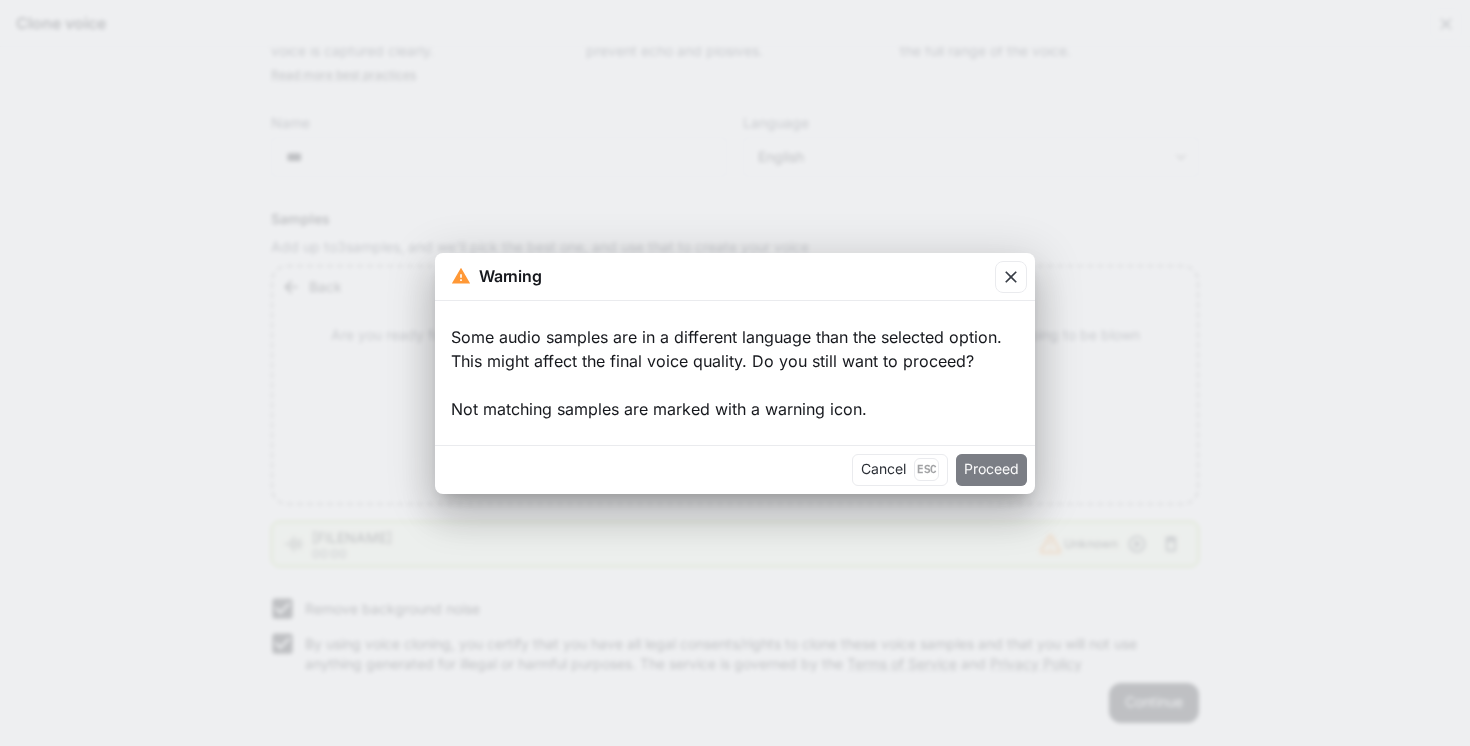 click on "Proceed" at bounding box center (991, 470) 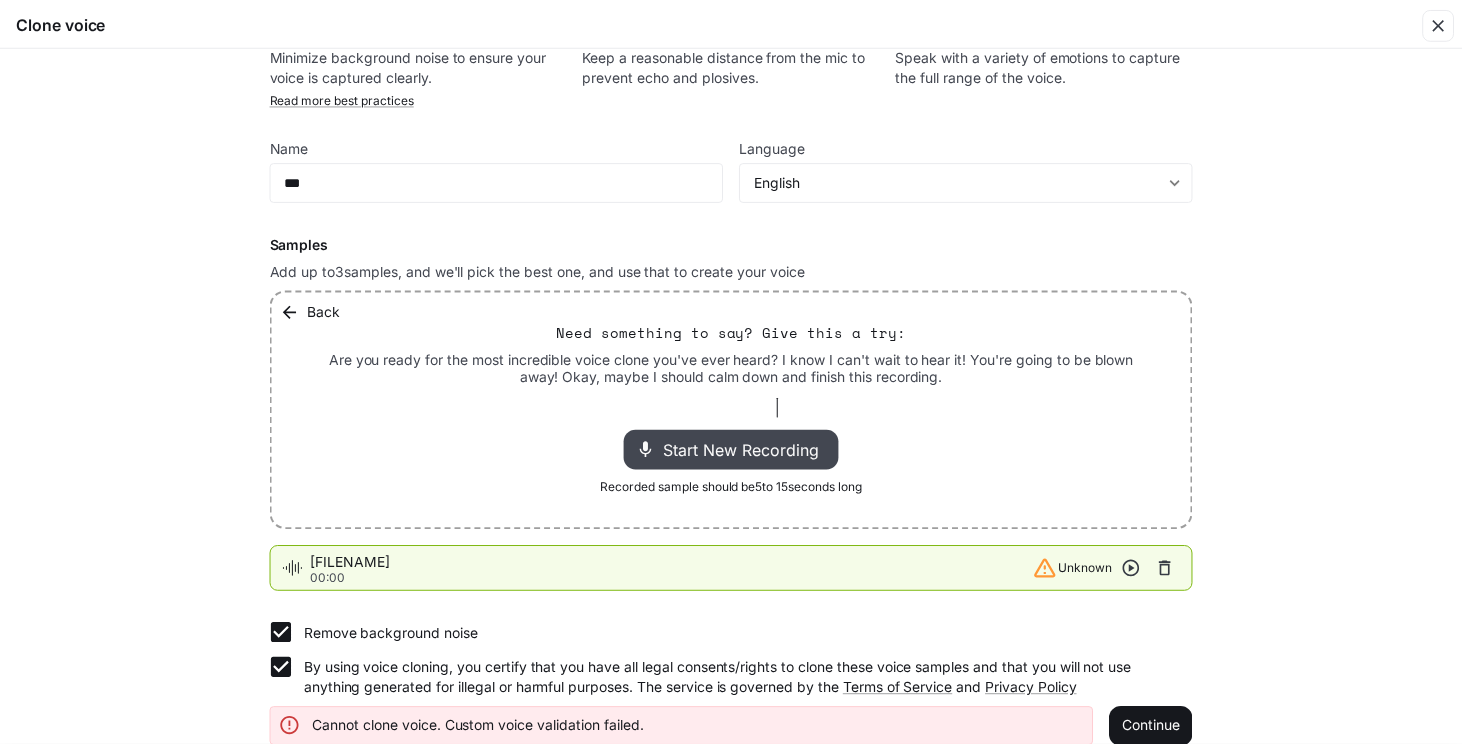 scroll, scrollTop: 0, scrollLeft: 0, axis: both 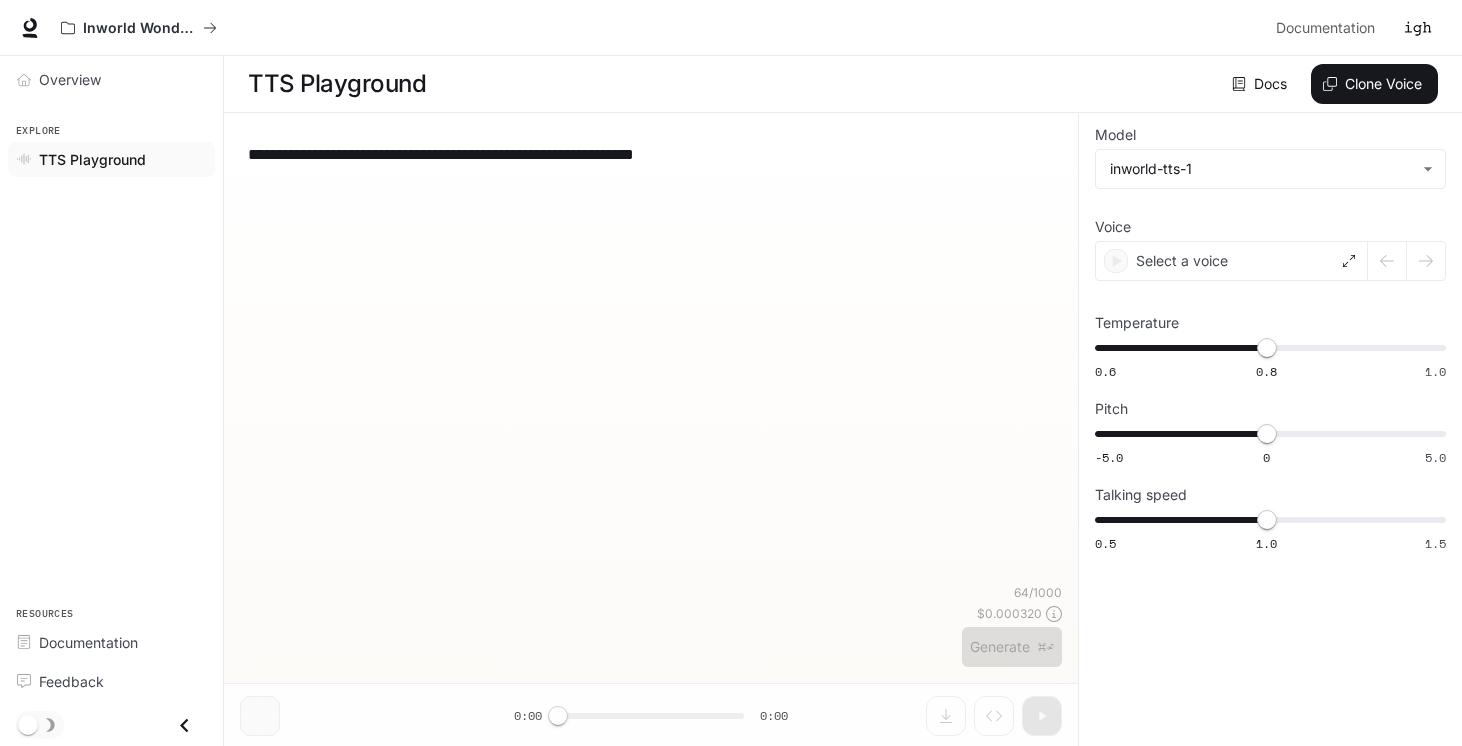 type on "**********" 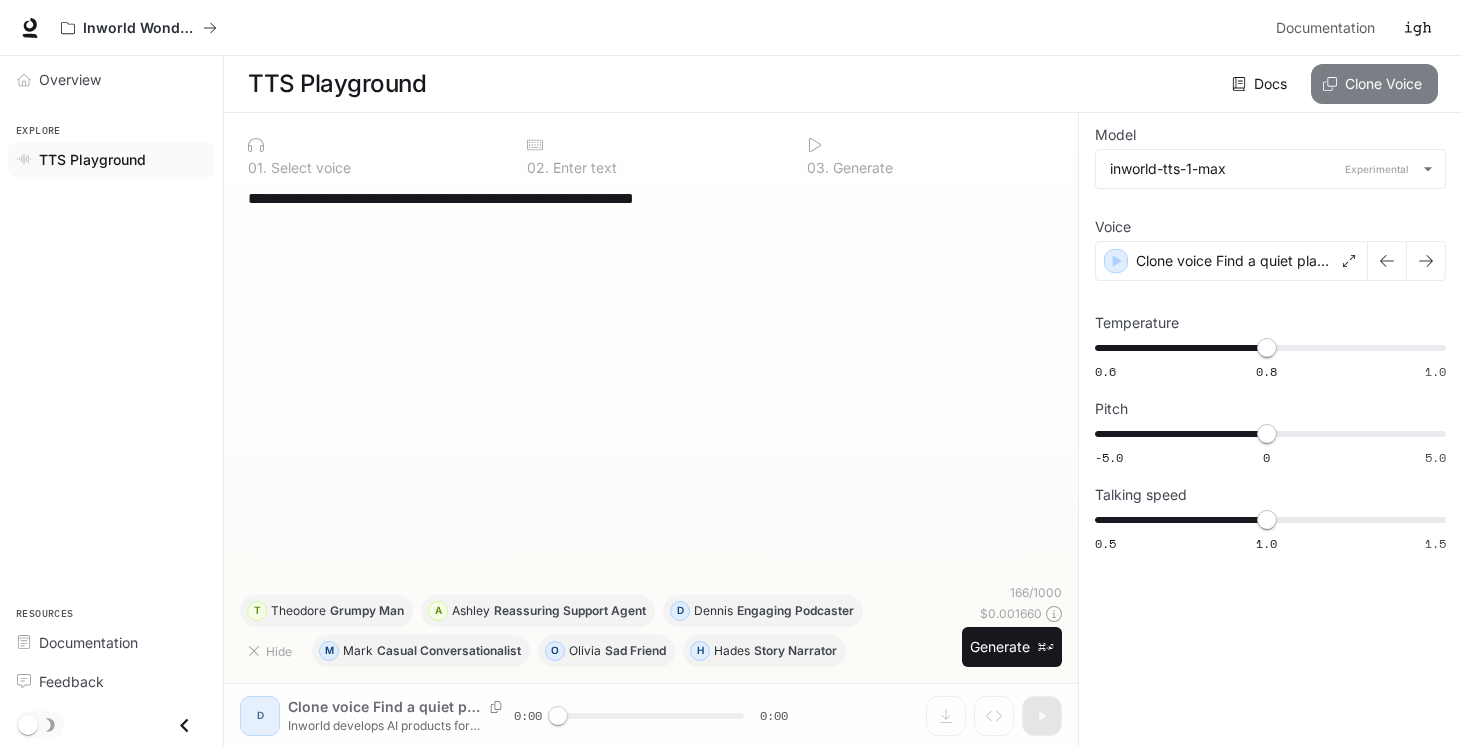 click on "Clone Voice" at bounding box center [1374, 84] 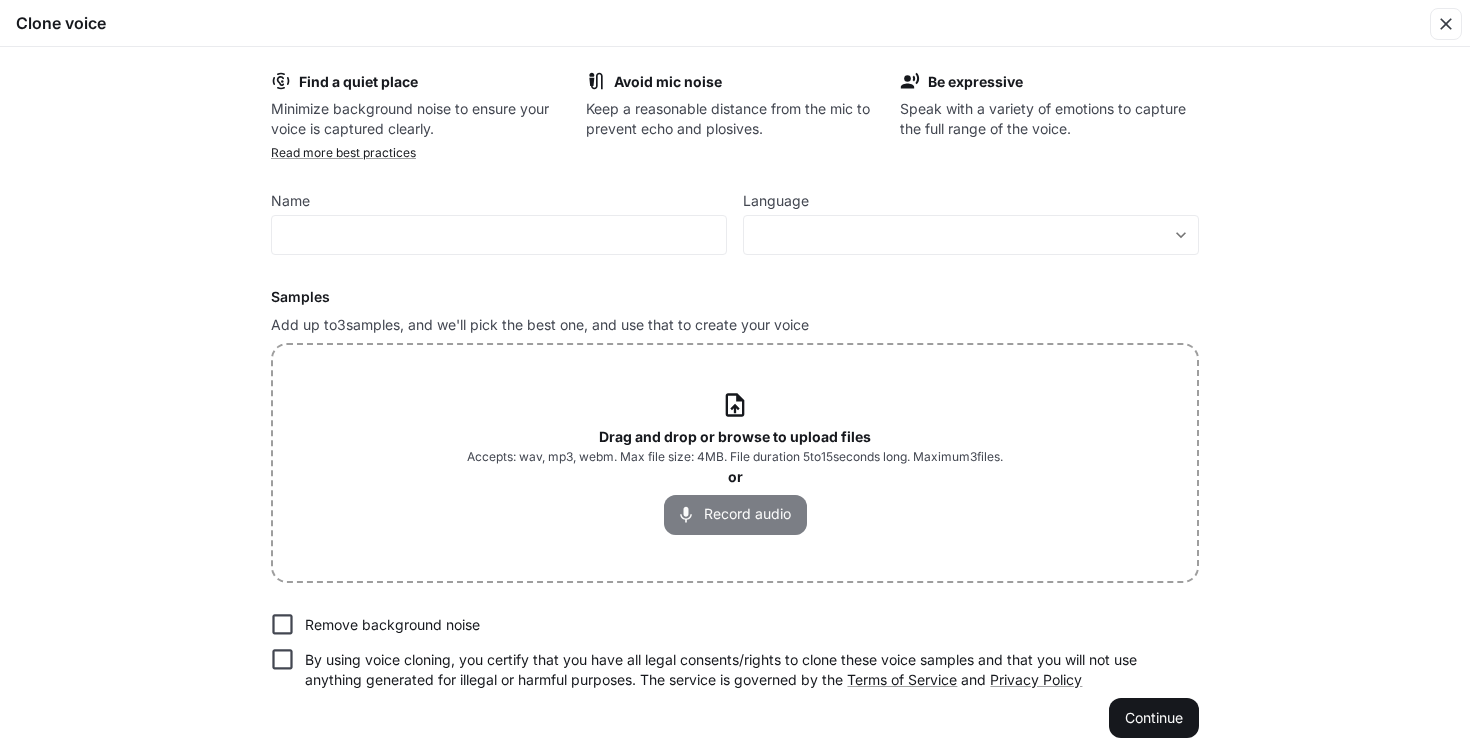 click on "Record audio" at bounding box center (735, 515) 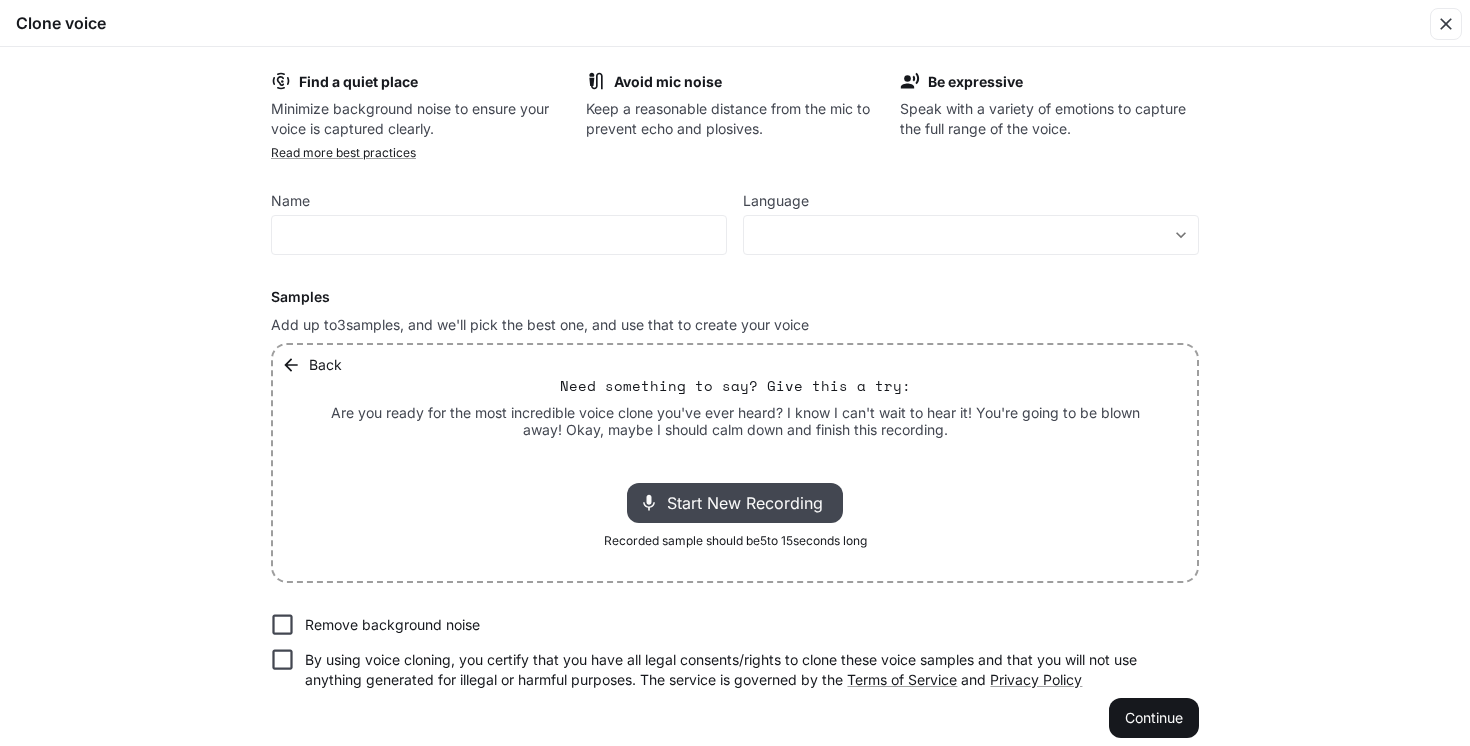 click on "Start New Recording" at bounding box center [751, 503] 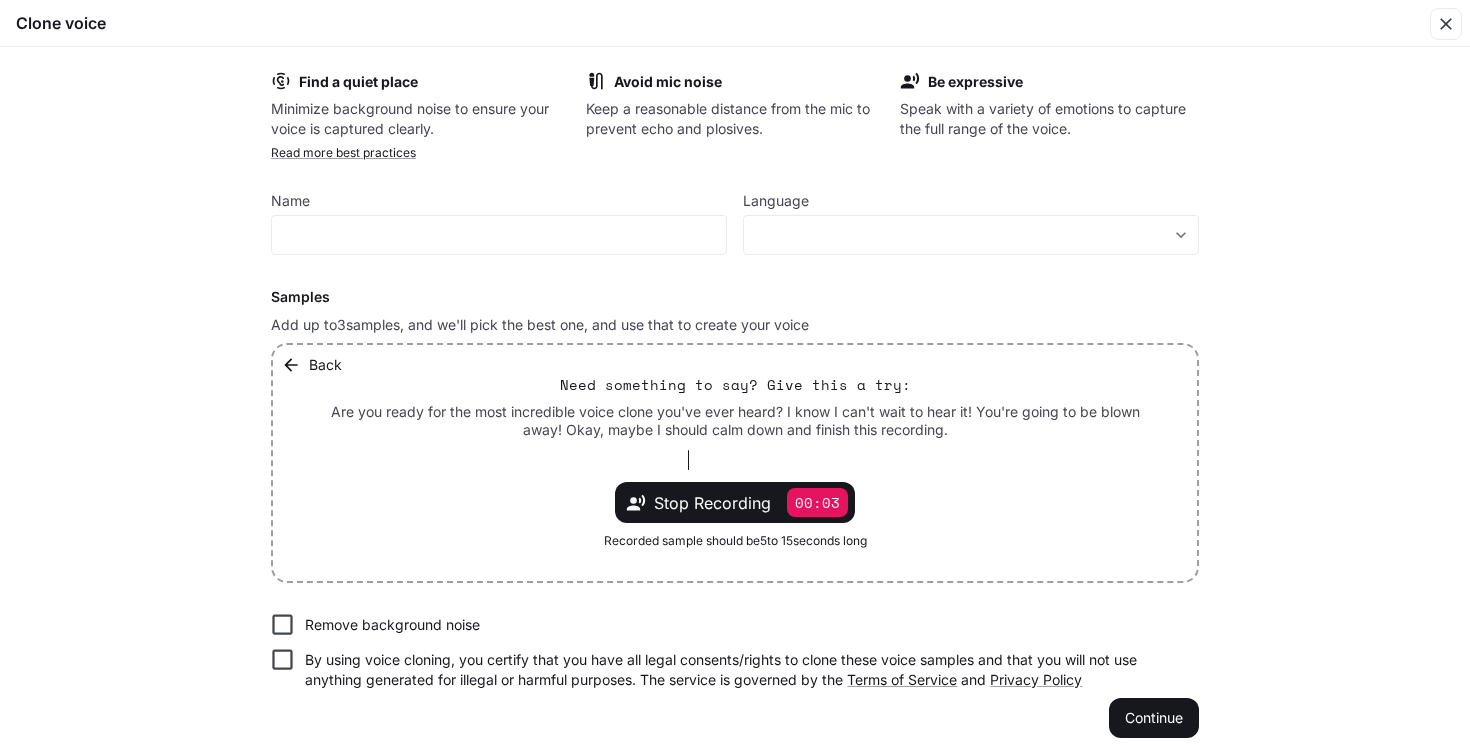 click on "Back Need something to say? Give this a try: Are you ready for the most incredible voice clone you've ever heard? I know I can't wait to hear it! You're going to be blown away! Okay, maybe I should calm down and finish this recording. Stop Recording 00:03 Recorded sample should be  5  to   15  seconds long" at bounding box center [735, 463] 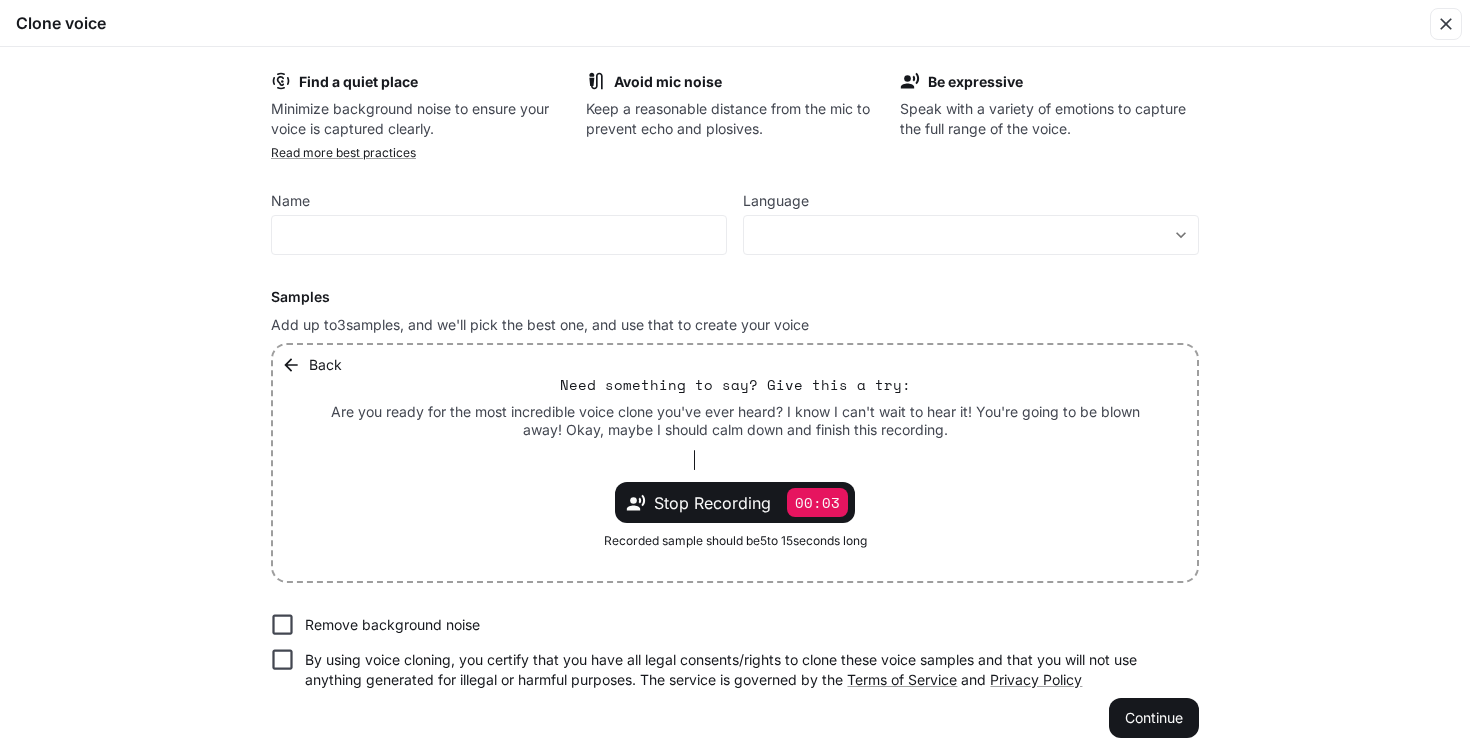 scroll, scrollTop: 16, scrollLeft: 0, axis: vertical 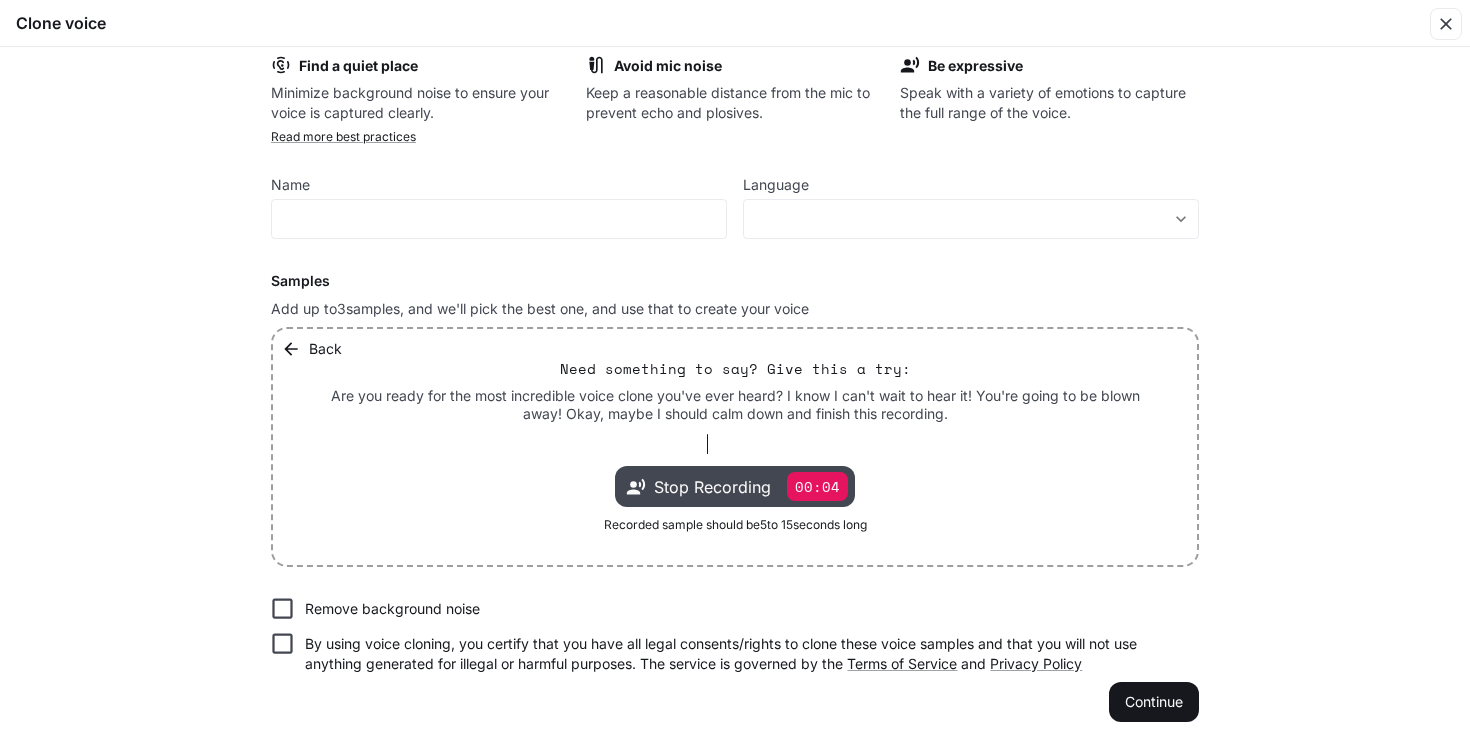 click on "00:04" at bounding box center (817, 486) 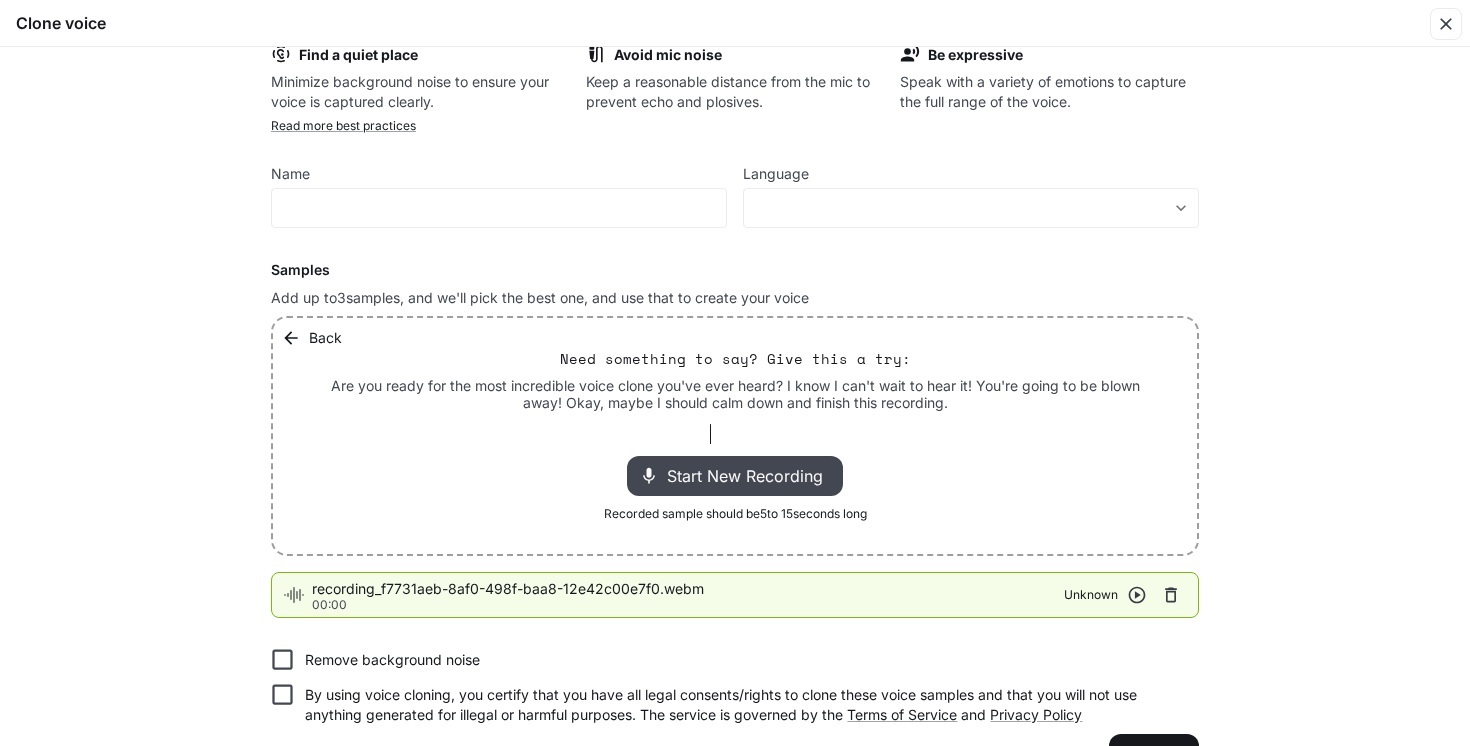 scroll, scrollTop: 78, scrollLeft: 0, axis: vertical 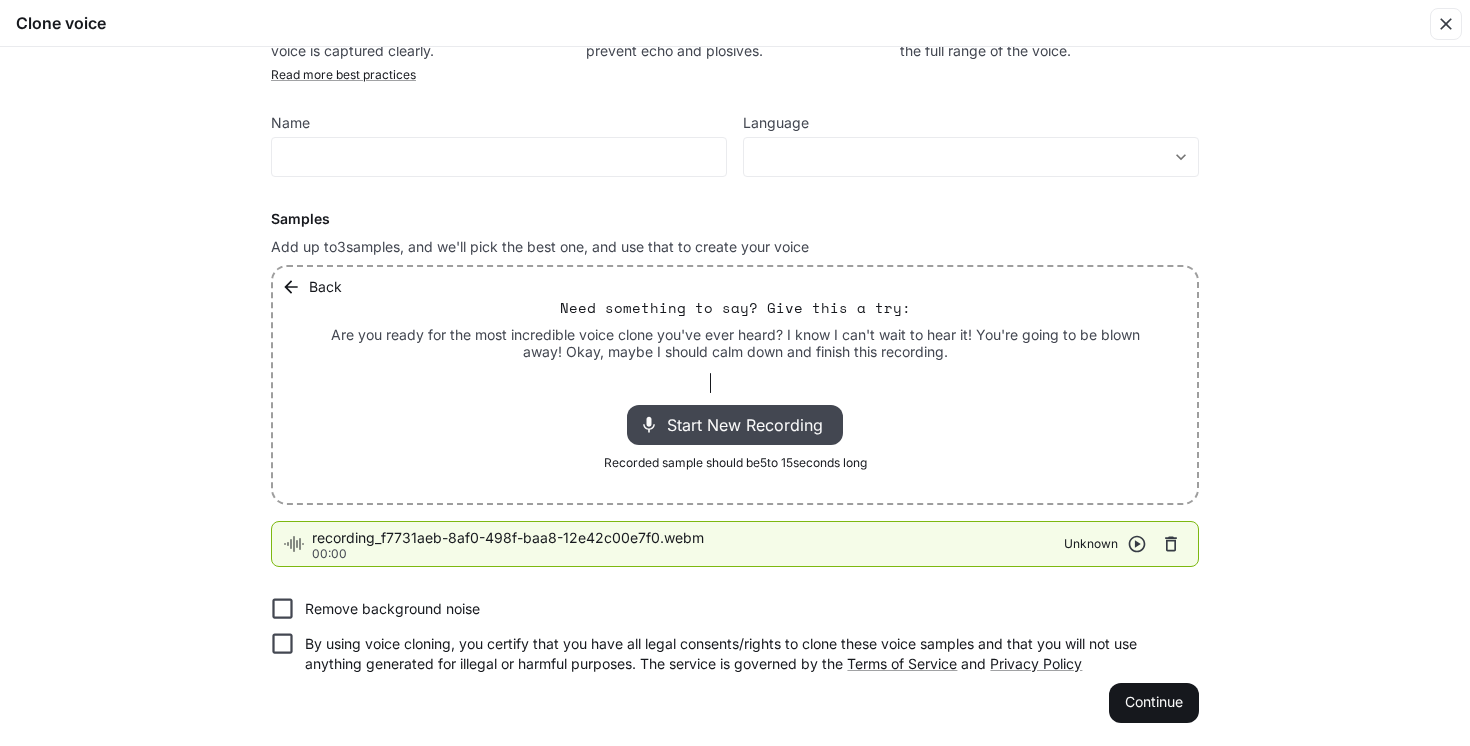click 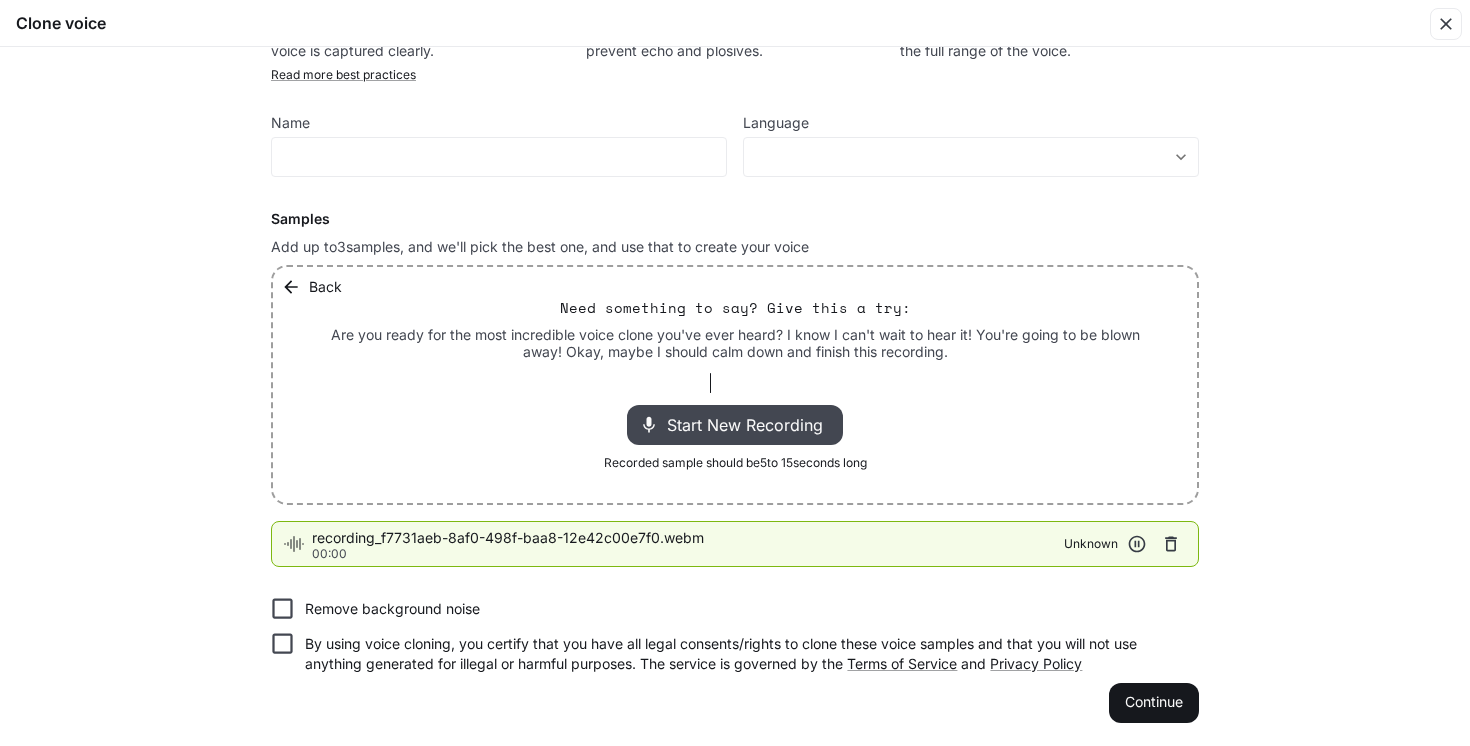 click 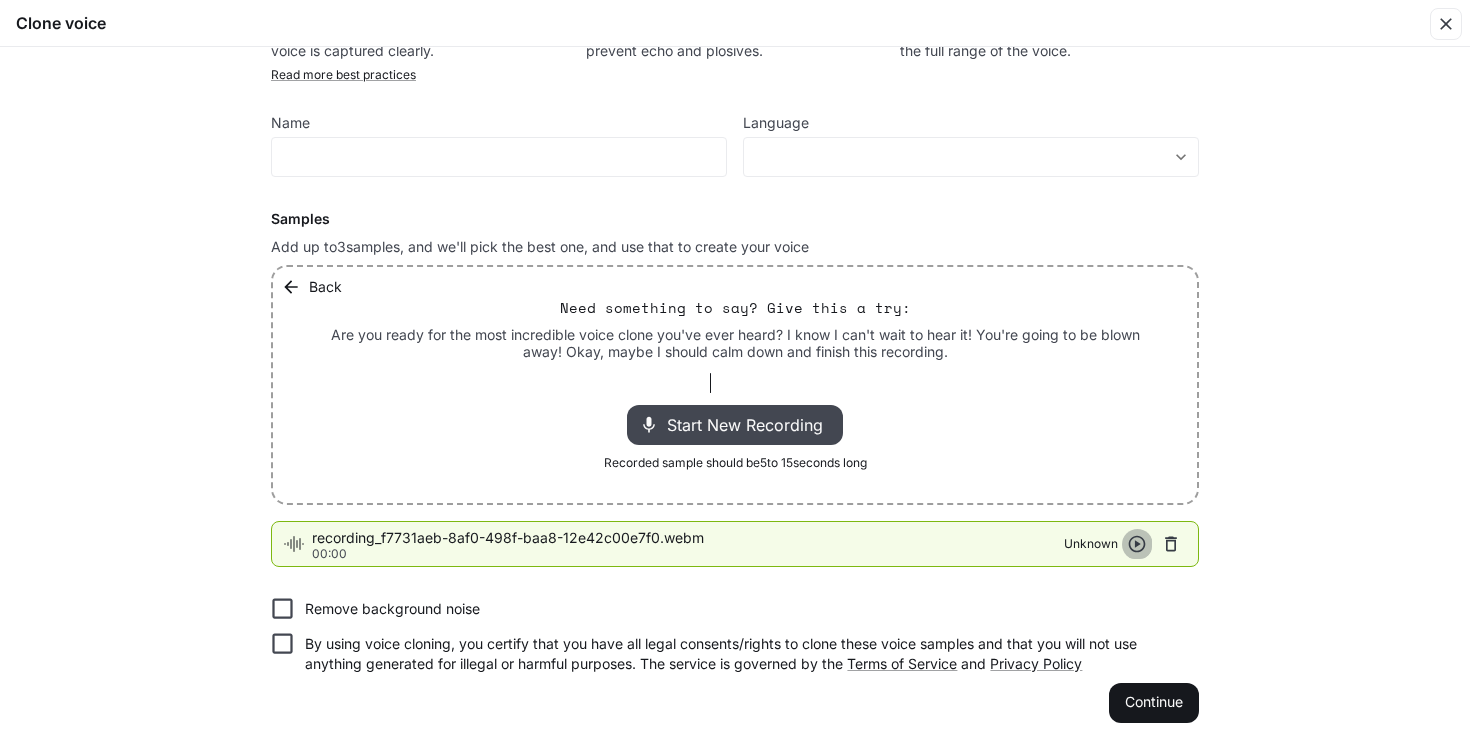 click 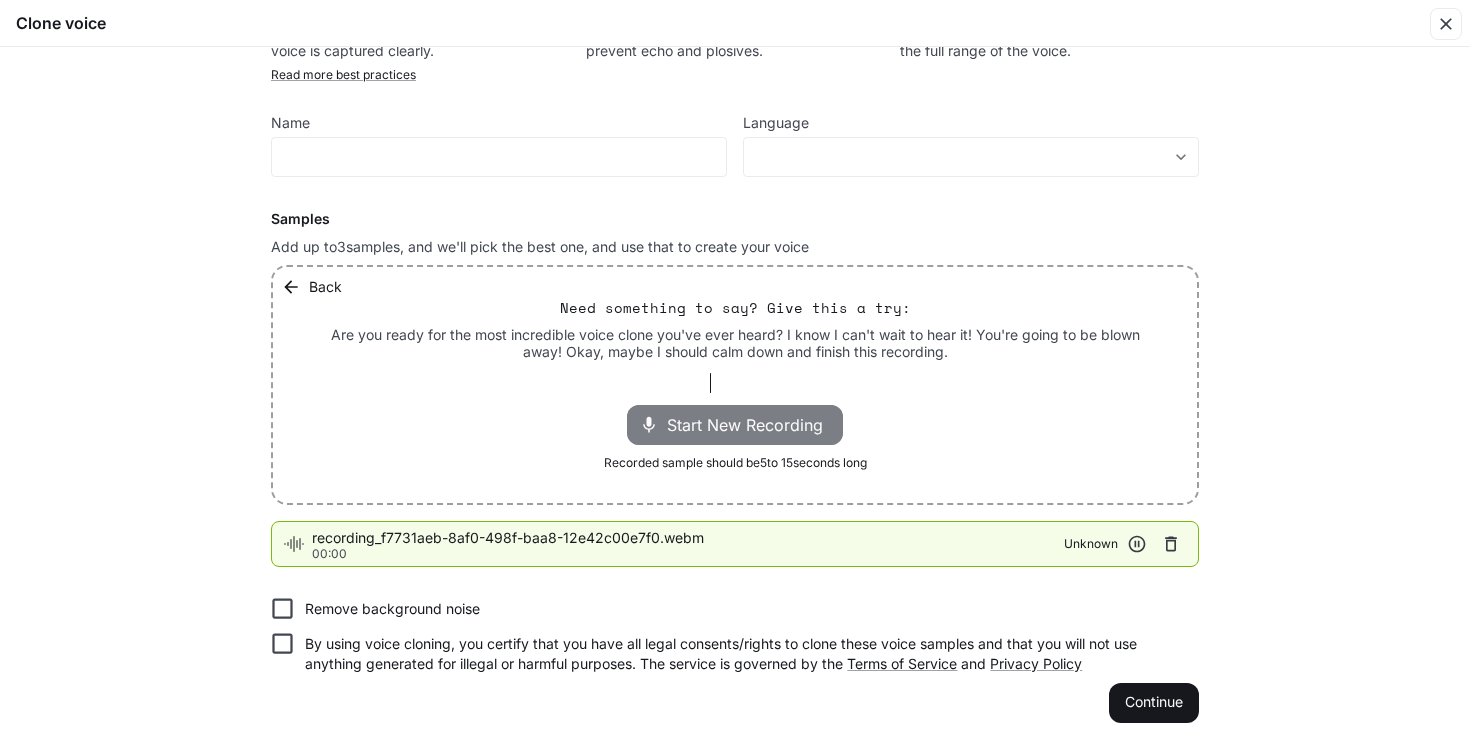 click on "Start New Recording" at bounding box center [751, 425] 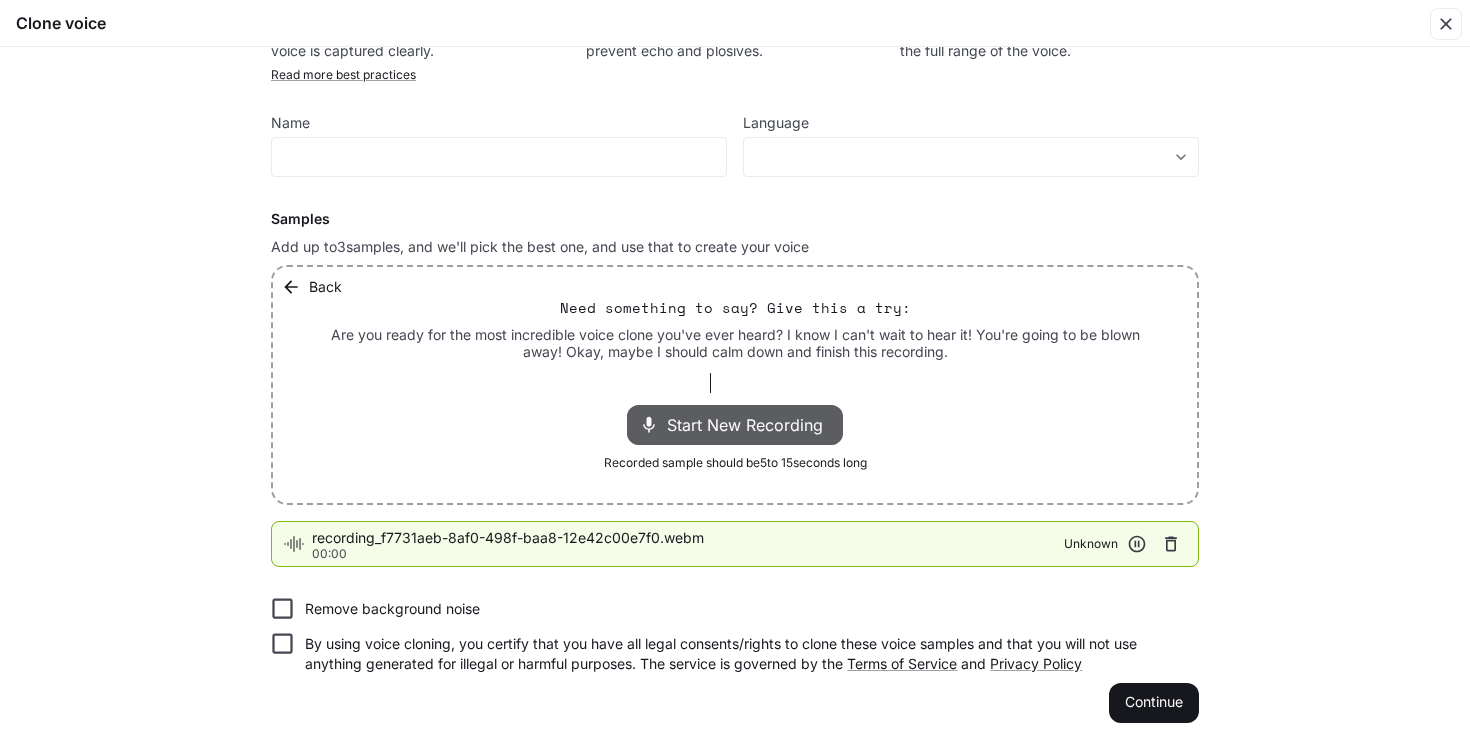 click on "Find a quiet place Minimize background noise to ensure your voice is captured clearly. Avoid mic noise Keep a reasonable distance from the mic to prevent echo and plosives. Be expressive Speak with a variety of emotions to capture the full range of the voice. Read more best practices Name ​ Language ​ ​ Samples Add up to  3  samples, and we'll pick the best one, and use that to create your voice Back Need something to say? Give this a try: Are you ready for the most incredible voice clone you've ever heard? I know I can't wait to hear it! You're going to be blown away! Okay, maybe I should calm down and finish this recording. Start New Recording Recorded sample should be  5  to   15  seconds long recording_f7731aeb-8af0-498f-baa8-12e42c00e7f0.webm 00:00 Unknown Remove background noise By using voice cloning, you certify that you have all legal consents/rights to clone these voice samples and that you will not use anything generated for illegal or harmful purposes. The service is governed by the     and" at bounding box center [735, 357] 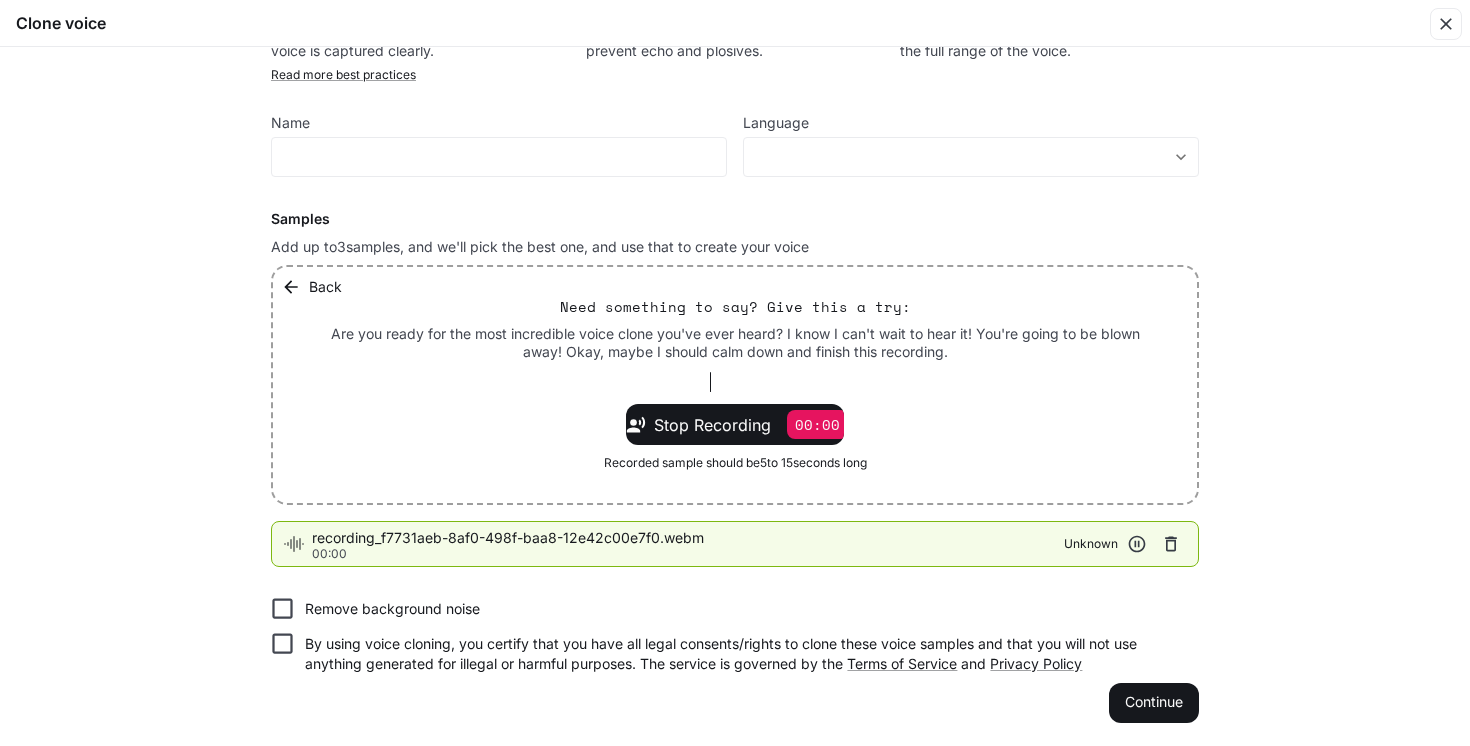 scroll, scrollTop: 0, scrollLeft: 0, axis: both 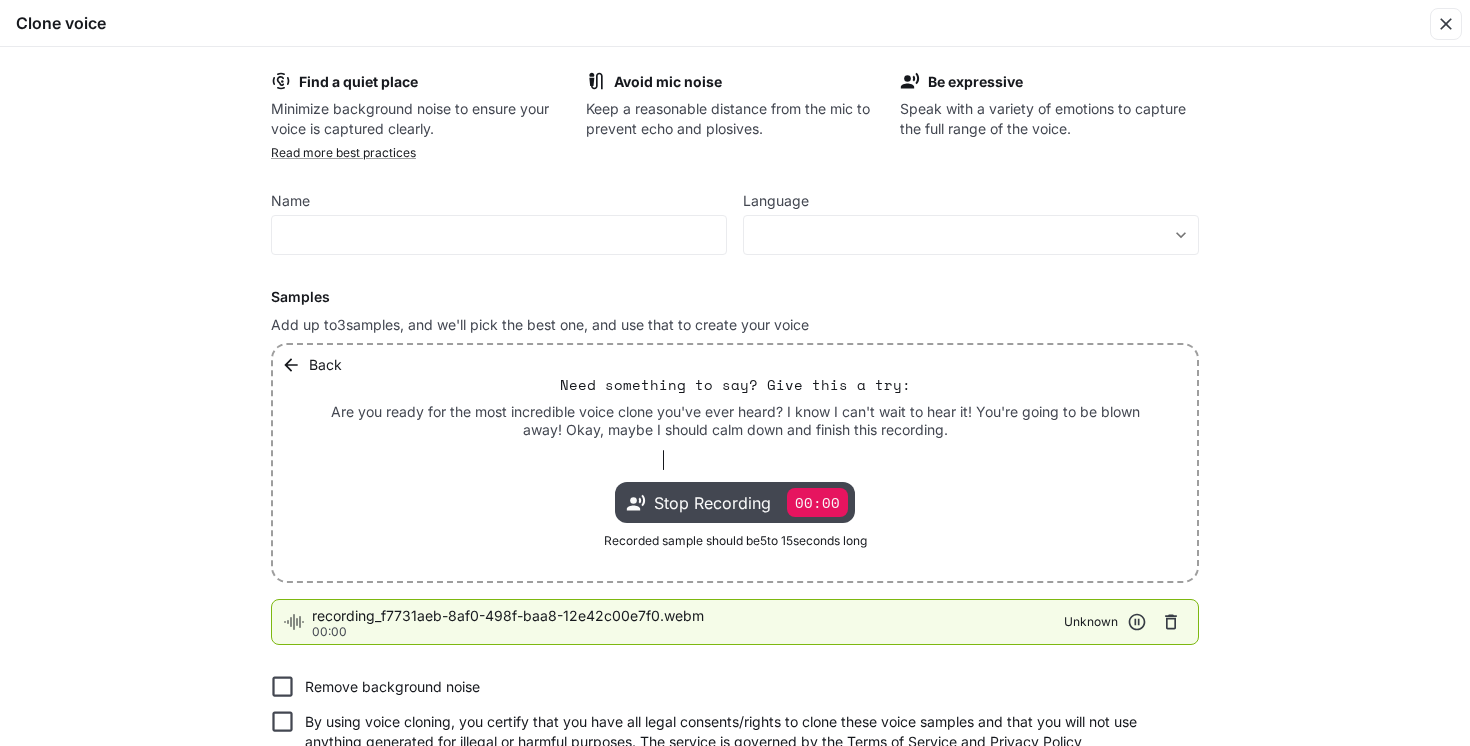 click on "00:00" at bounding box center (817, 502) 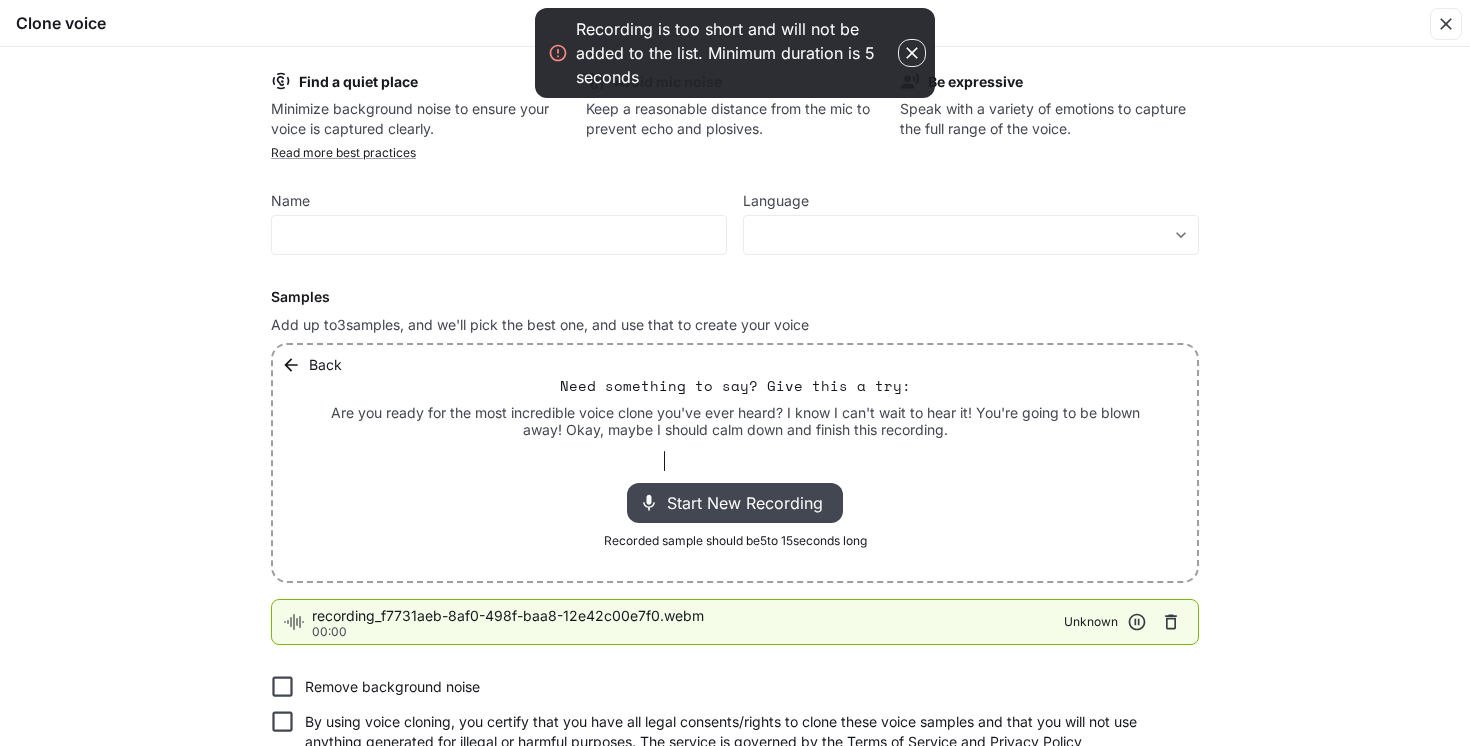click 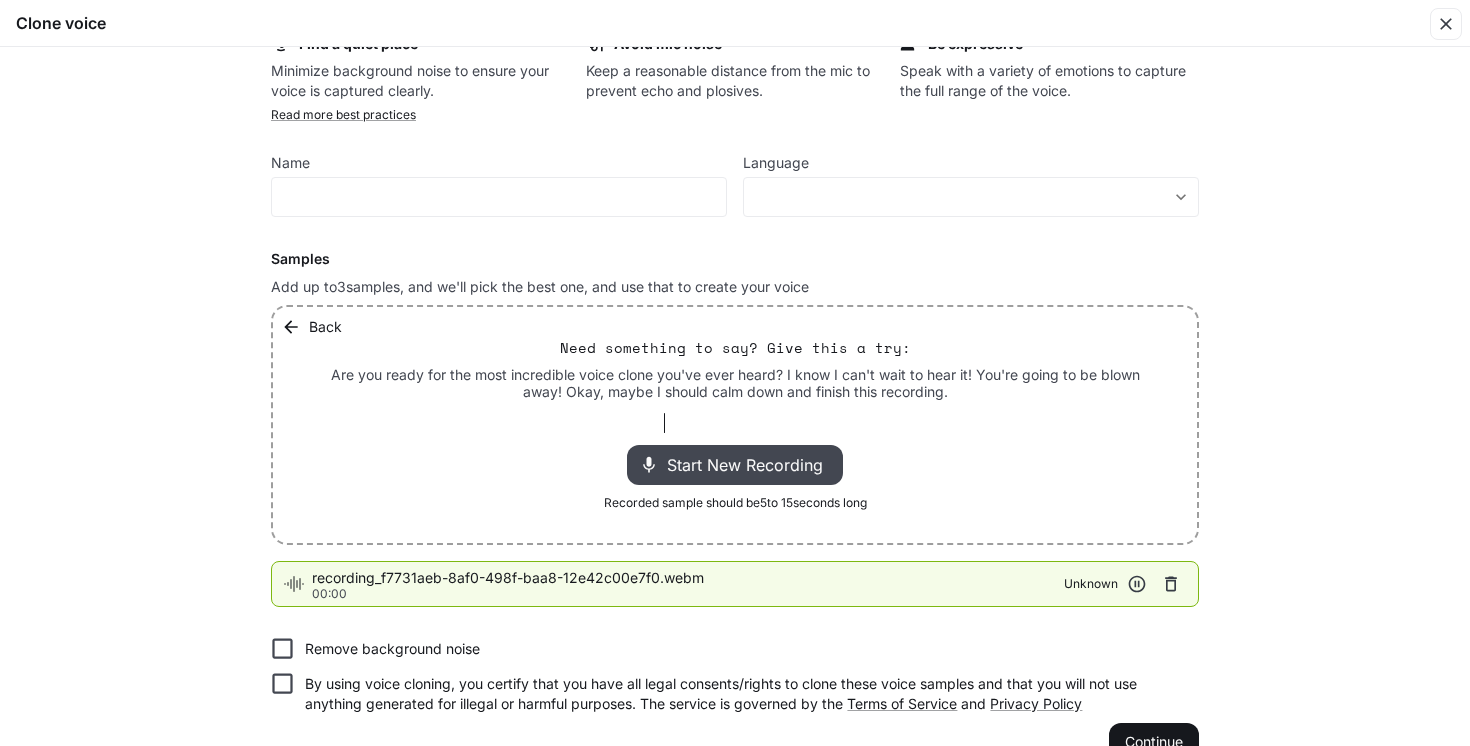 scroll, scrollTop: 78, scrollLeft: 0, axis: vertical 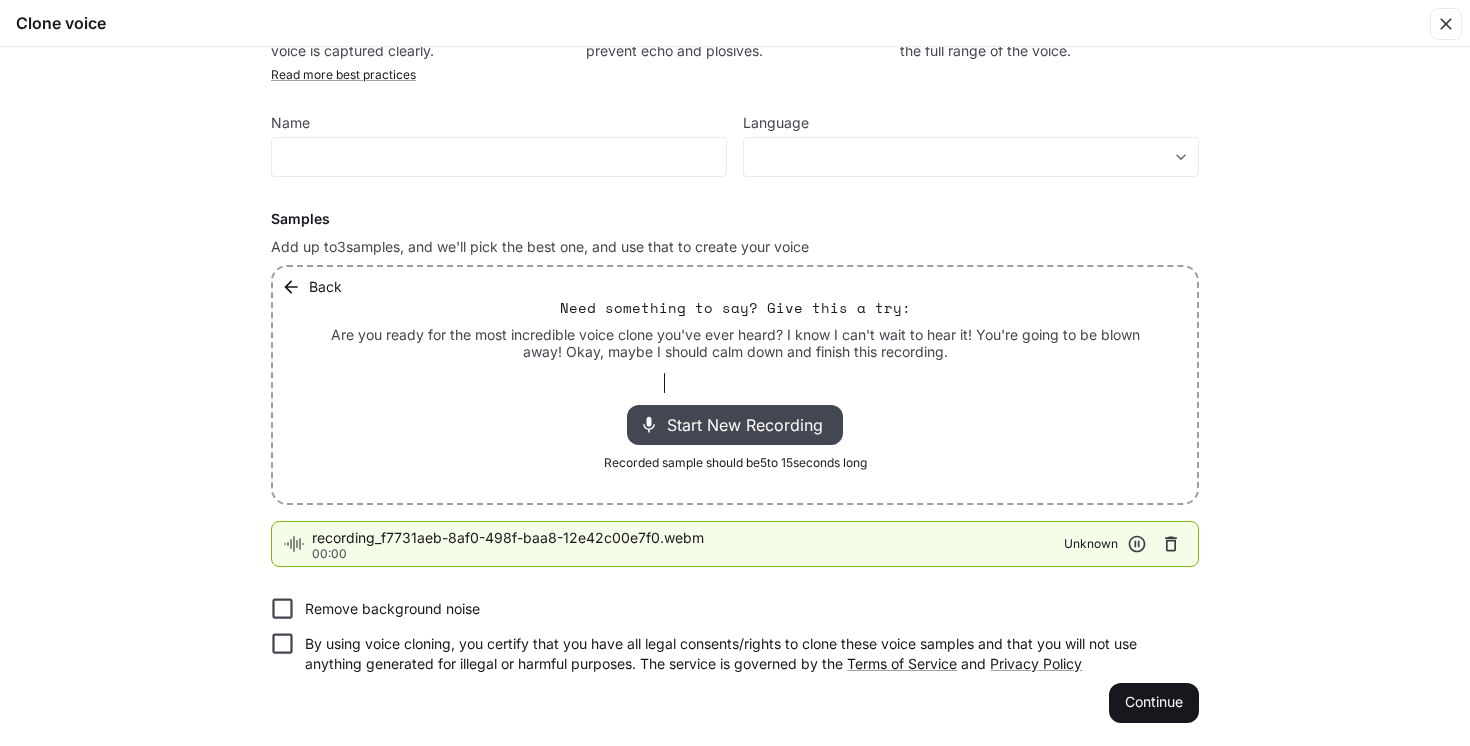 click 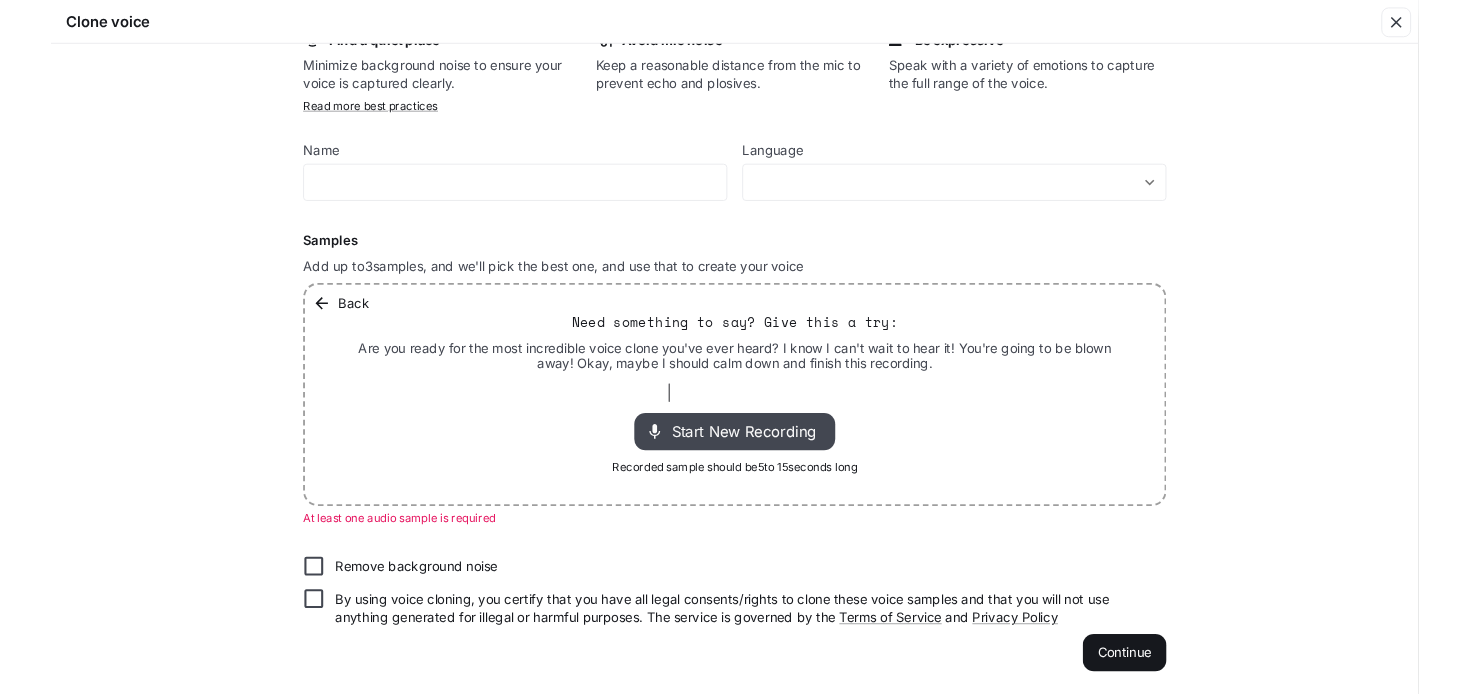 scroll, scrollTop: 39, scrollLeft: 0, axis: vertical 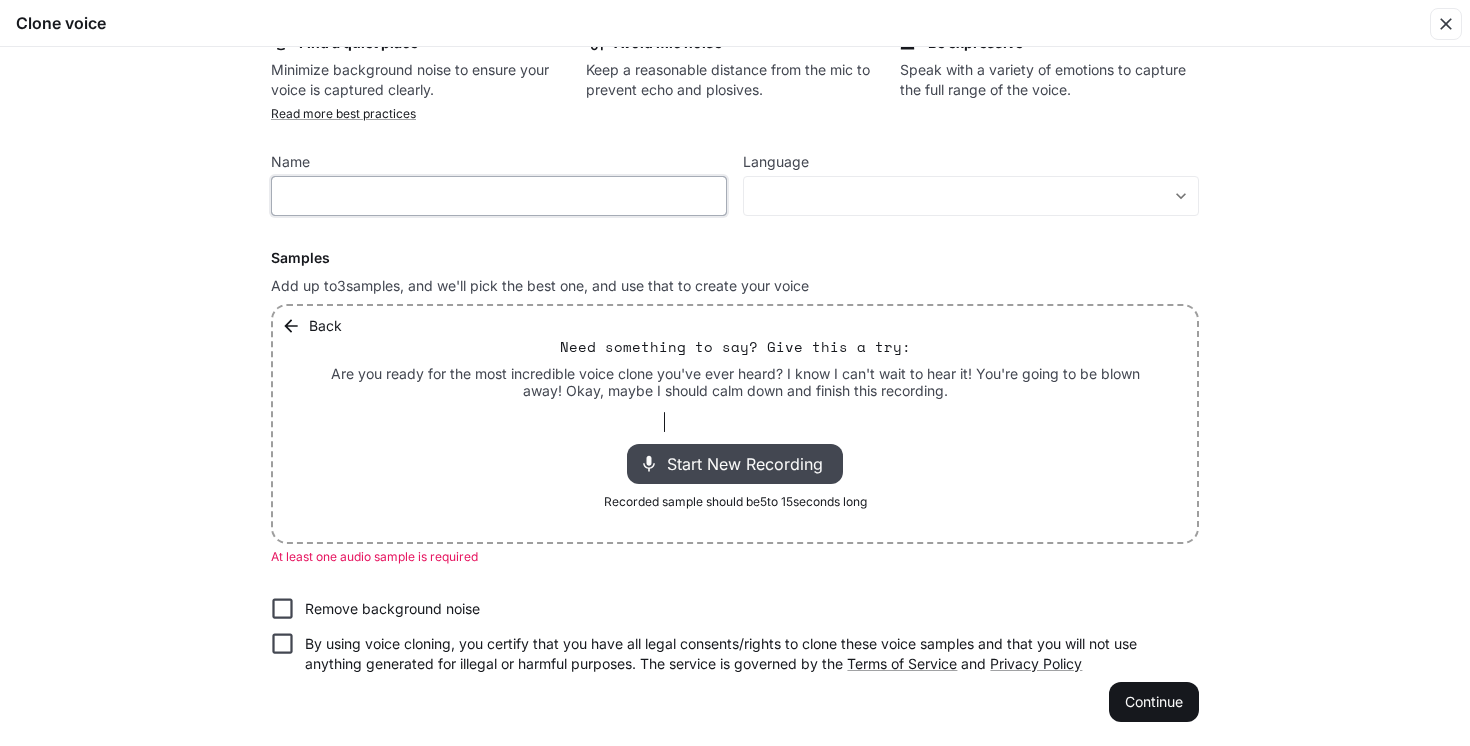 click at bounding box center (499, 196) 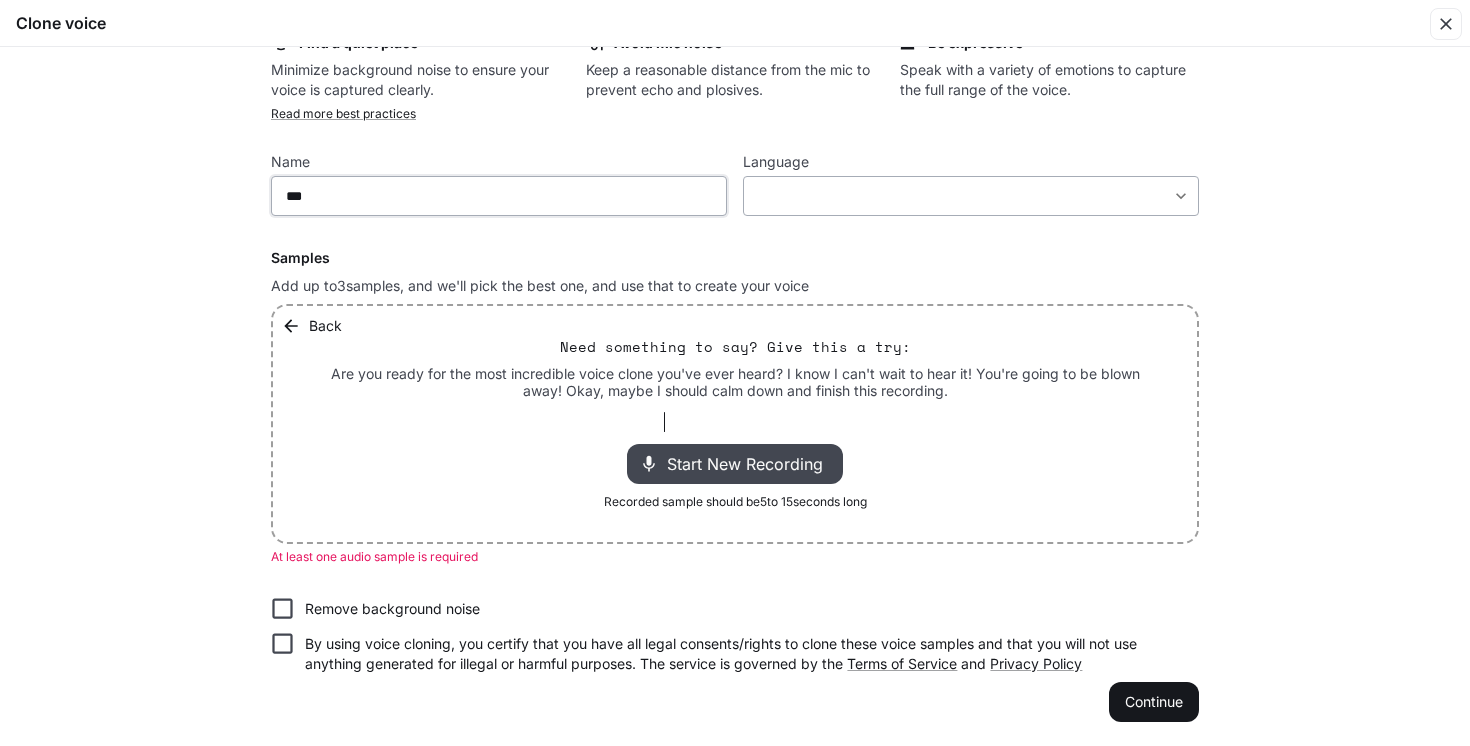 type on "***" 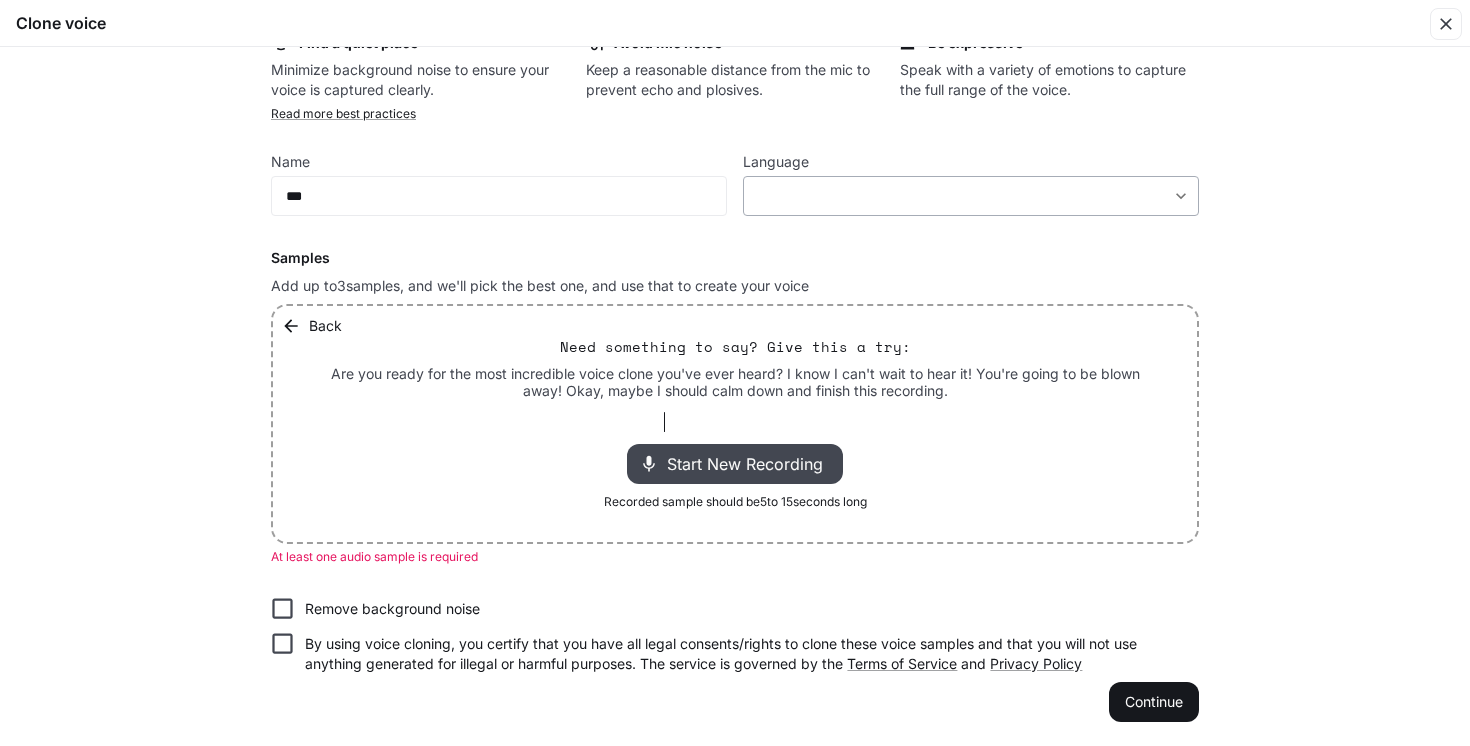 click on "​ ​" at bounding box center (971, 196) 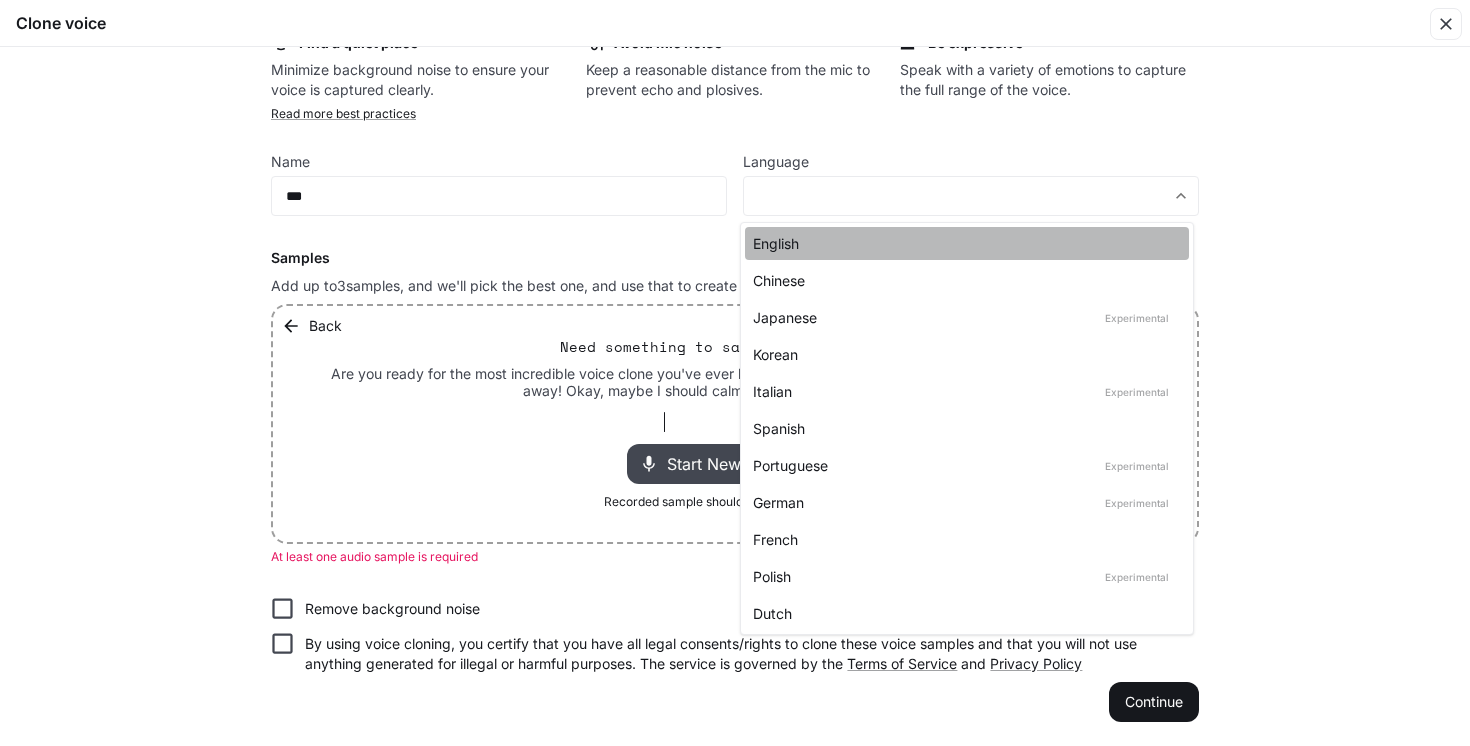 click on "English" at bounding box center [963, 243] 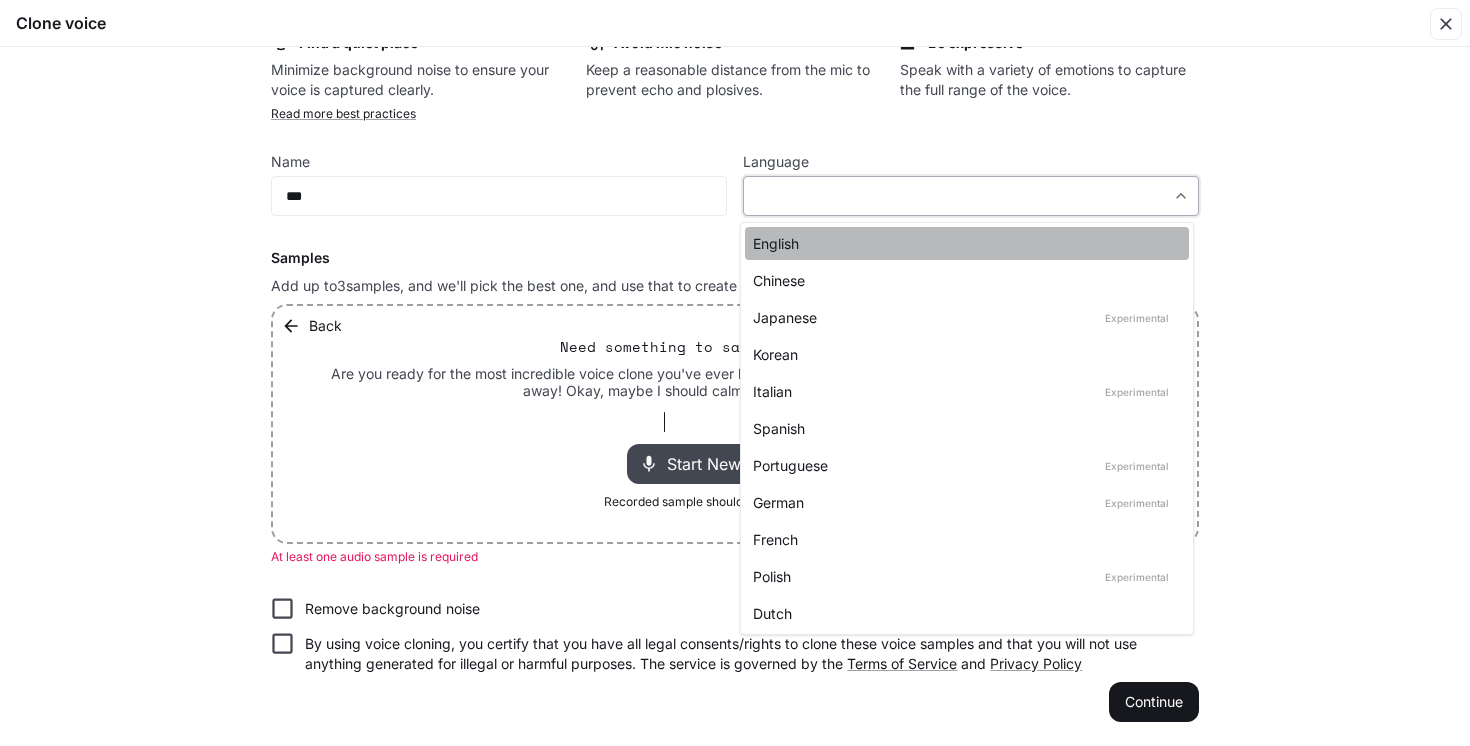 type on "*****" 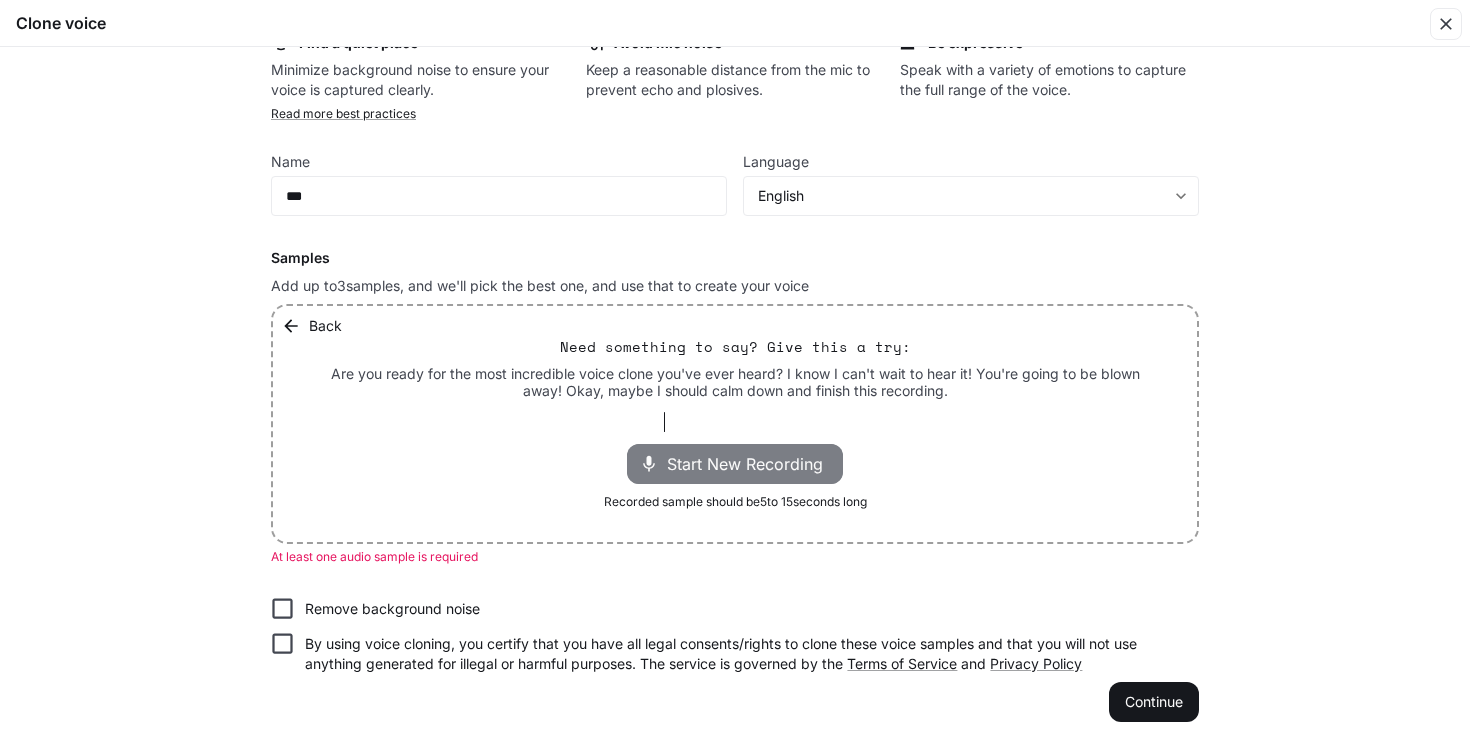 click on "Start New Recording" at bounding box center [751, 464] 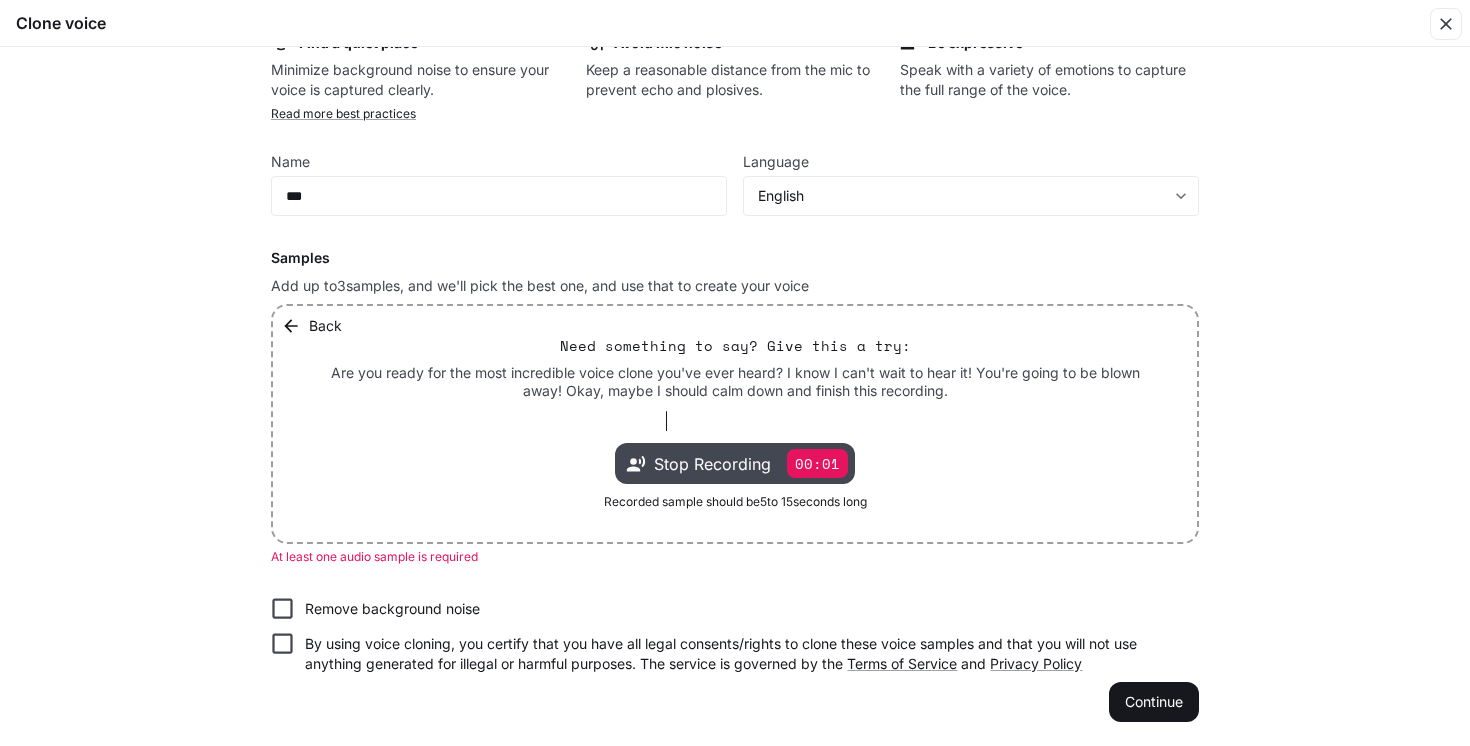 click on "00:01" at bounding box center [817, 463] 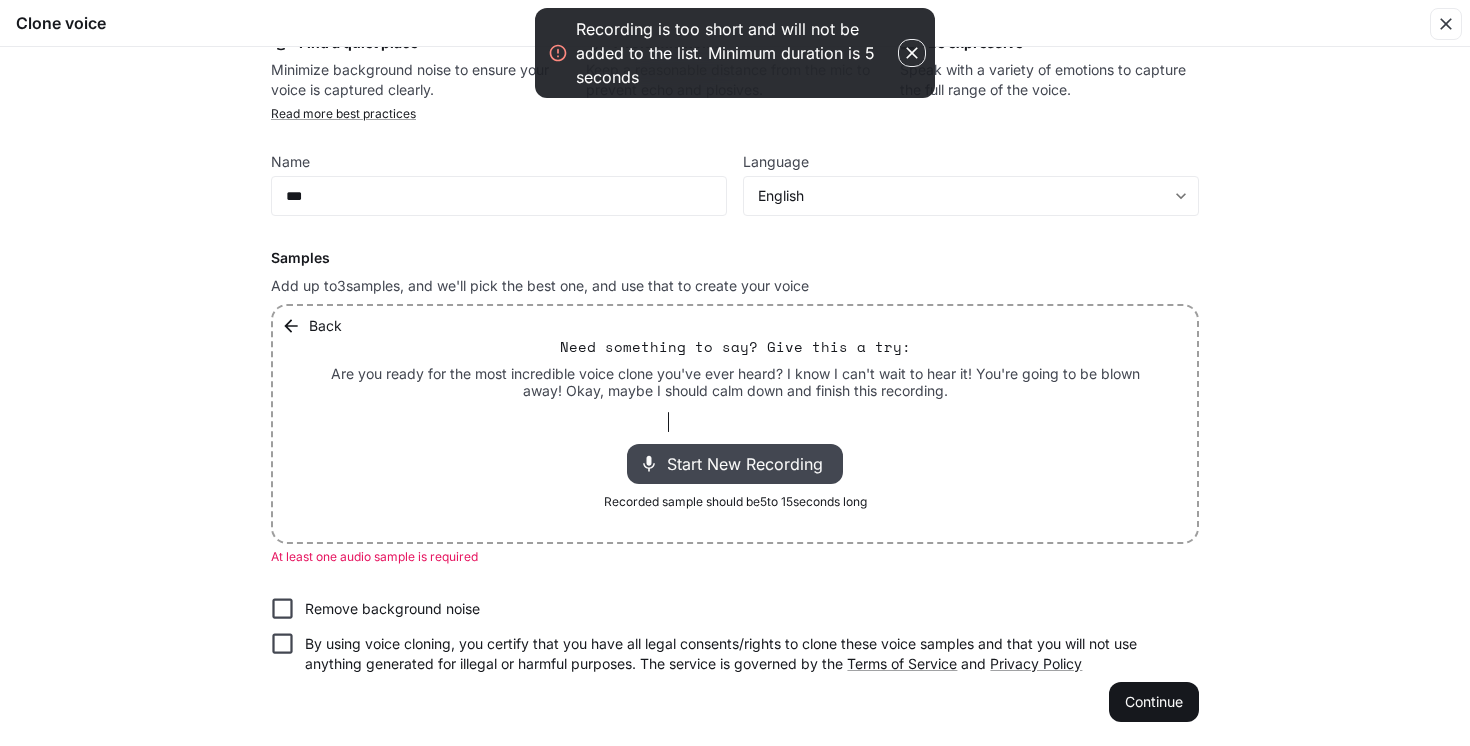 click 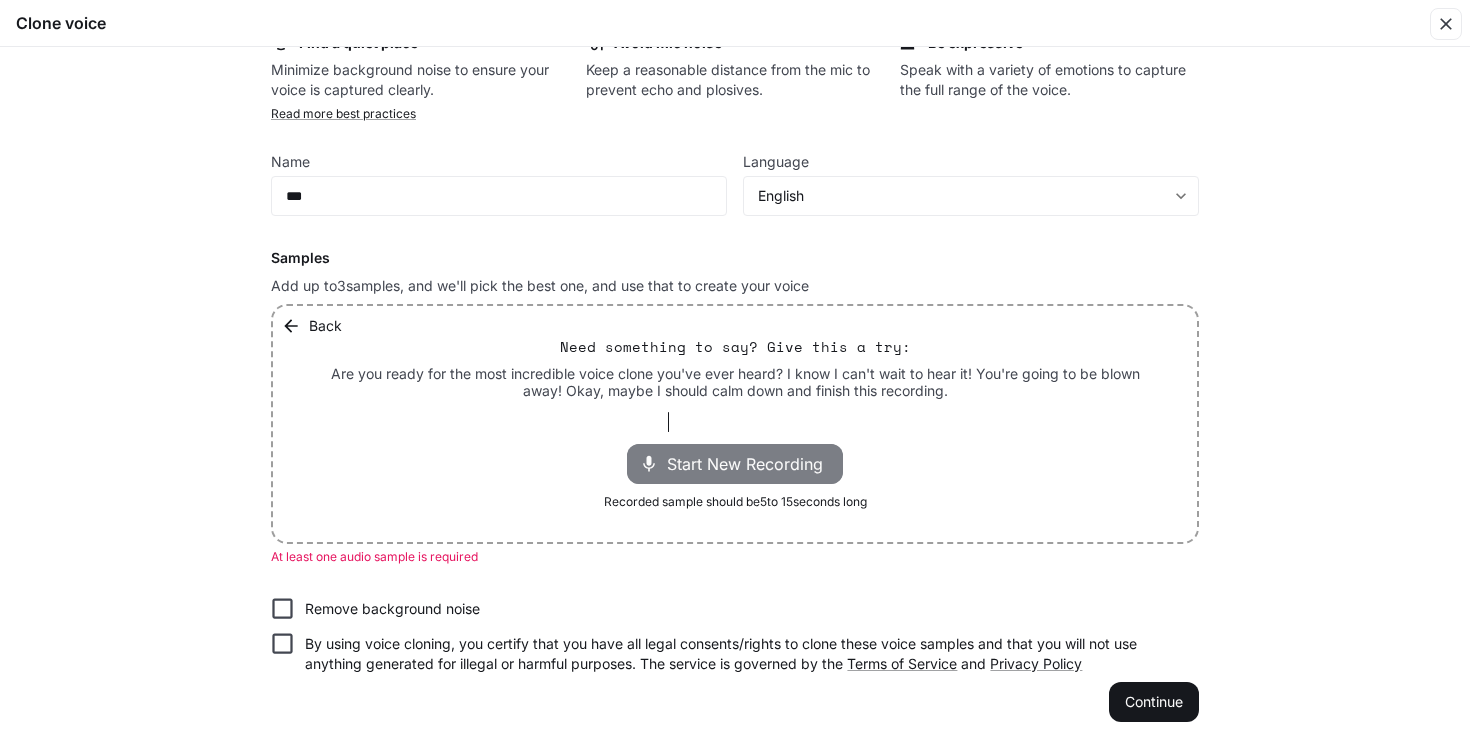 click on "Start New Recording" at bounding box center (751, 464) 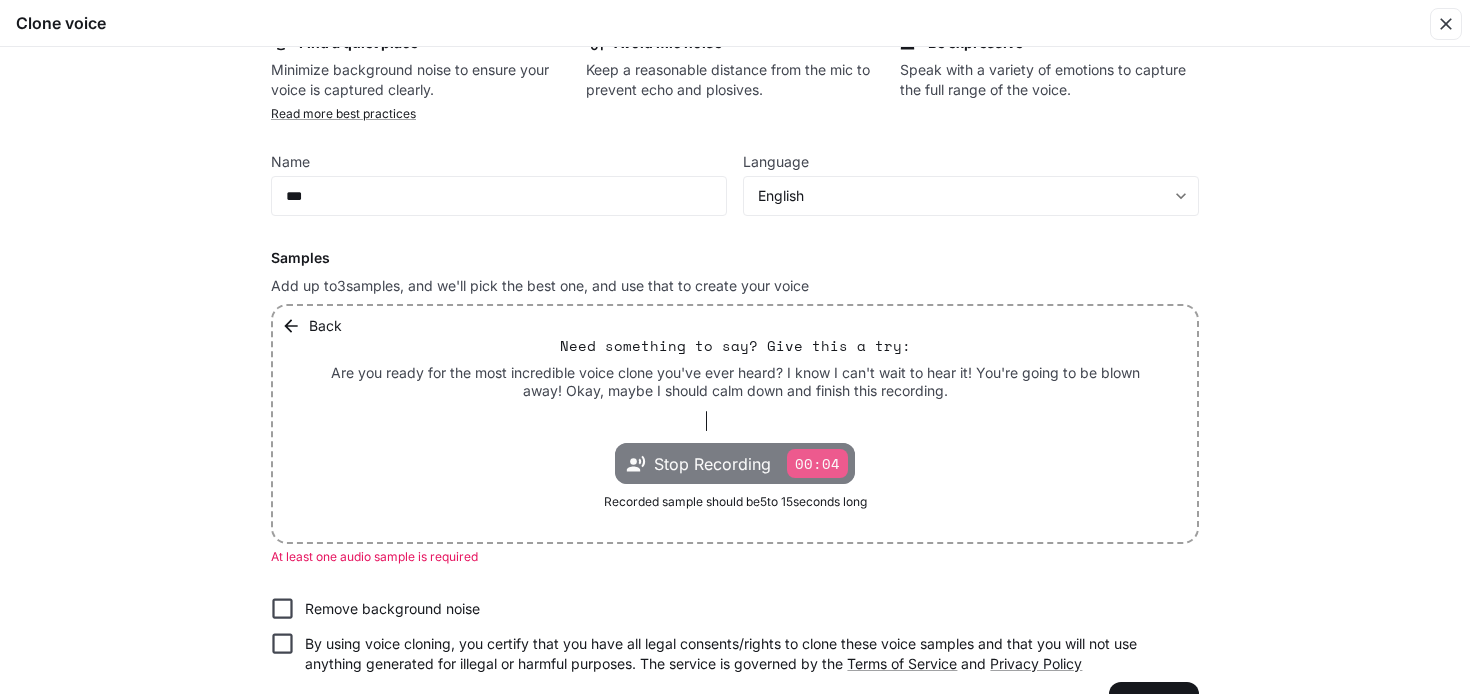 click on "00:04" at bounding box center (817, 463) 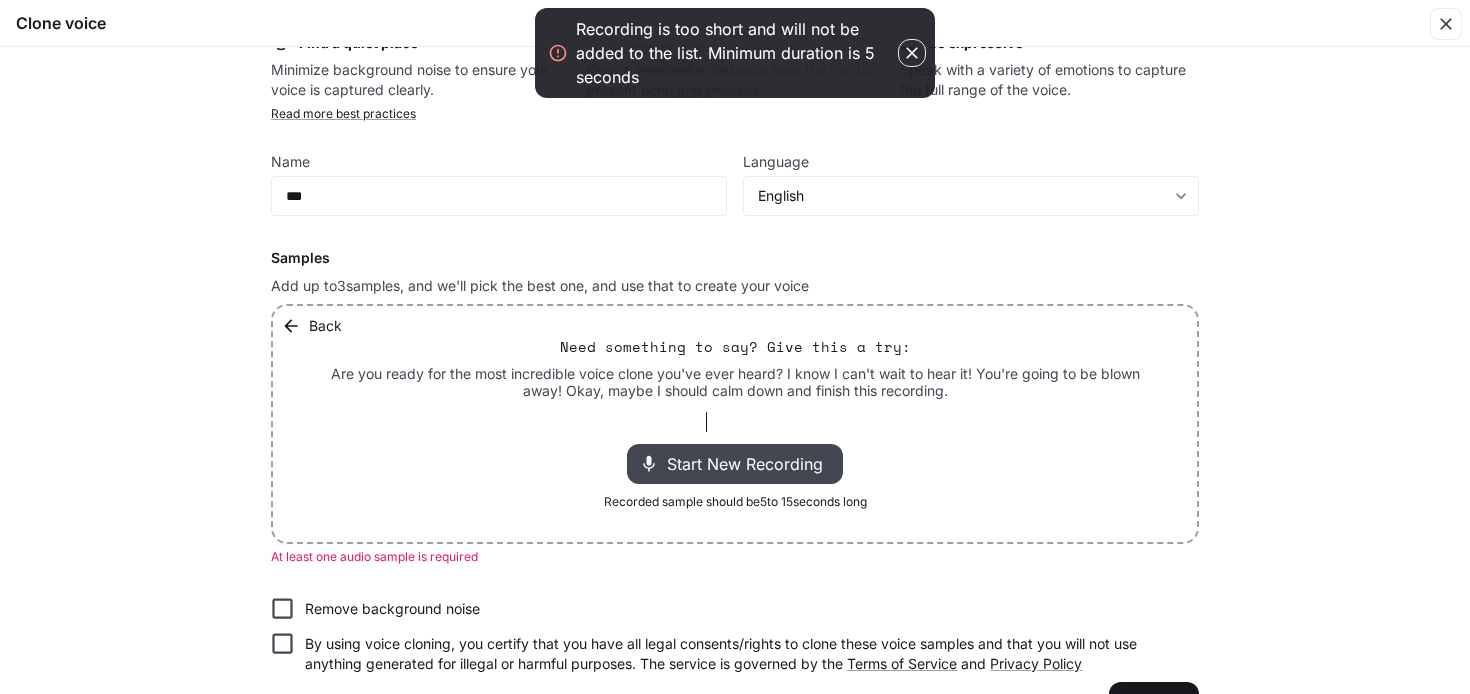 click 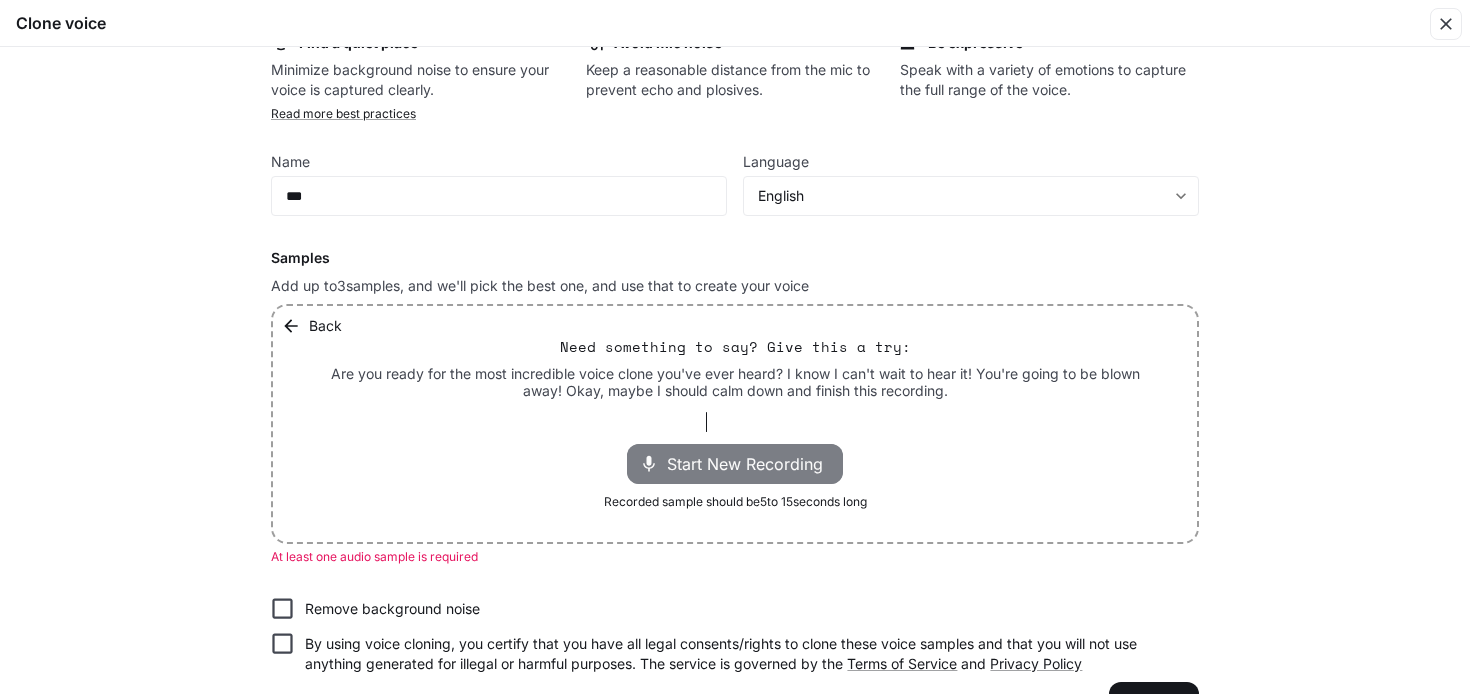 click on "Start New Recording" at bounding box center (751, 464) 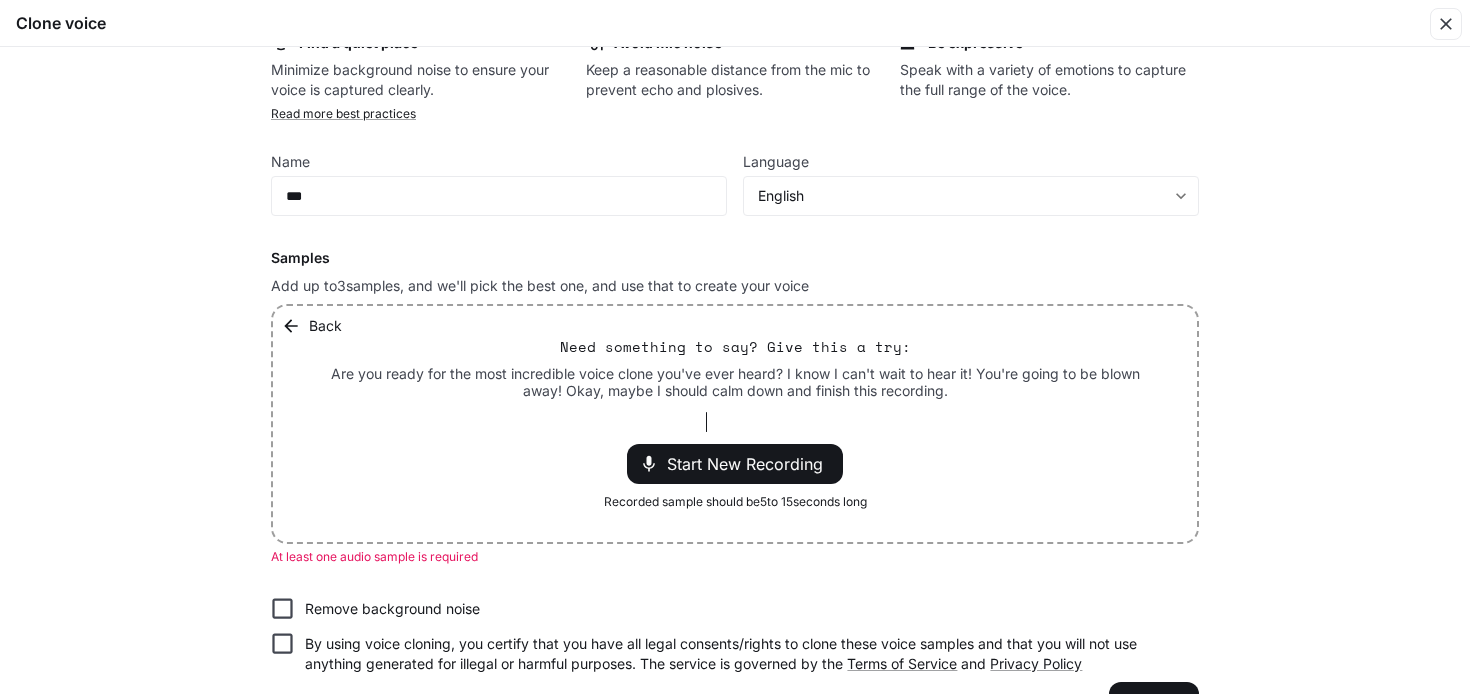 click on "Start New Recording" at bounding box center [751, 464] 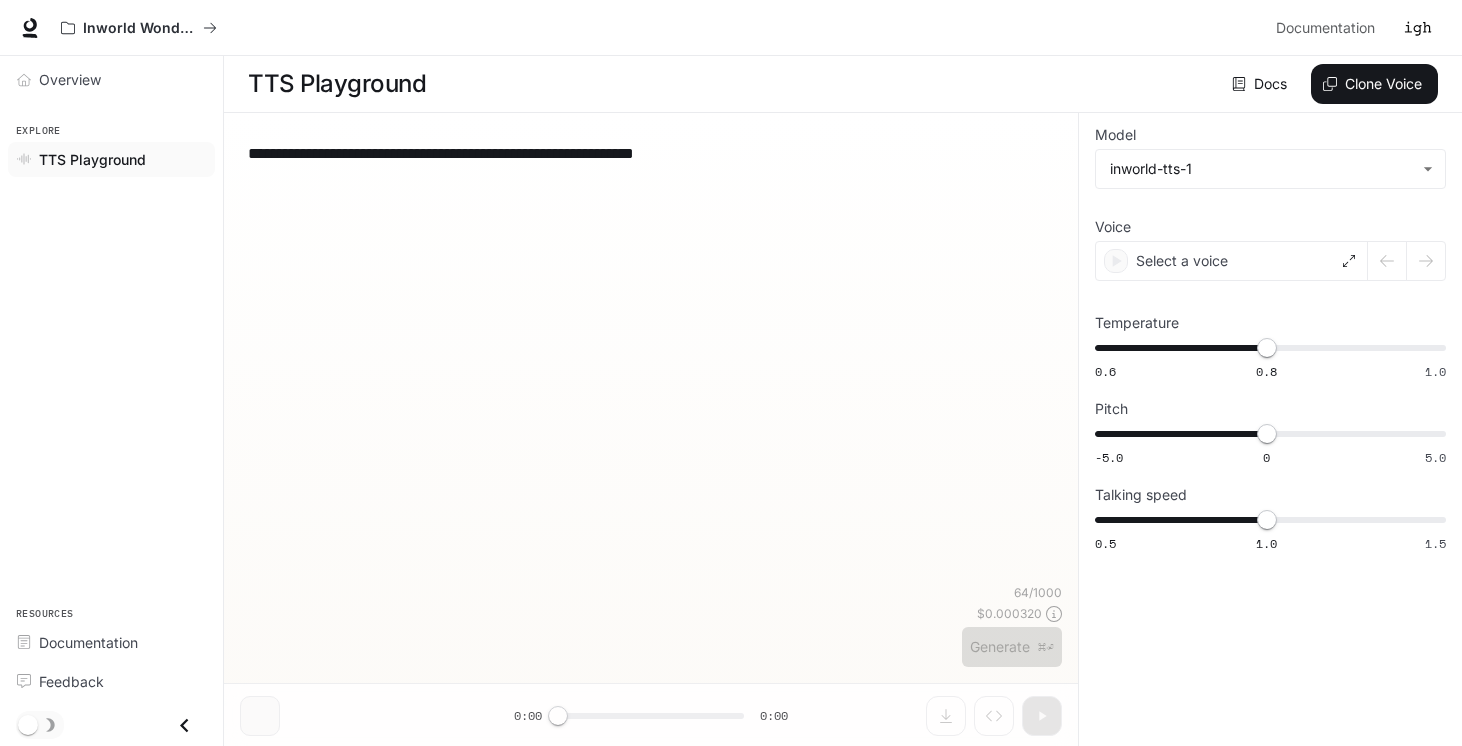 scroll, scrollTop: 0, scrollLeft: 0, axis: both 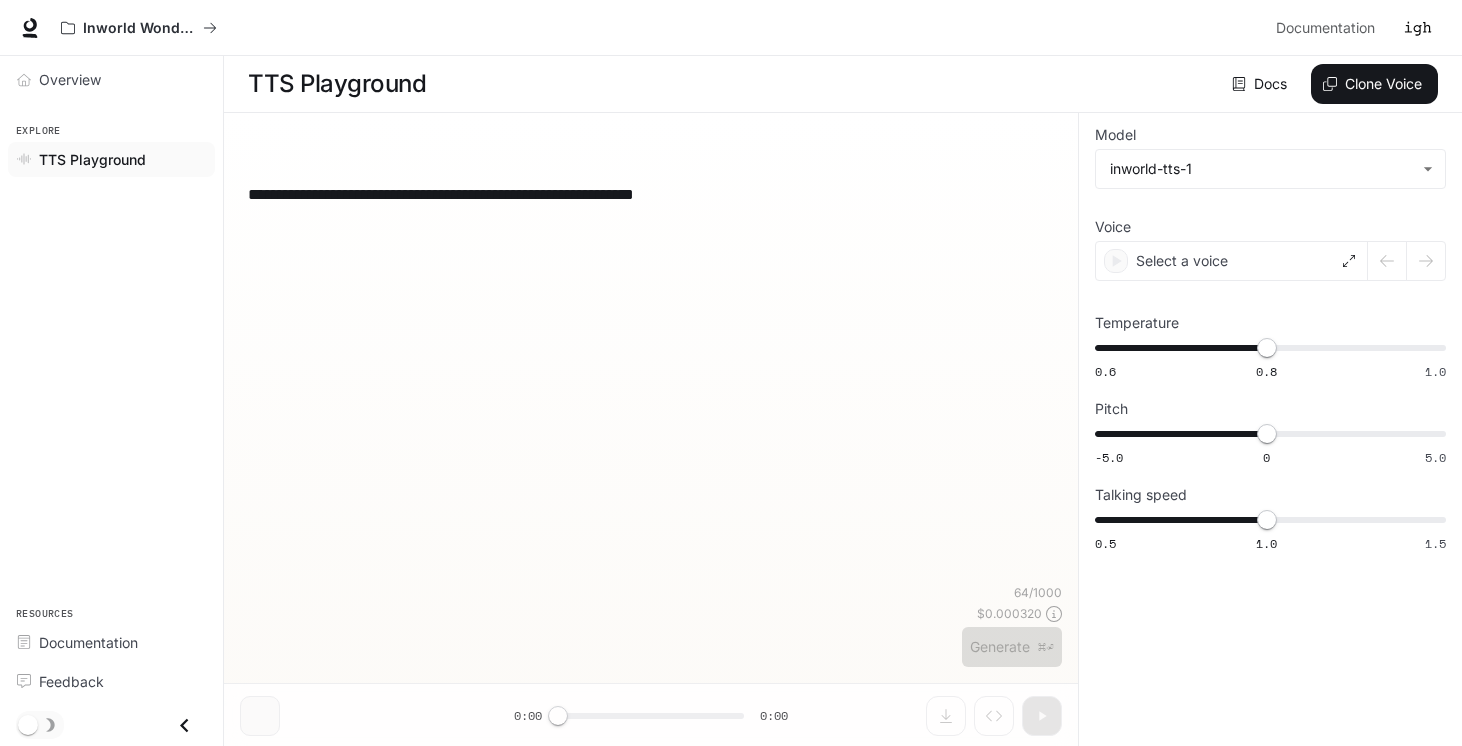 type on "**********" 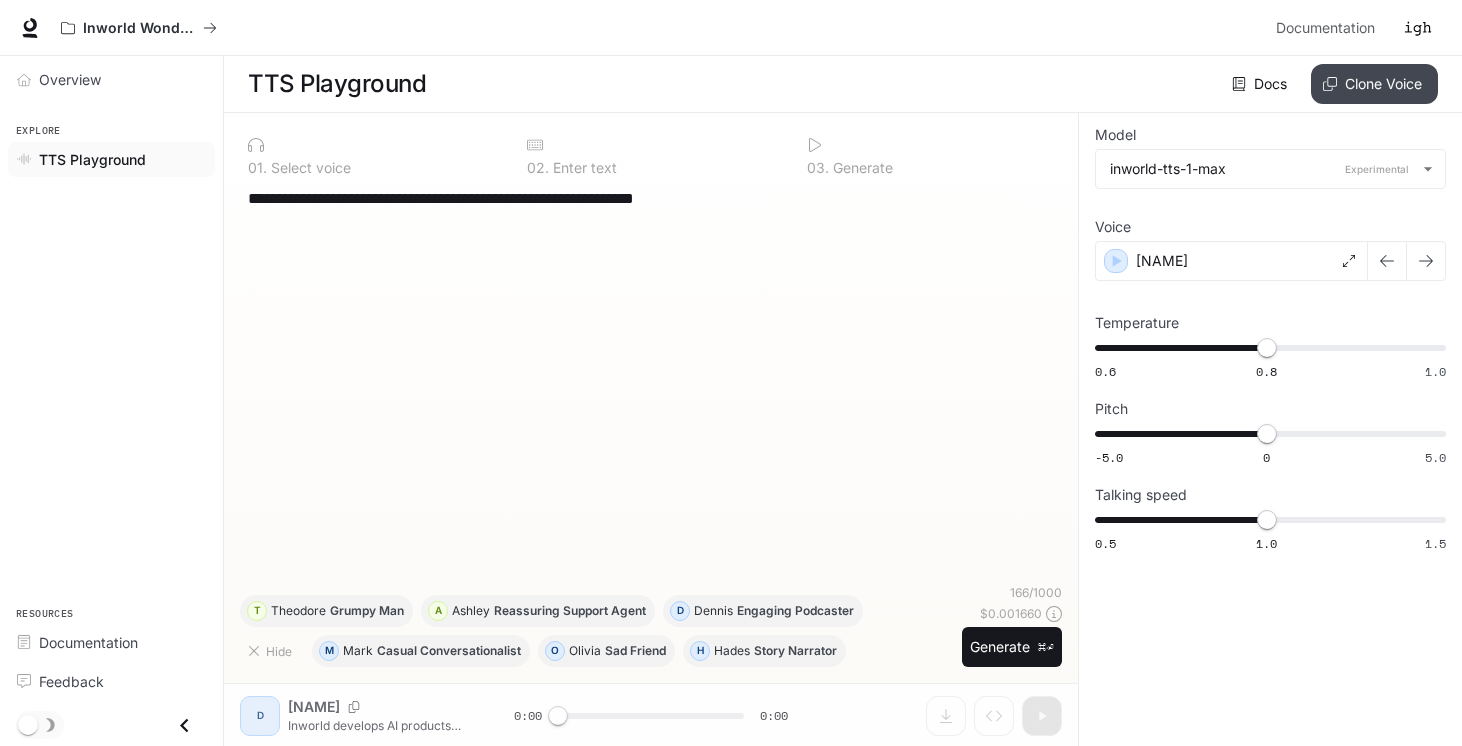 click on "Clone Voice" at bounding box center (1374, 84) 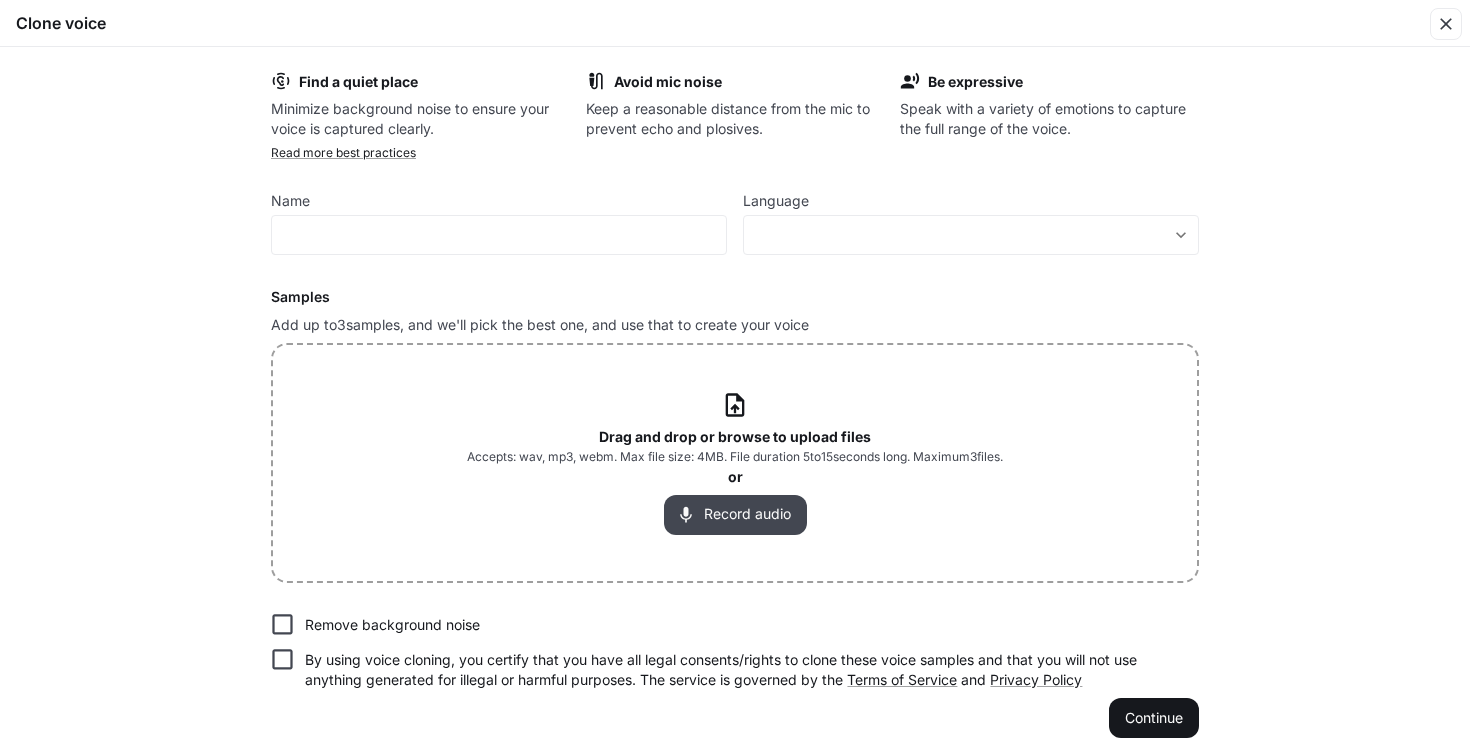 click on "Record audio" at bounding box center (735, 515) 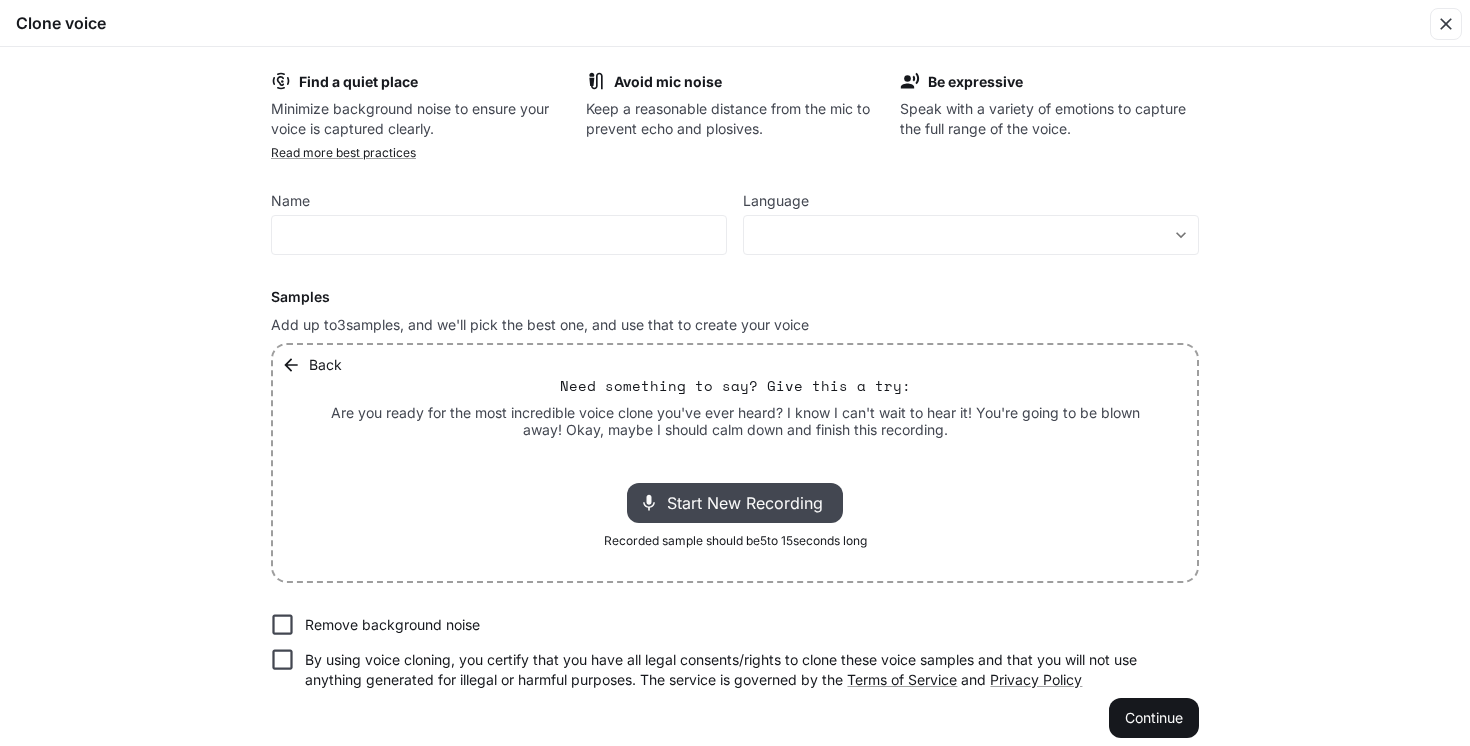click on "Start New Recording" at bounding box center (751, 503) 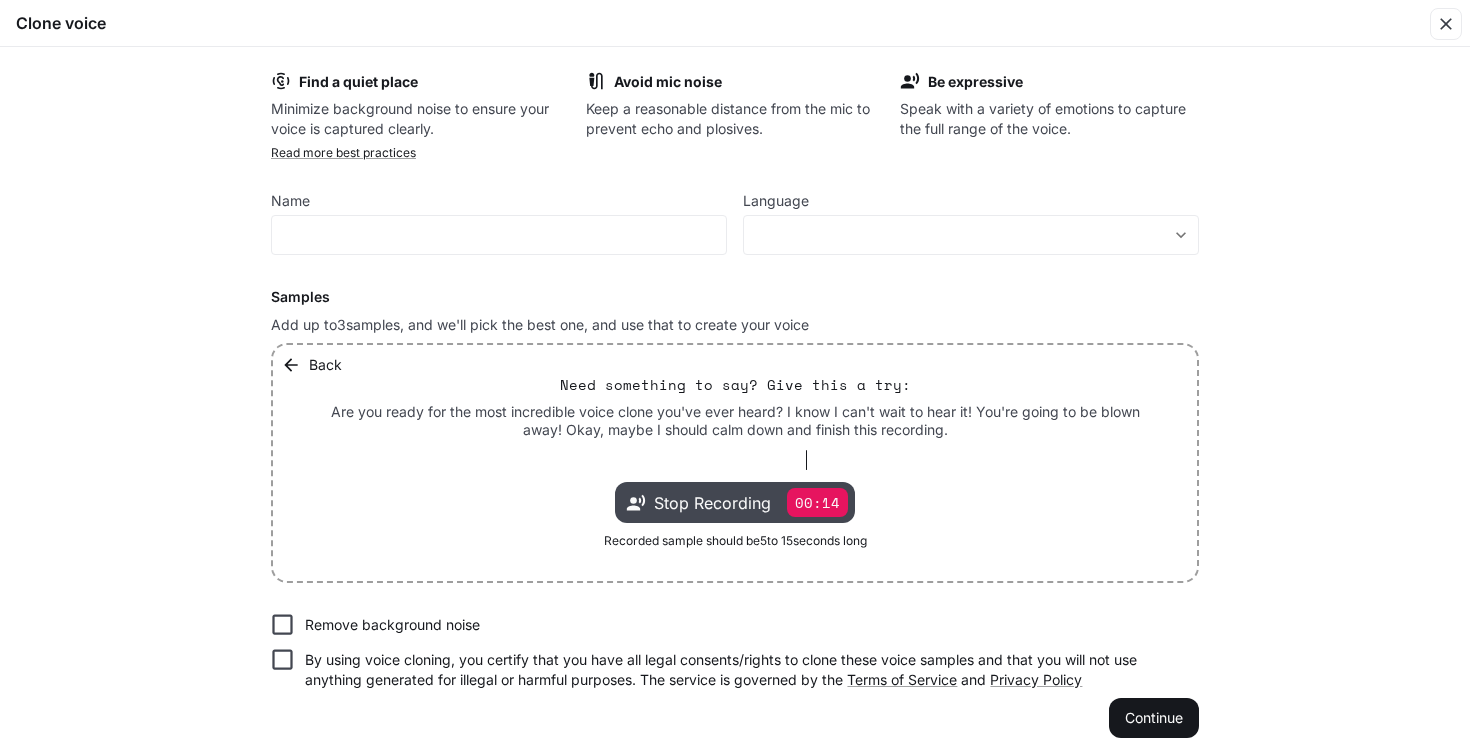 click on "00:14" at bounding box center (817, 502) 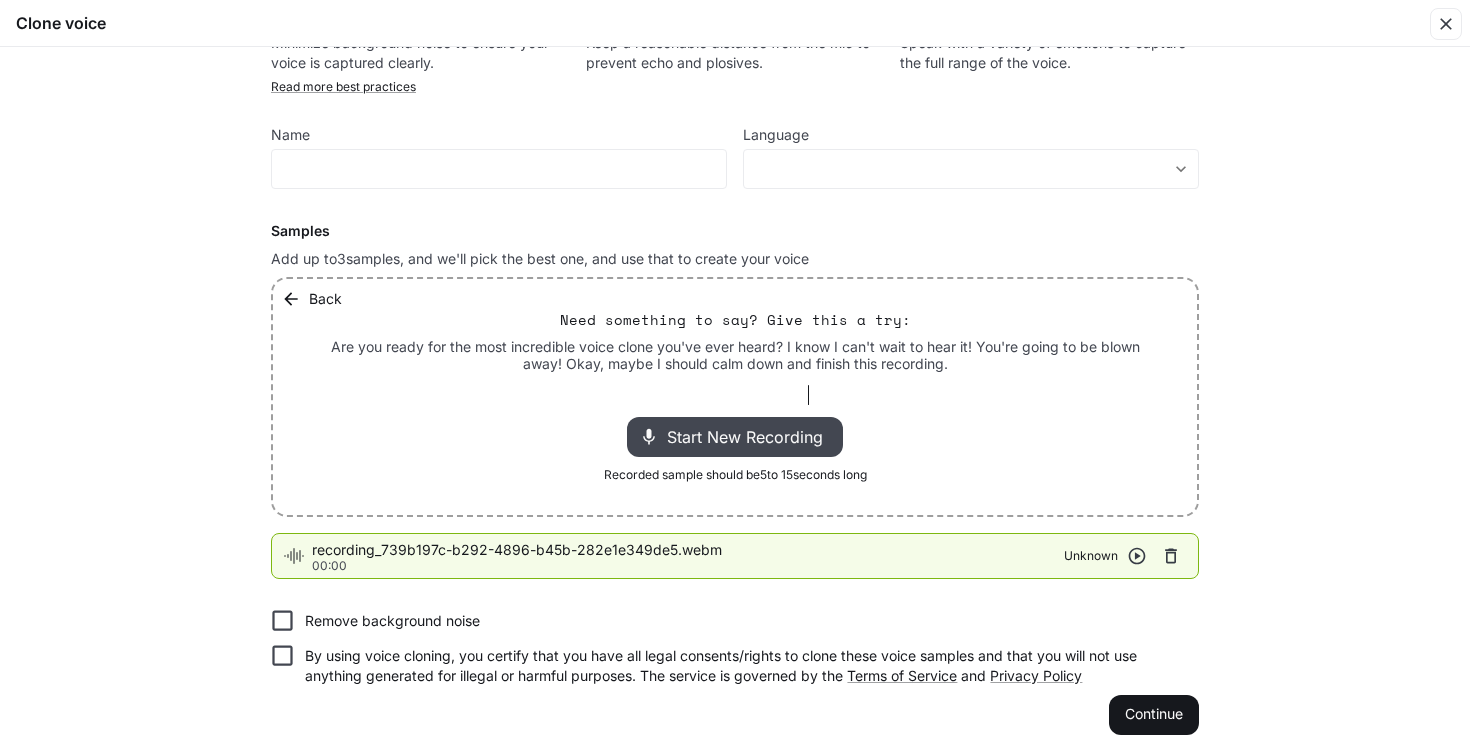 scroll, scrollTop: 78, scrollLeft: 0, axis: vertical 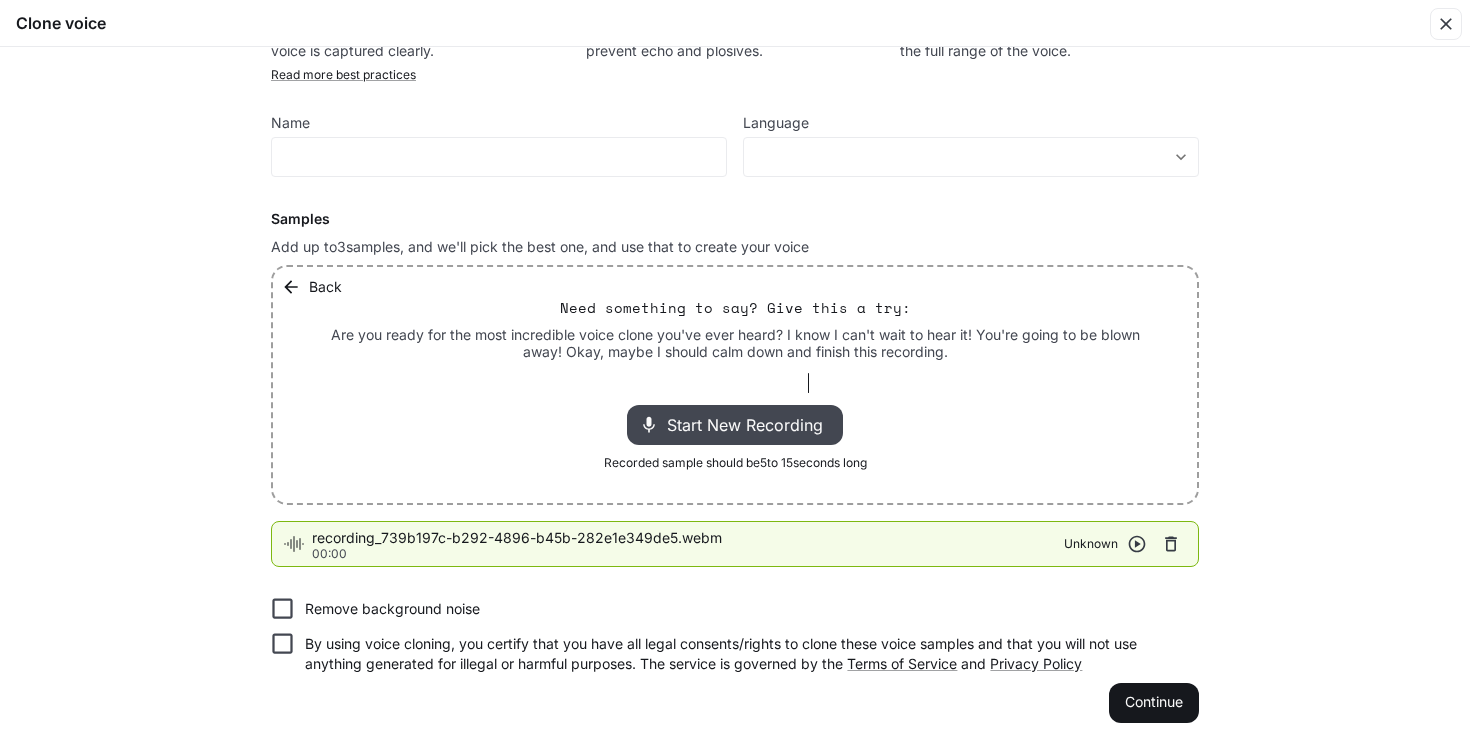click 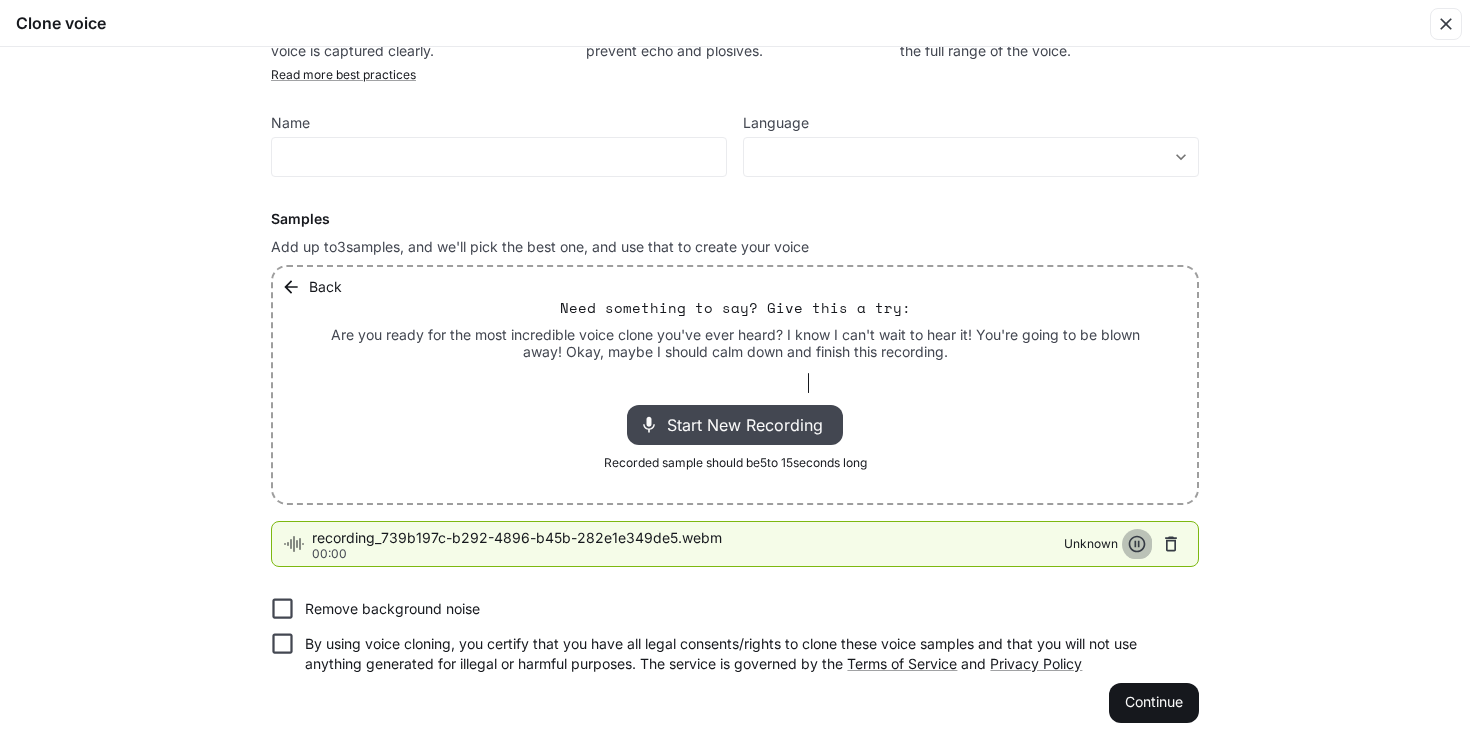 click 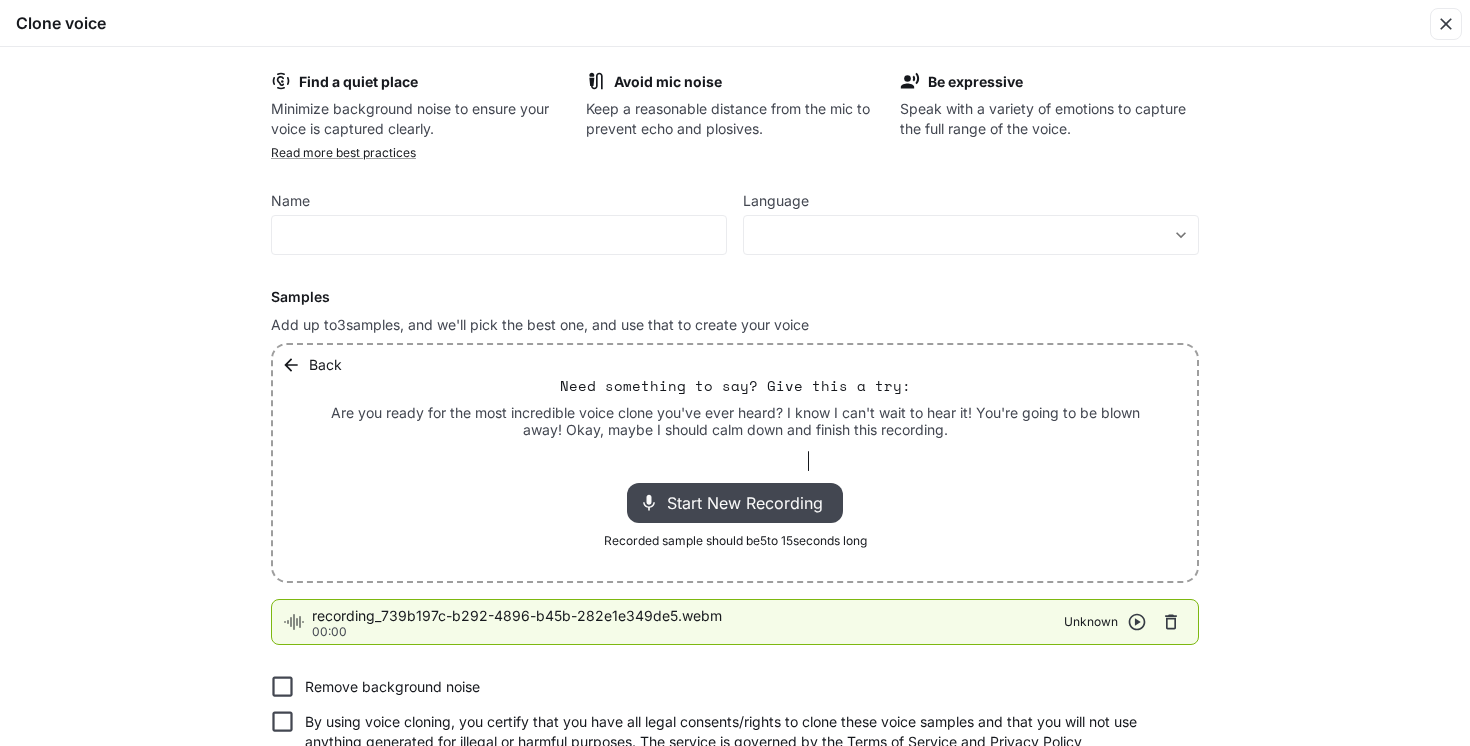 scroll, scrollTop: 78, scrollLeft: 0, axis: vertical 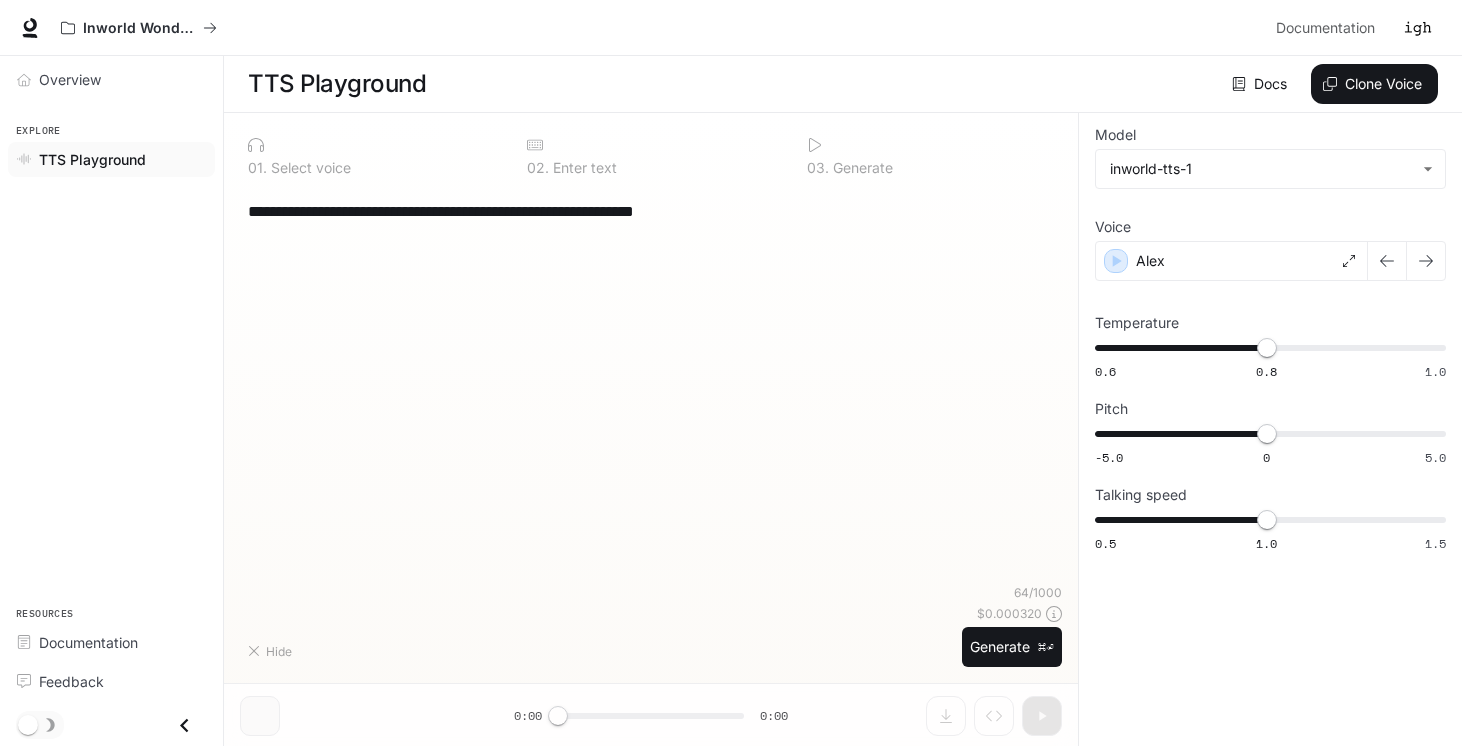 type on "**********" 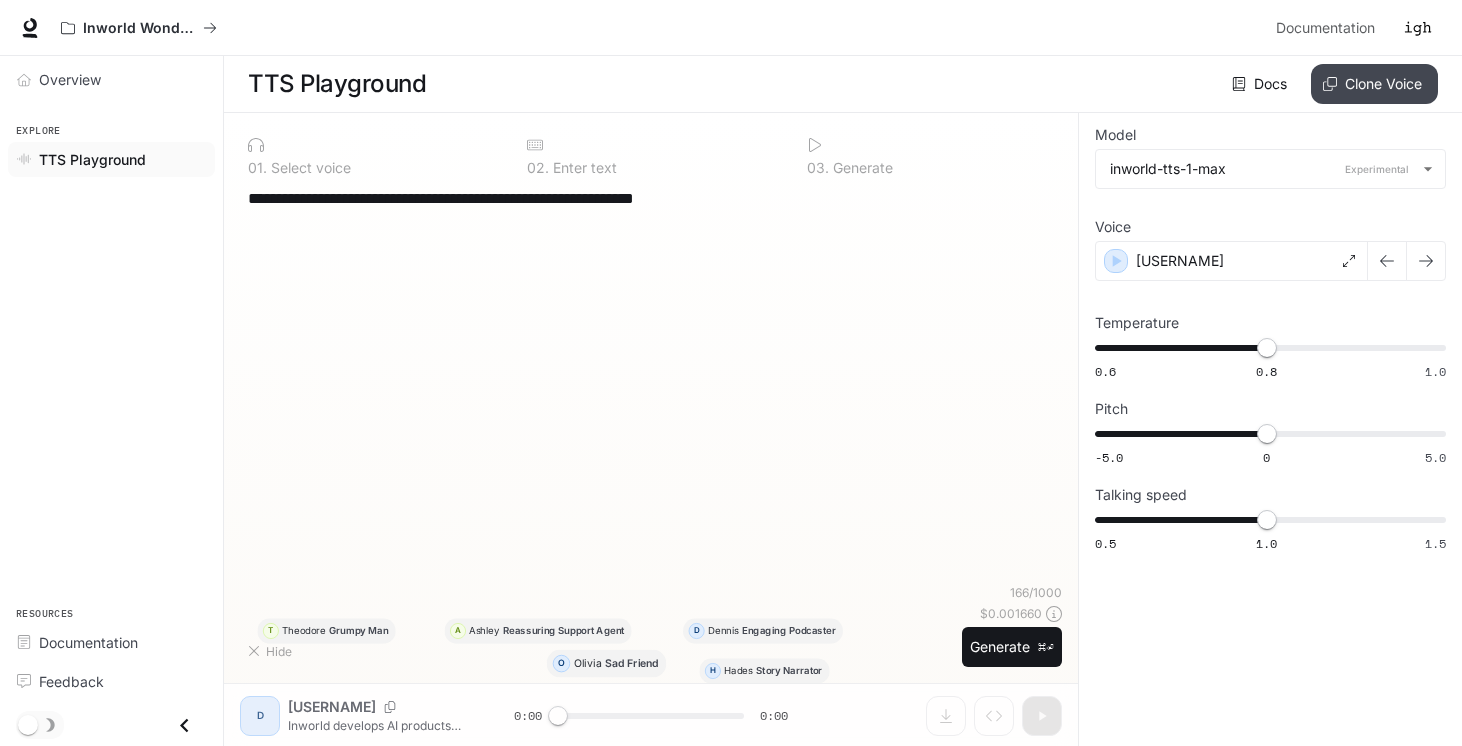 click on "Clone Voice" at bounding box center (1374, 84) 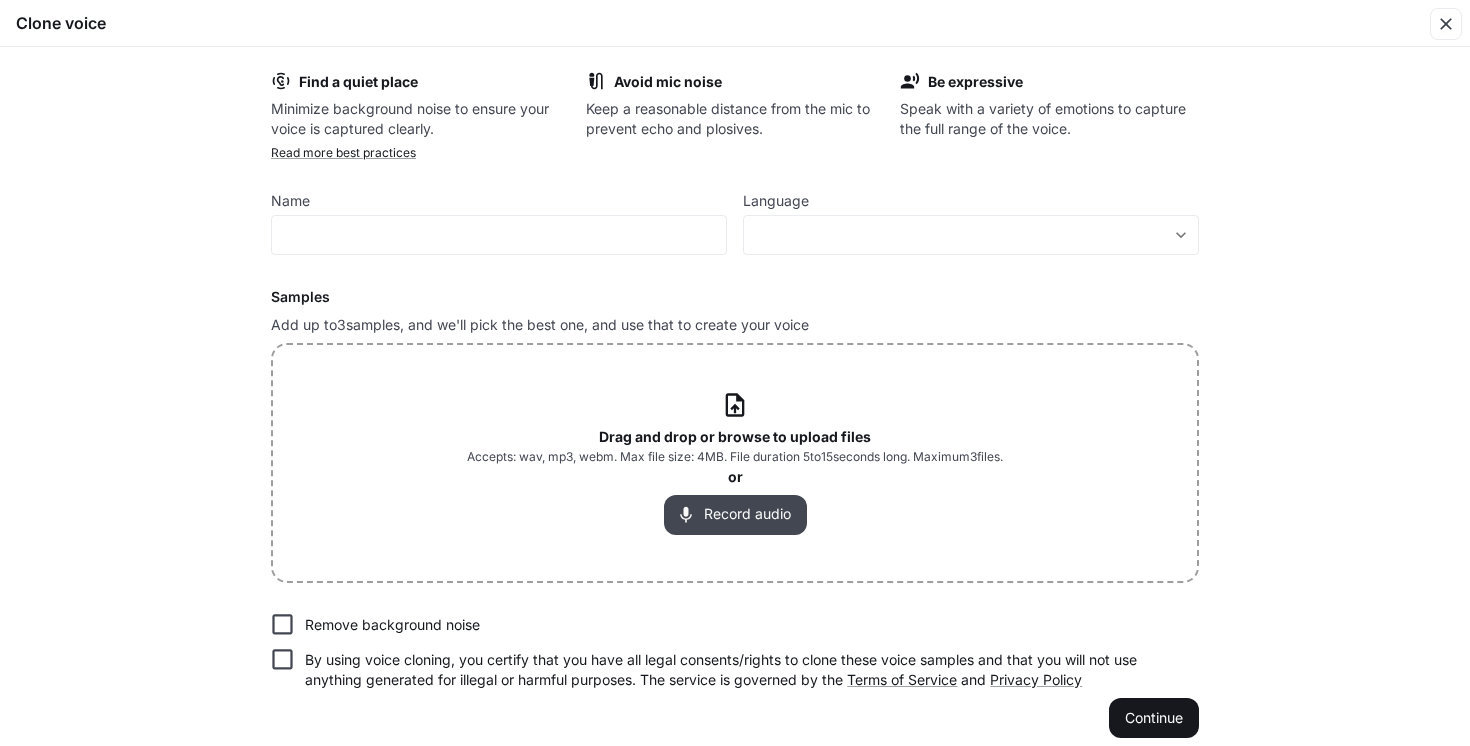 click on "Record audio" at bounding box center [735, 515] 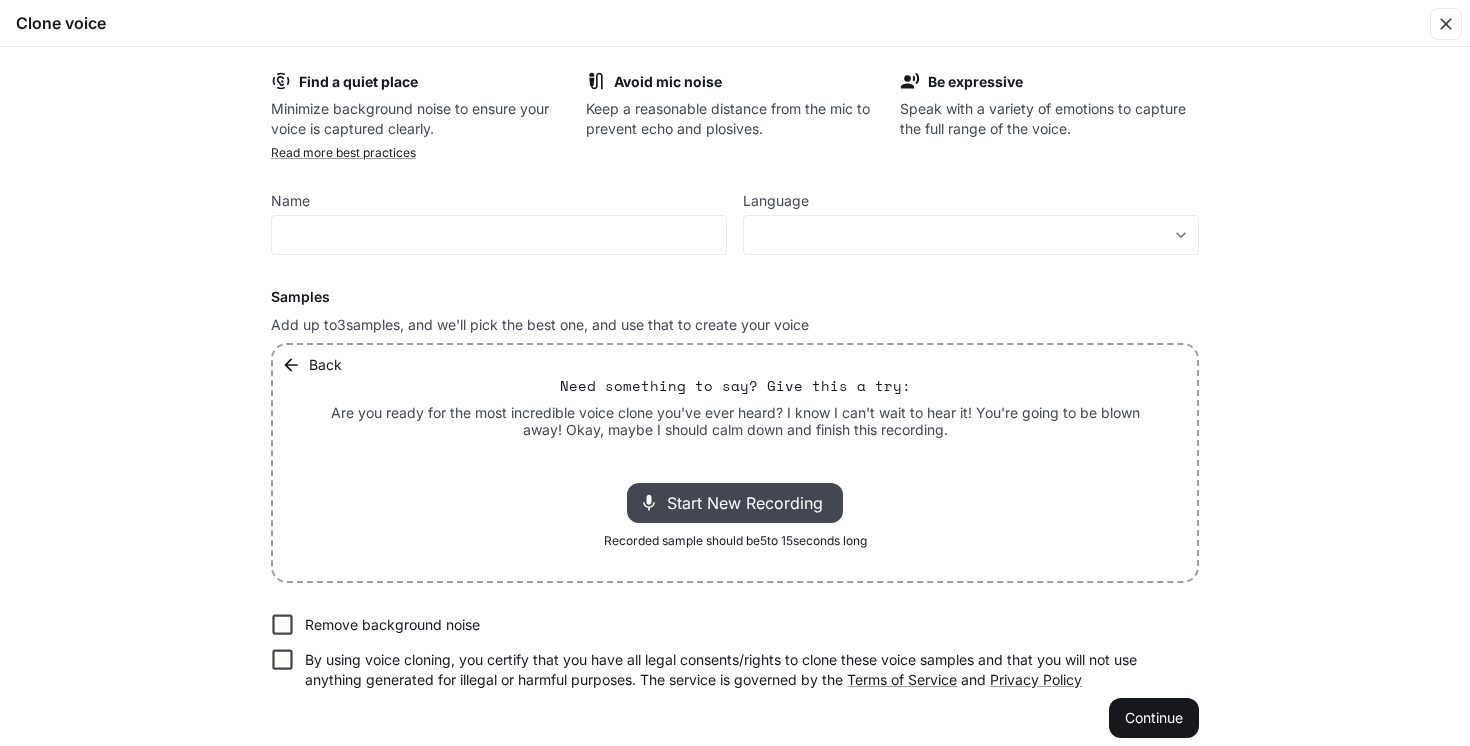 click on "Start New Recording" at bounding box center [751, 503] 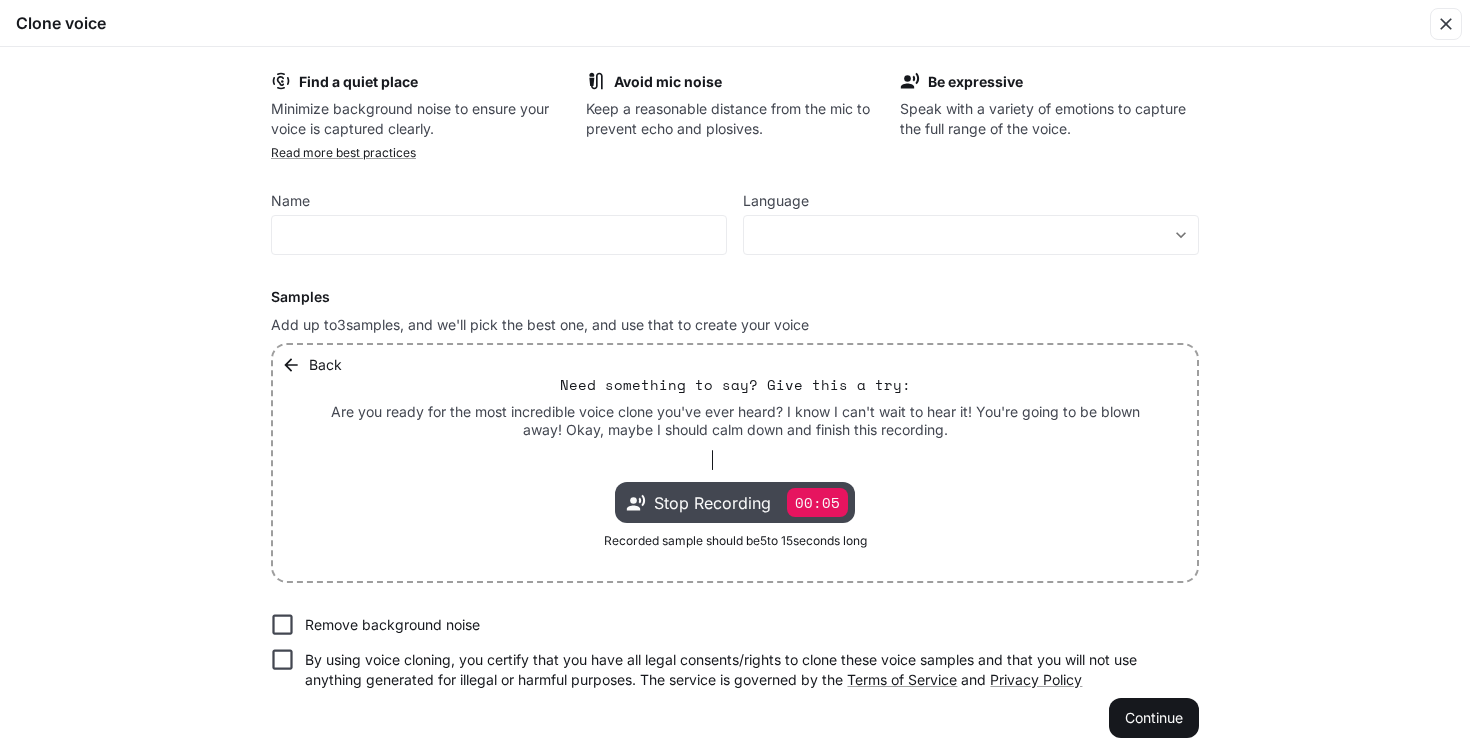 click on "00:05" at bounding box center [817, 502] 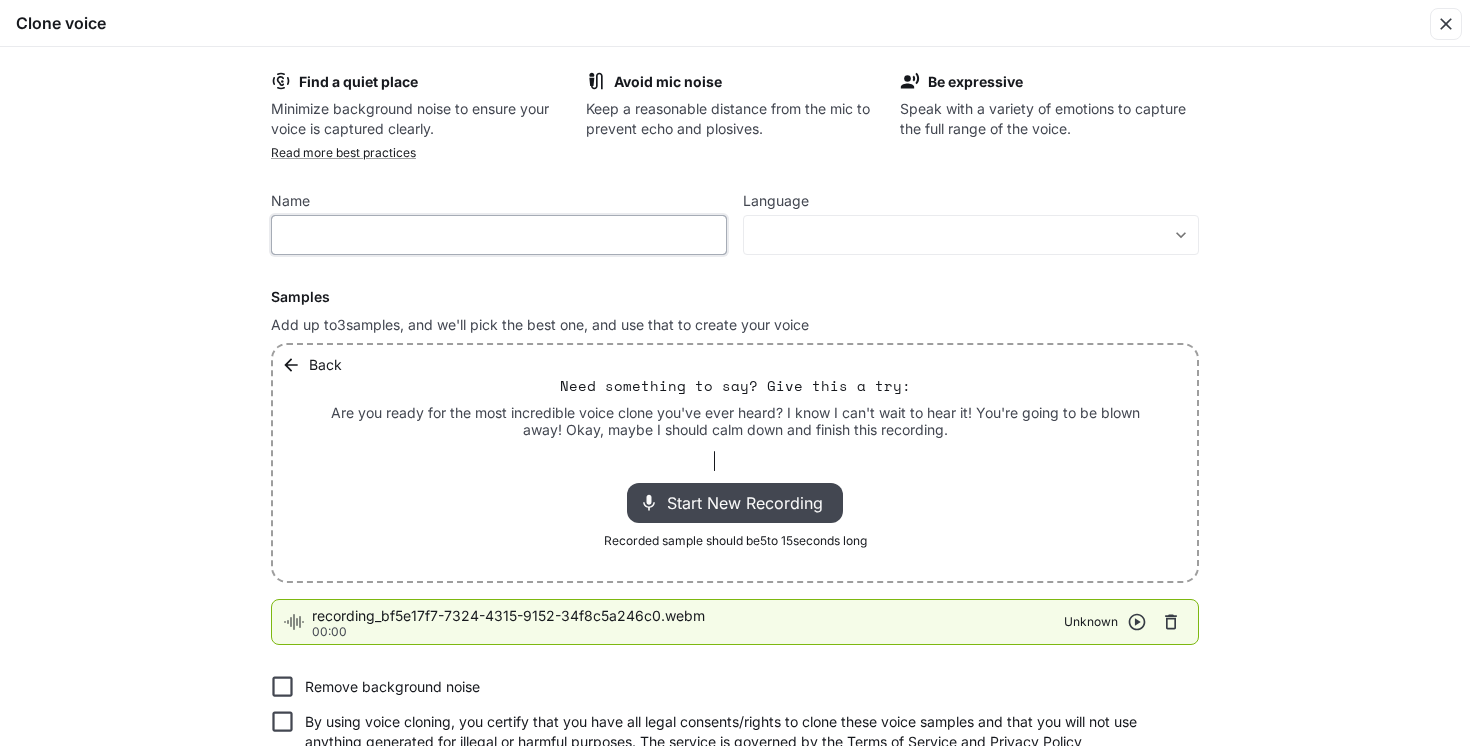 click at bounding box center [499, 235] 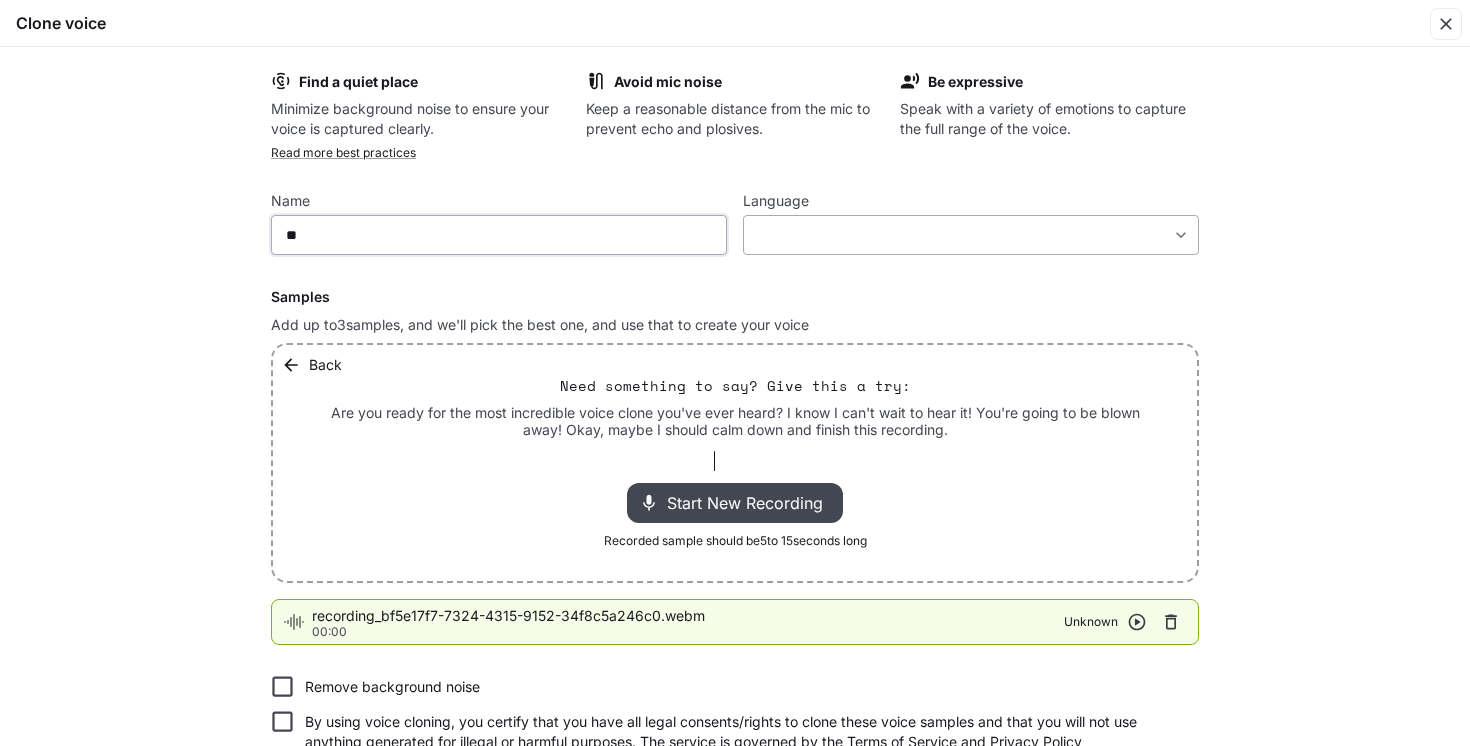type on "**" 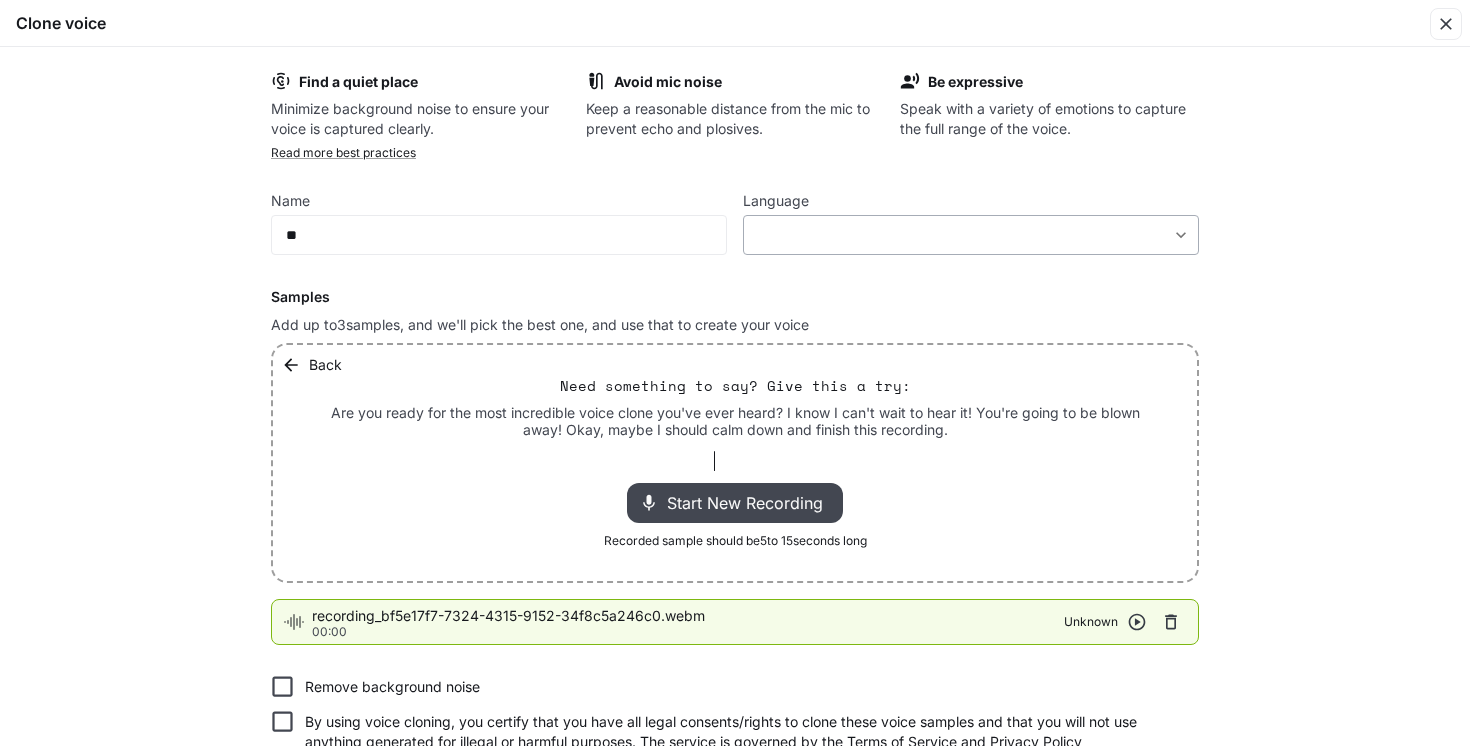 click on "**********" at bounding box center (735, 373) 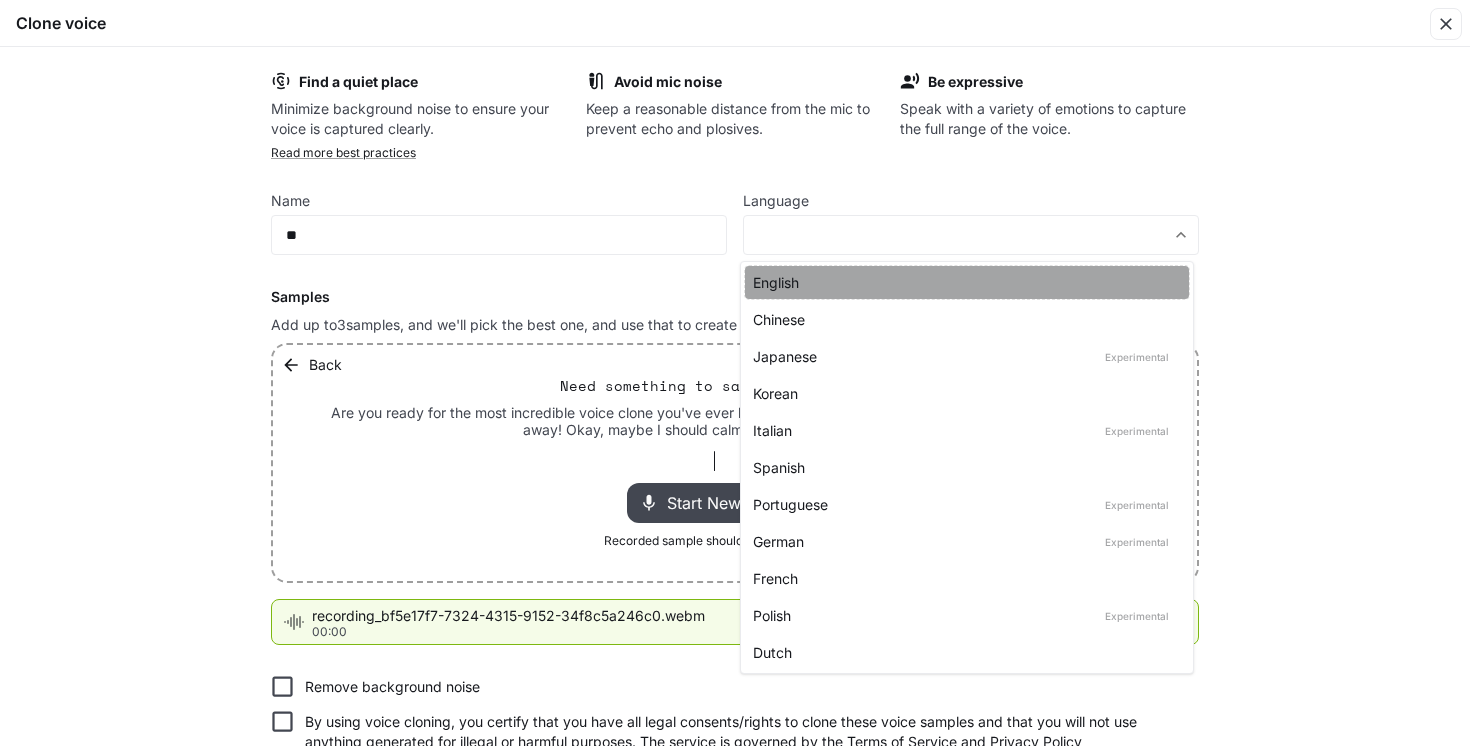 click on "English" at bounding box center [963, 282] 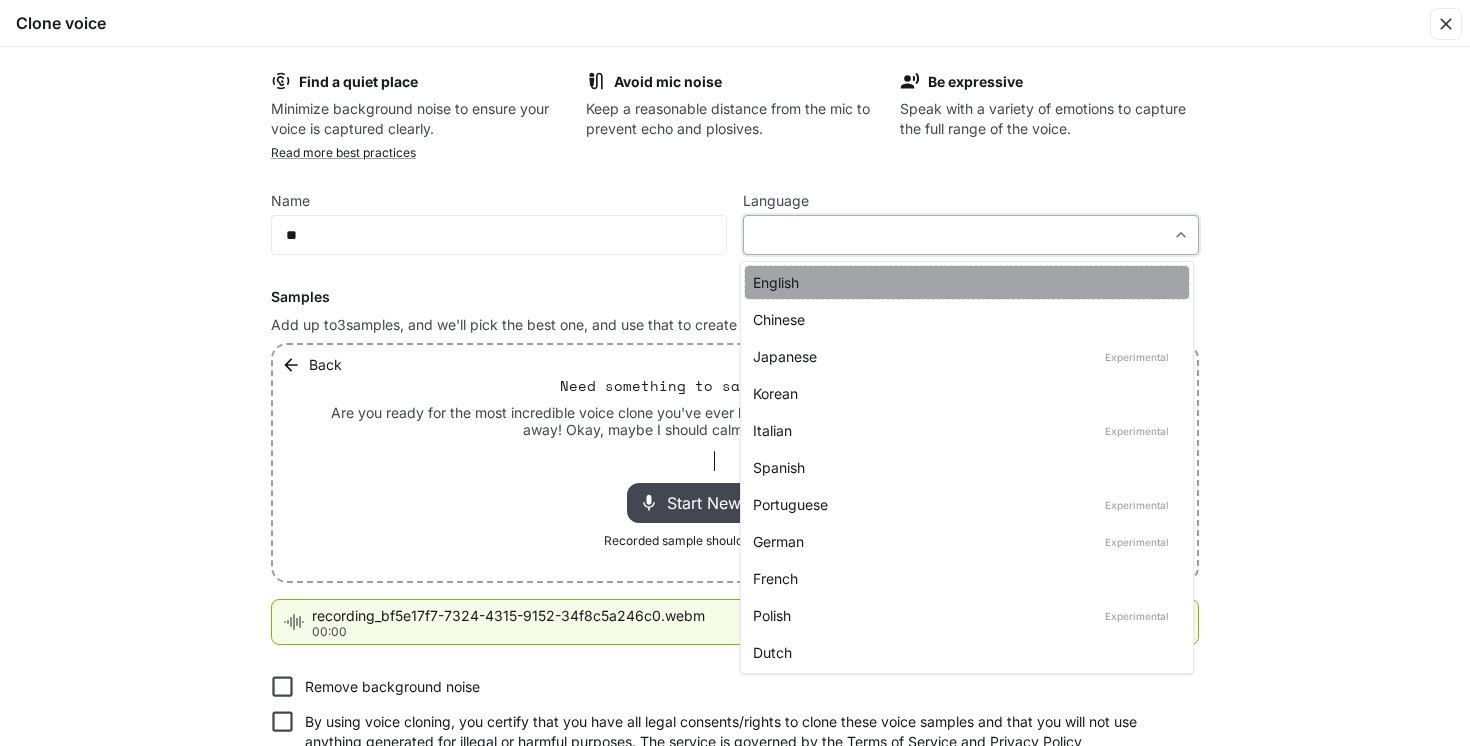 type on "*****" 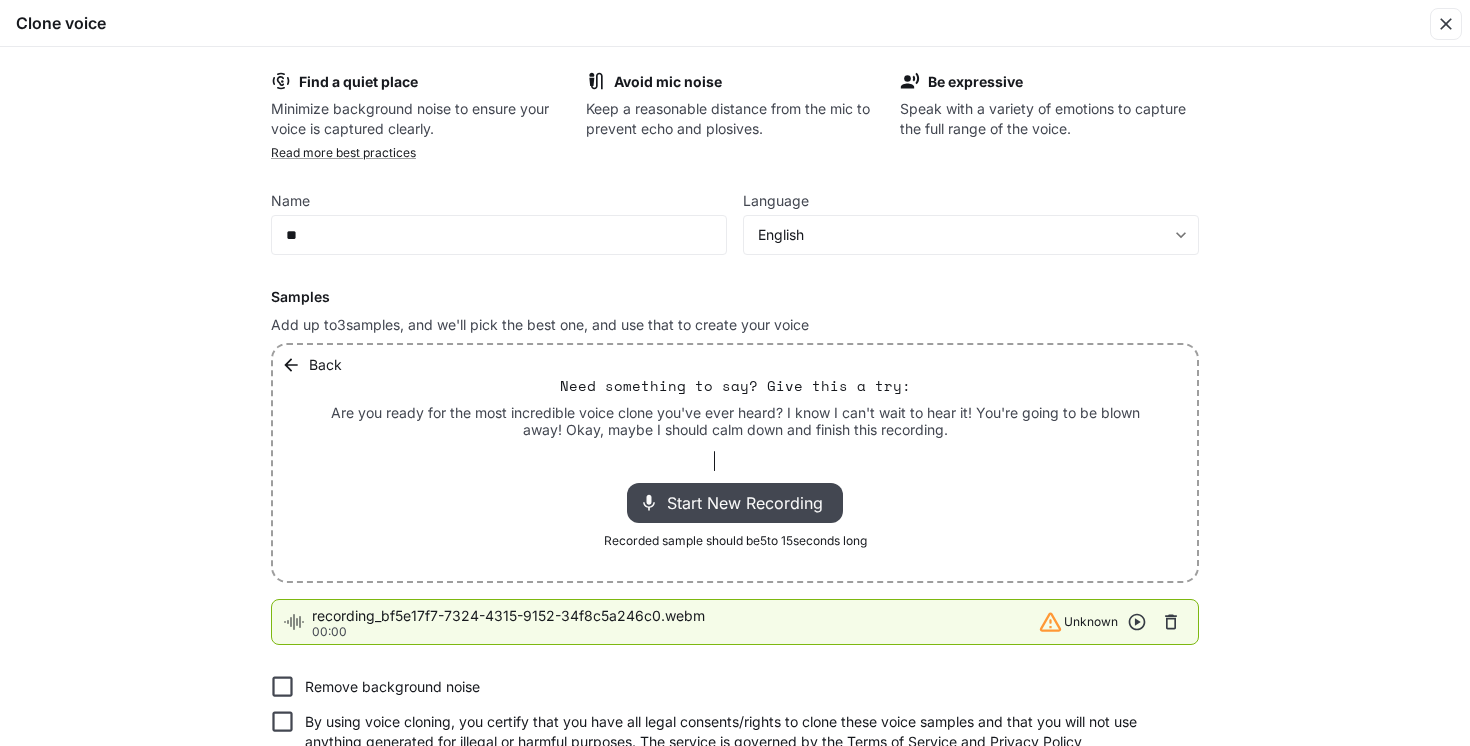 click on "Start New Recording" at bounding box center [751, 503] 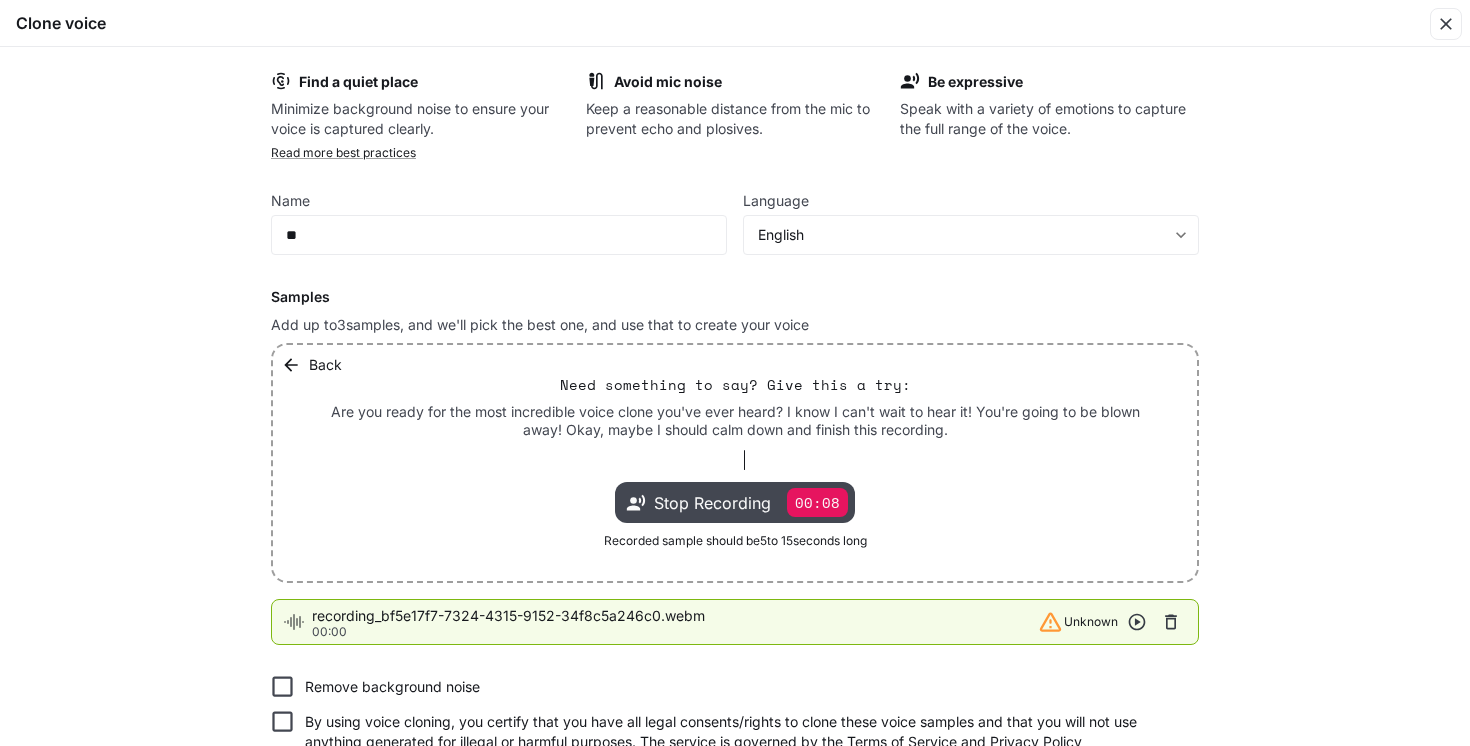 click on "00:08" at bounding box center [817, 502] 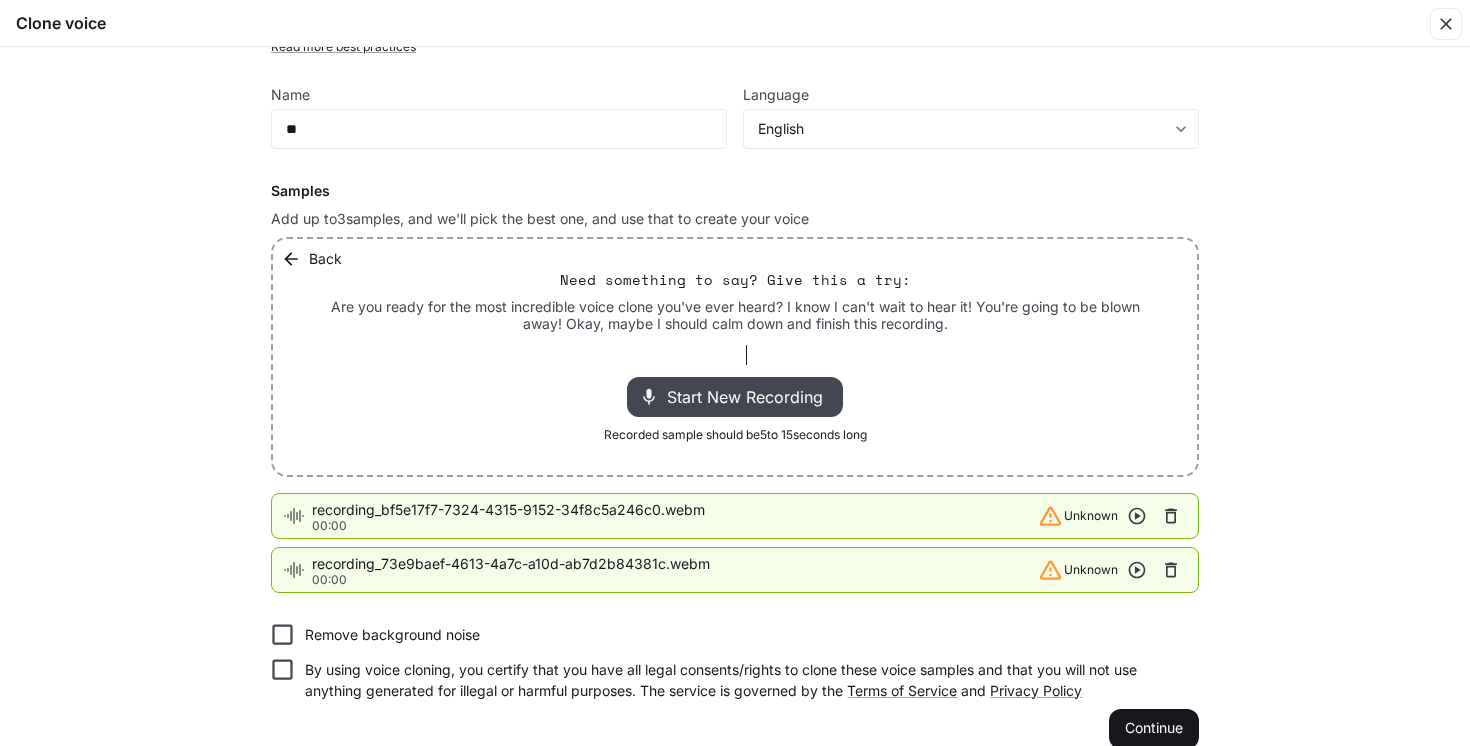 scroll, scrollTop: 109, scrollLeft: 0, axis: vertical 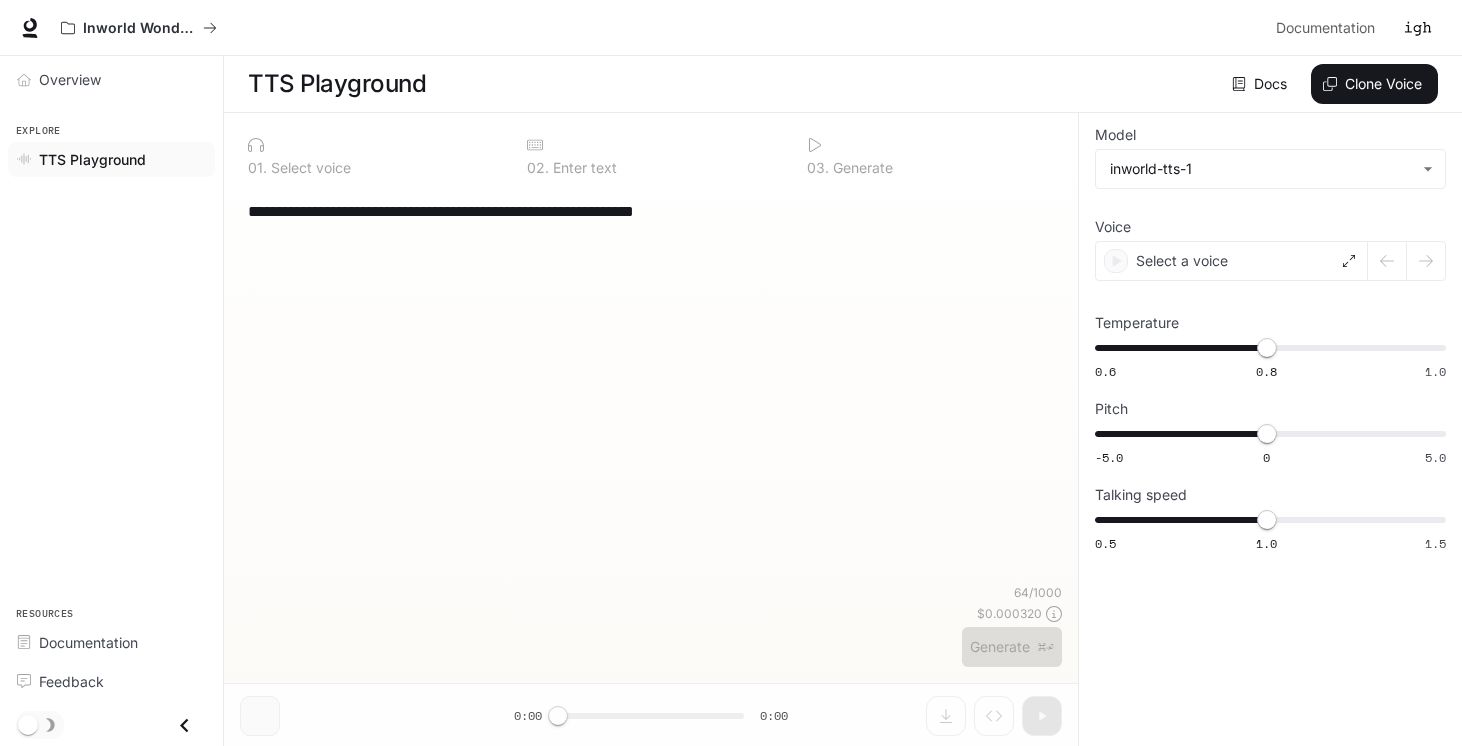 type on "**********" 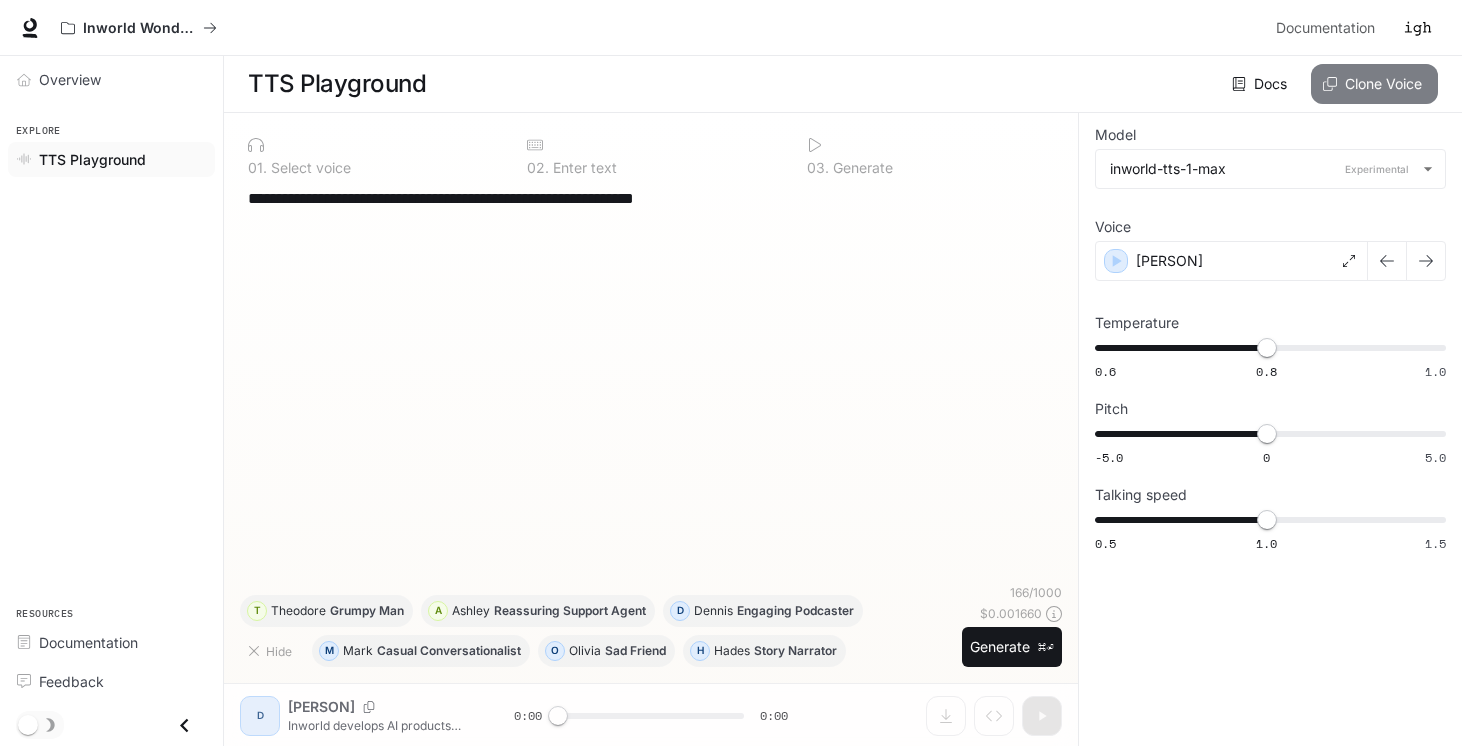 click on "Clone Voice" at bounding box center [1374, 84] 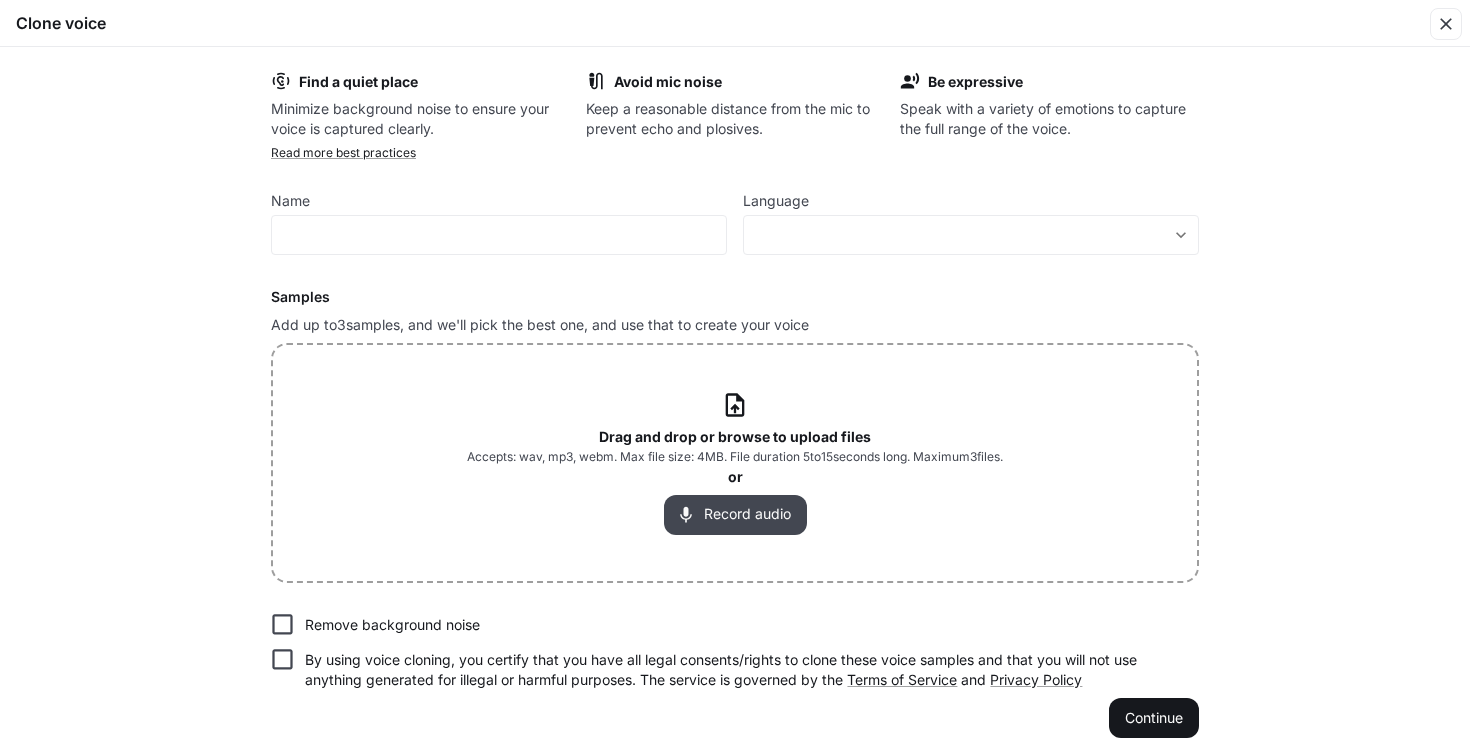 click on "Record audio" at bounding box center [735, 515] 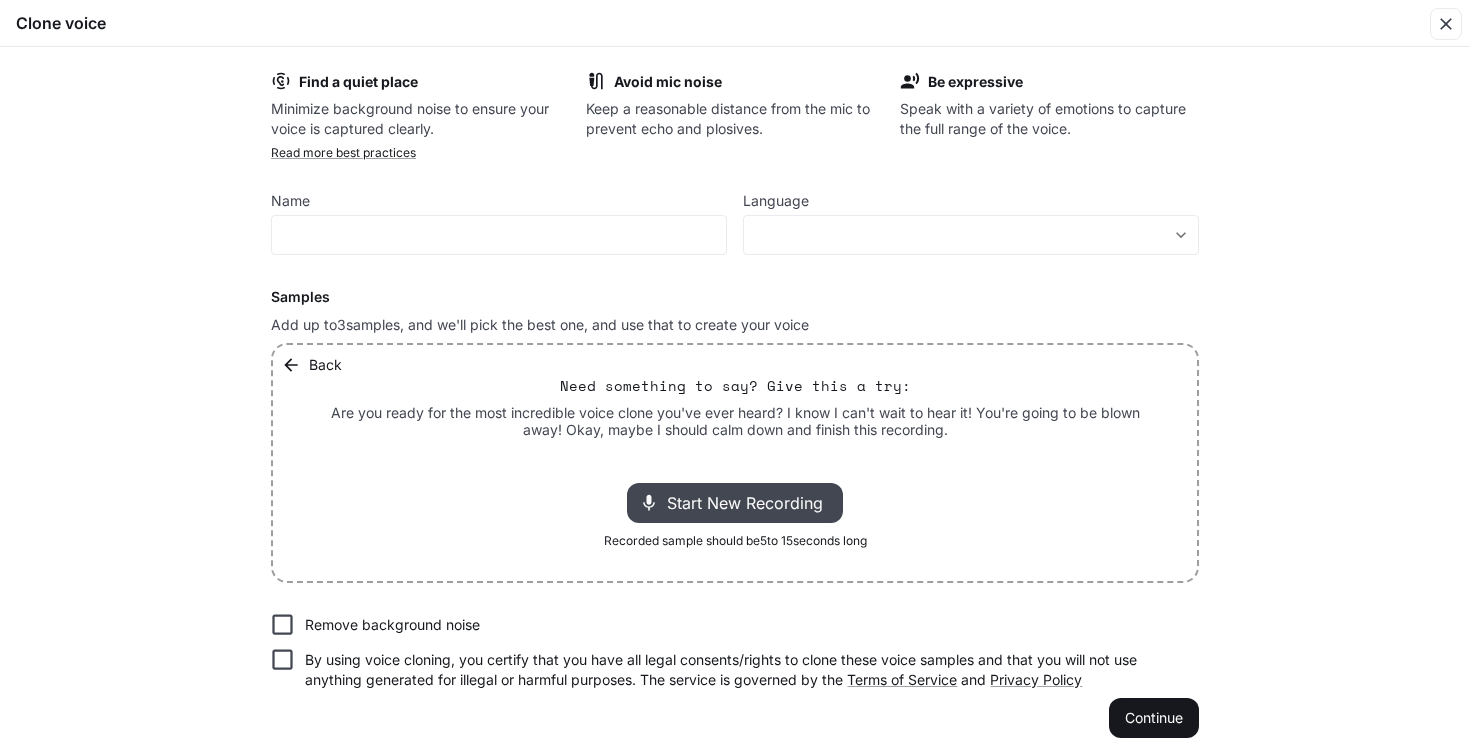 click on "Start New Recording" at bounding box center (751, 503) 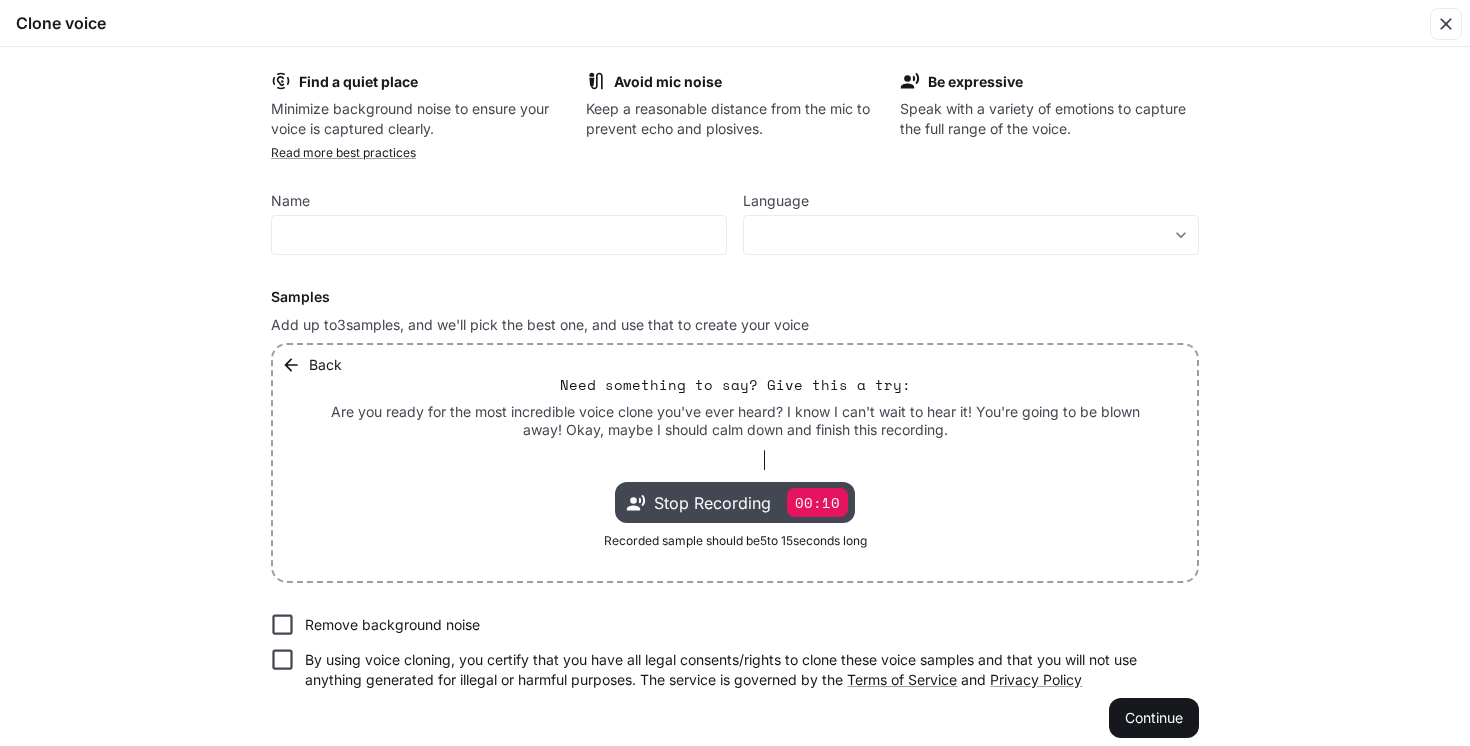click on "00:10" at bounding box center (817, 502) 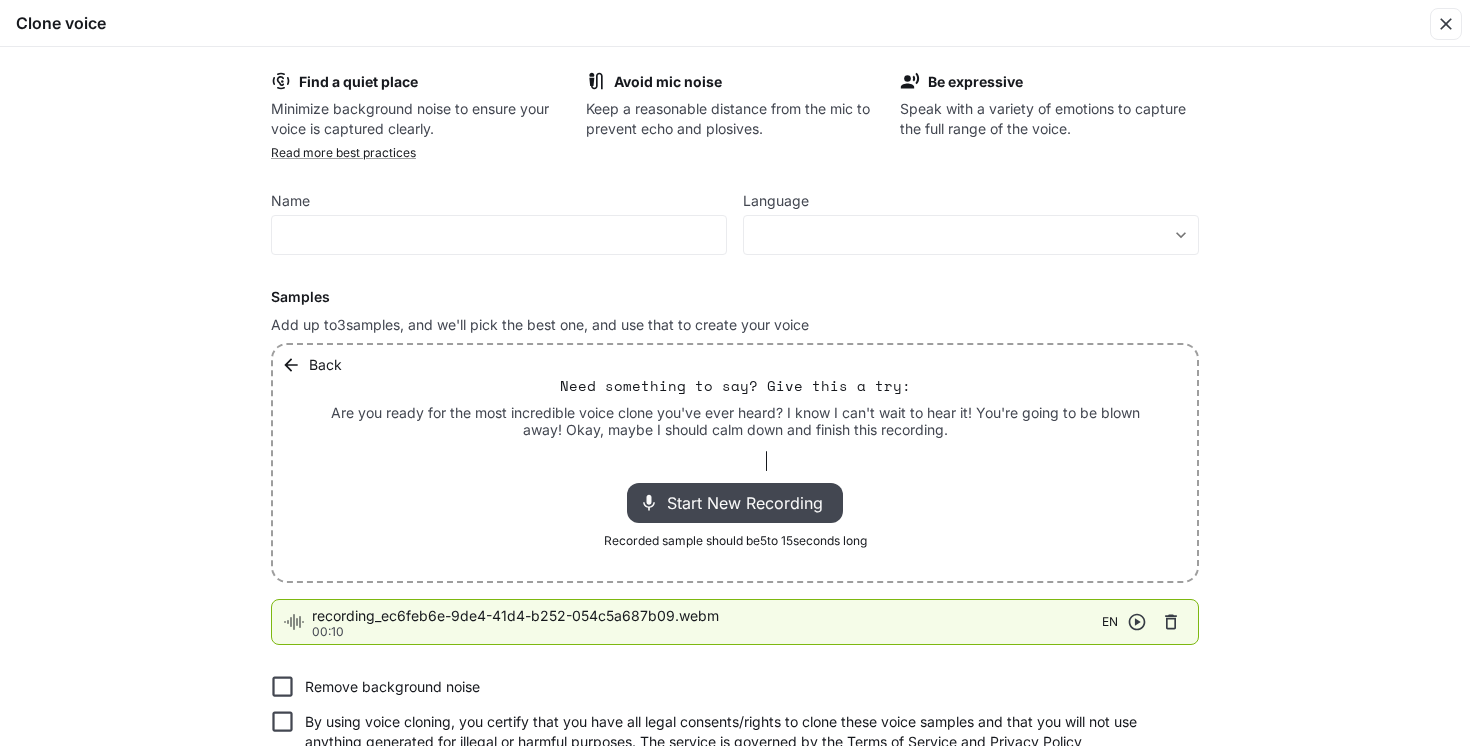 scroll, scrollTop: 78, scrollLeft: 0, axis: vertical 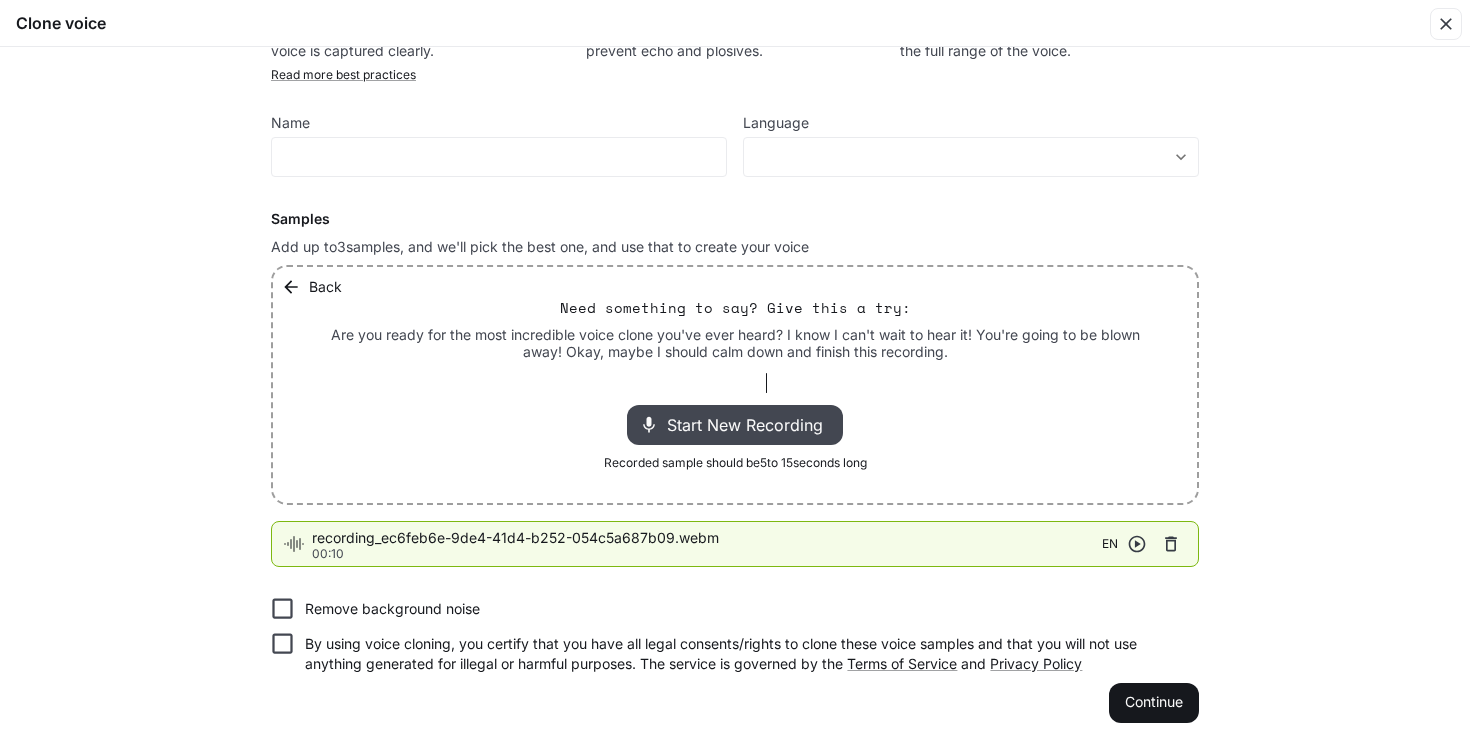 click on "Remove background noise" at bounding box center [392, 609] 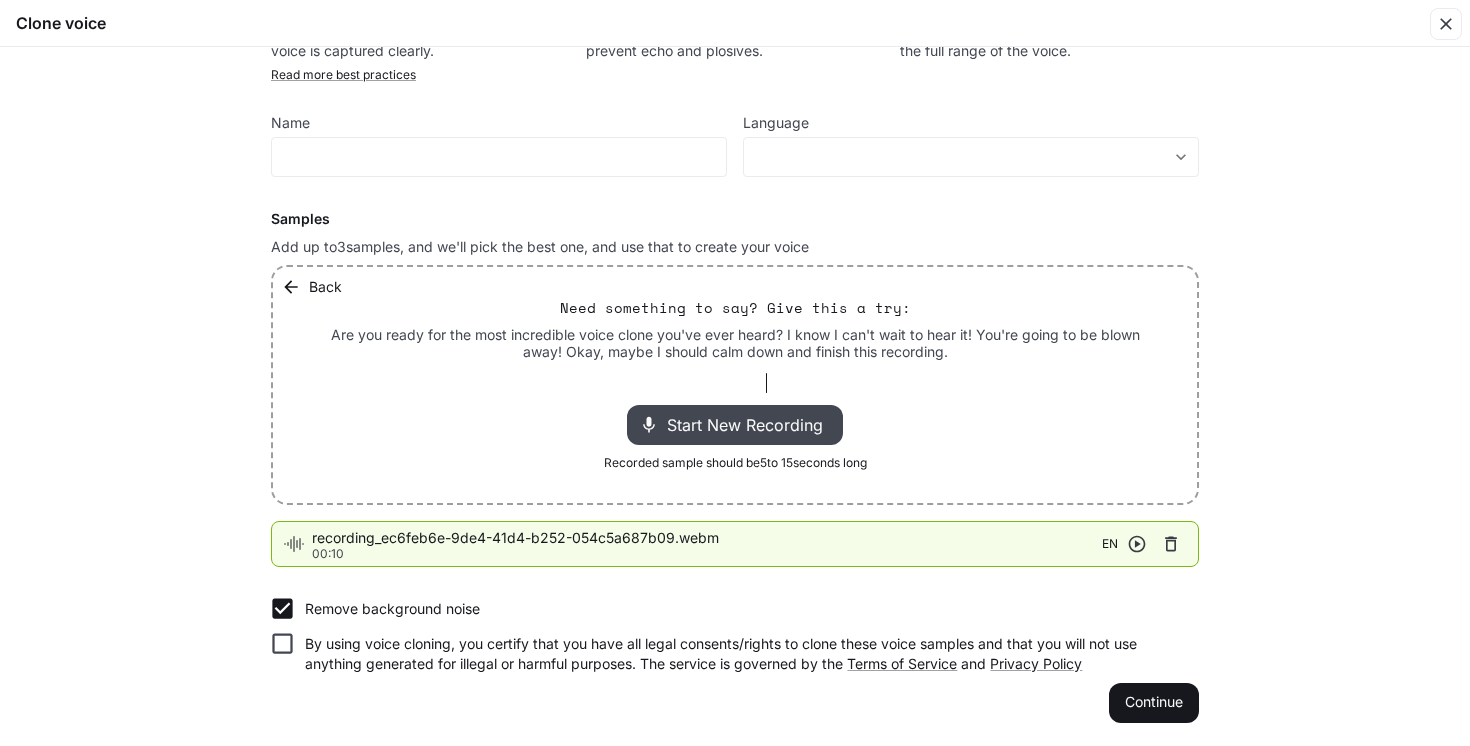 click on "By using voice cloning, you certify that you have all legal consents/rights to clone these voice samples and that you will not use anything generated for illegal or harmful purposes. The service is governed by the   Terms of Service   and   Privacy Policy" at bounding box center (744, 654) 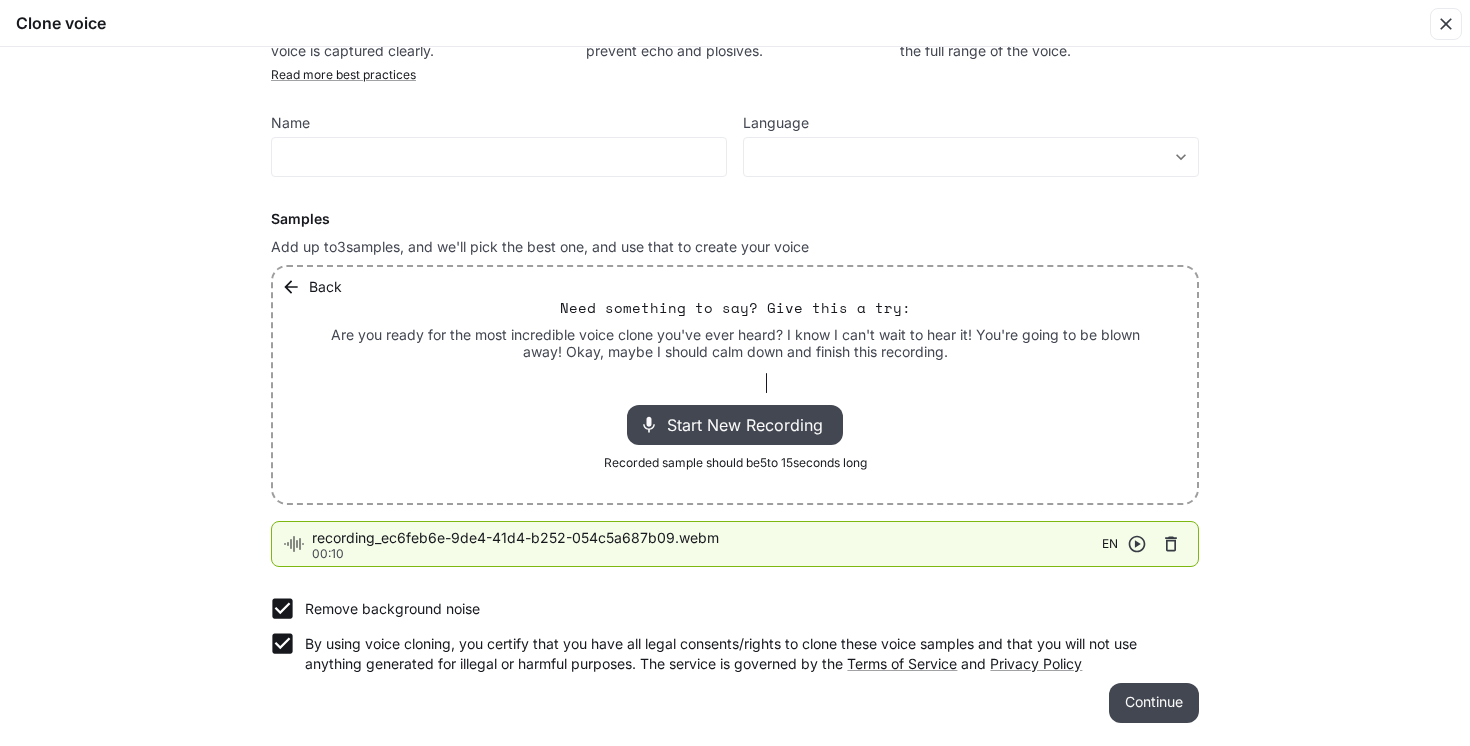 click on "Continue" at bounding box center (1154, 703) 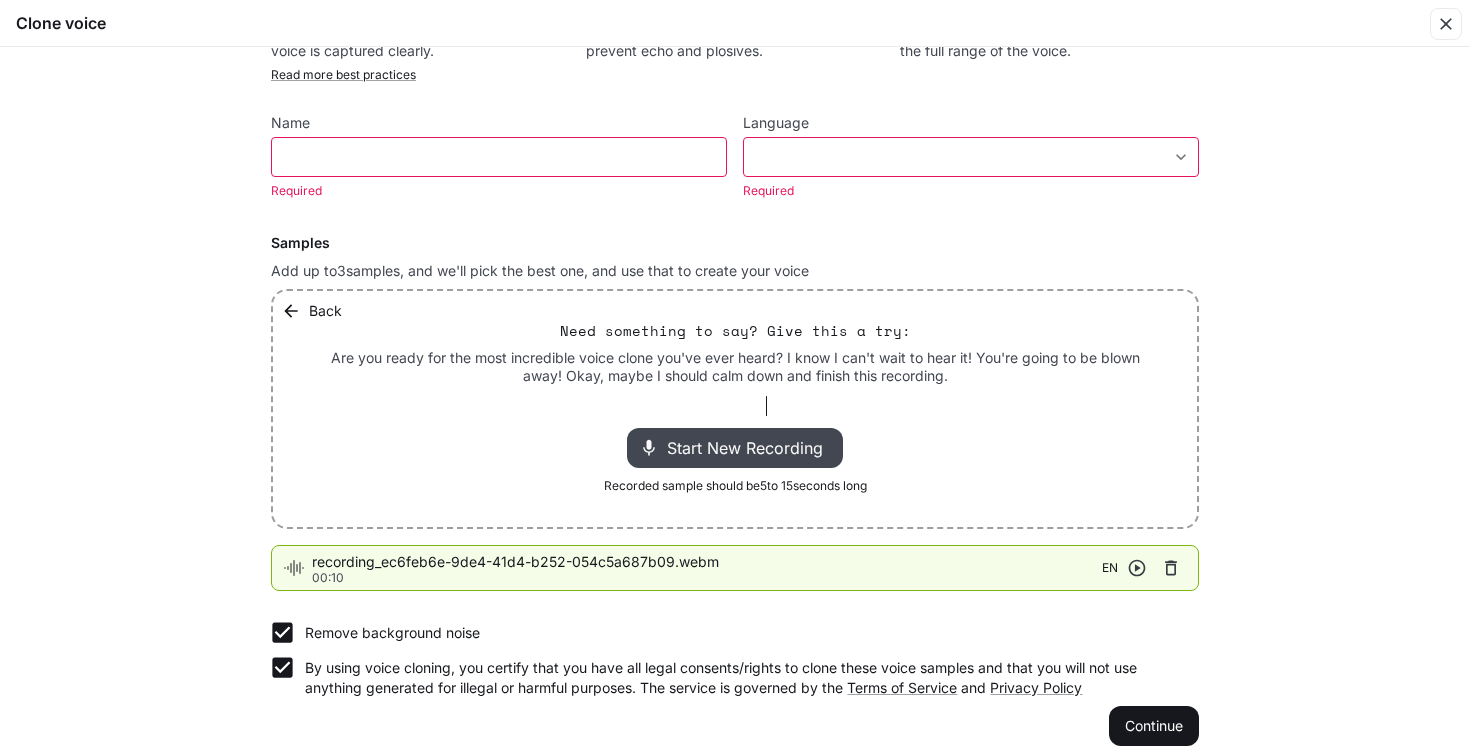 click on "​" at bounding box center [499, 157] 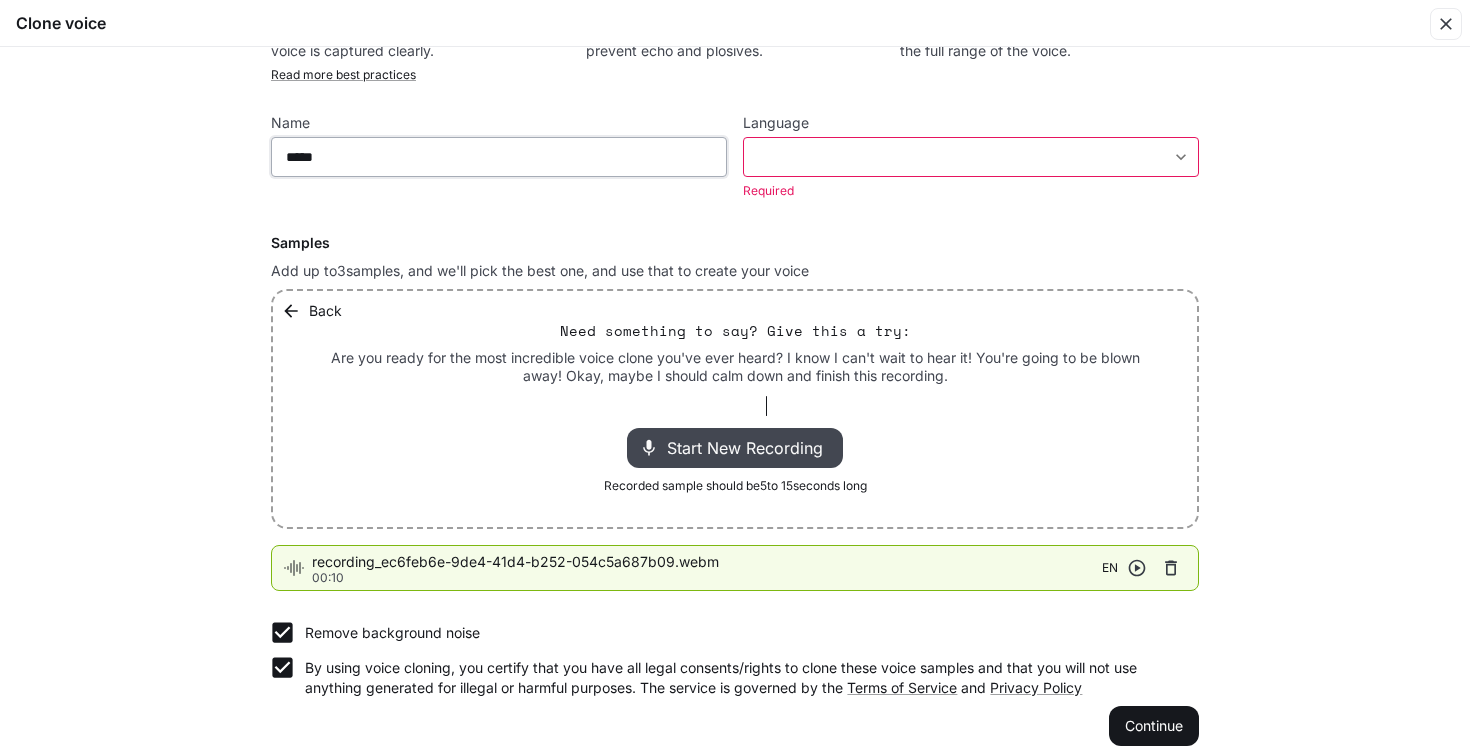type on "*****" 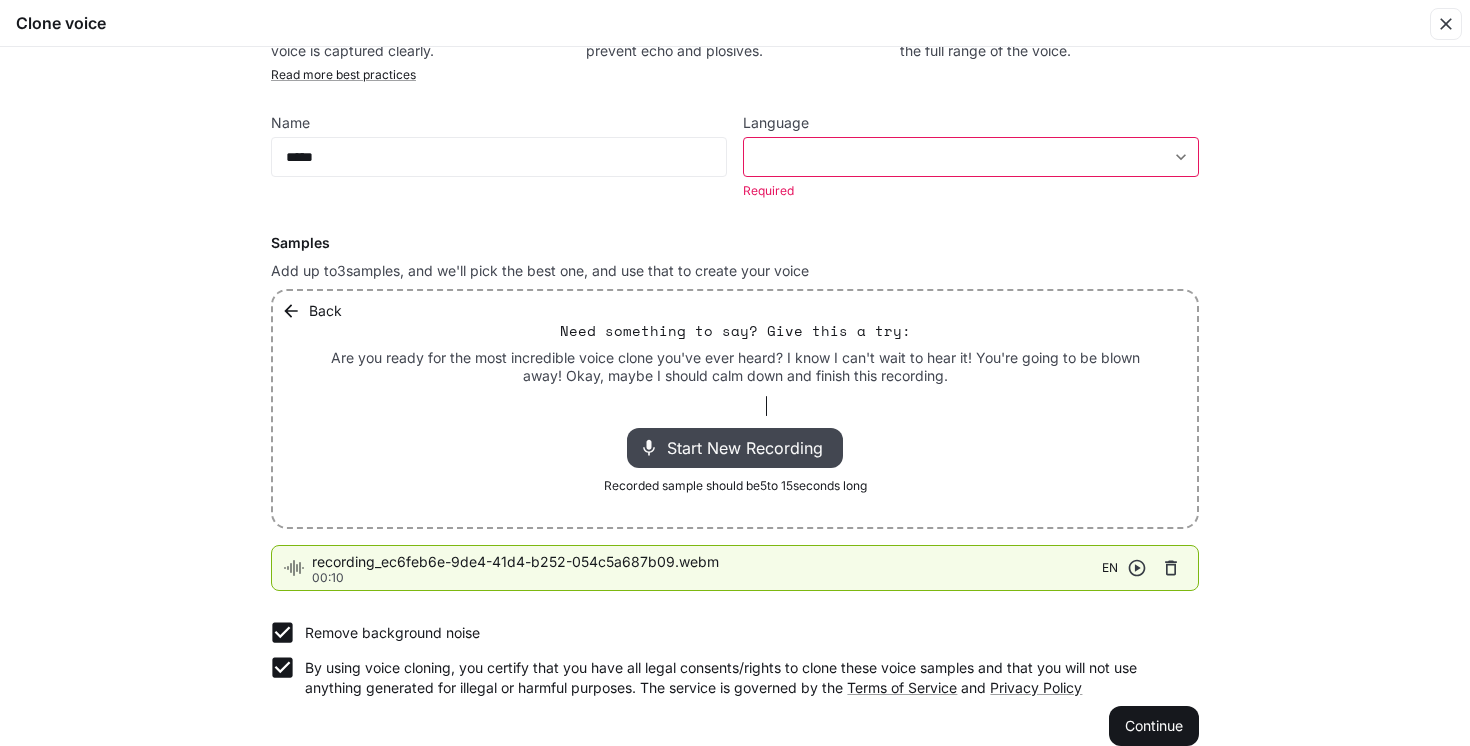 click on "**********" at bounding box center (735, 373) 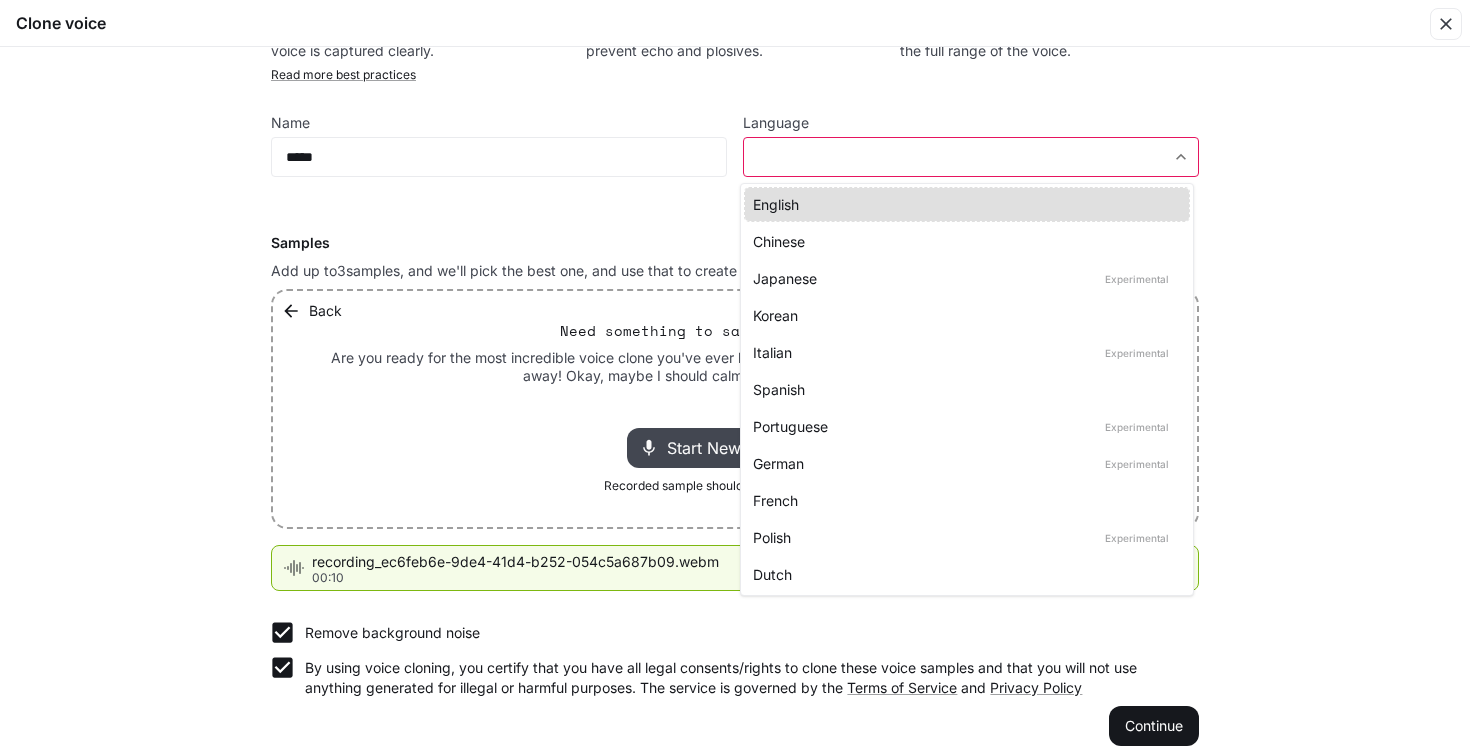 click on "English" at bounding box center (963, 204) 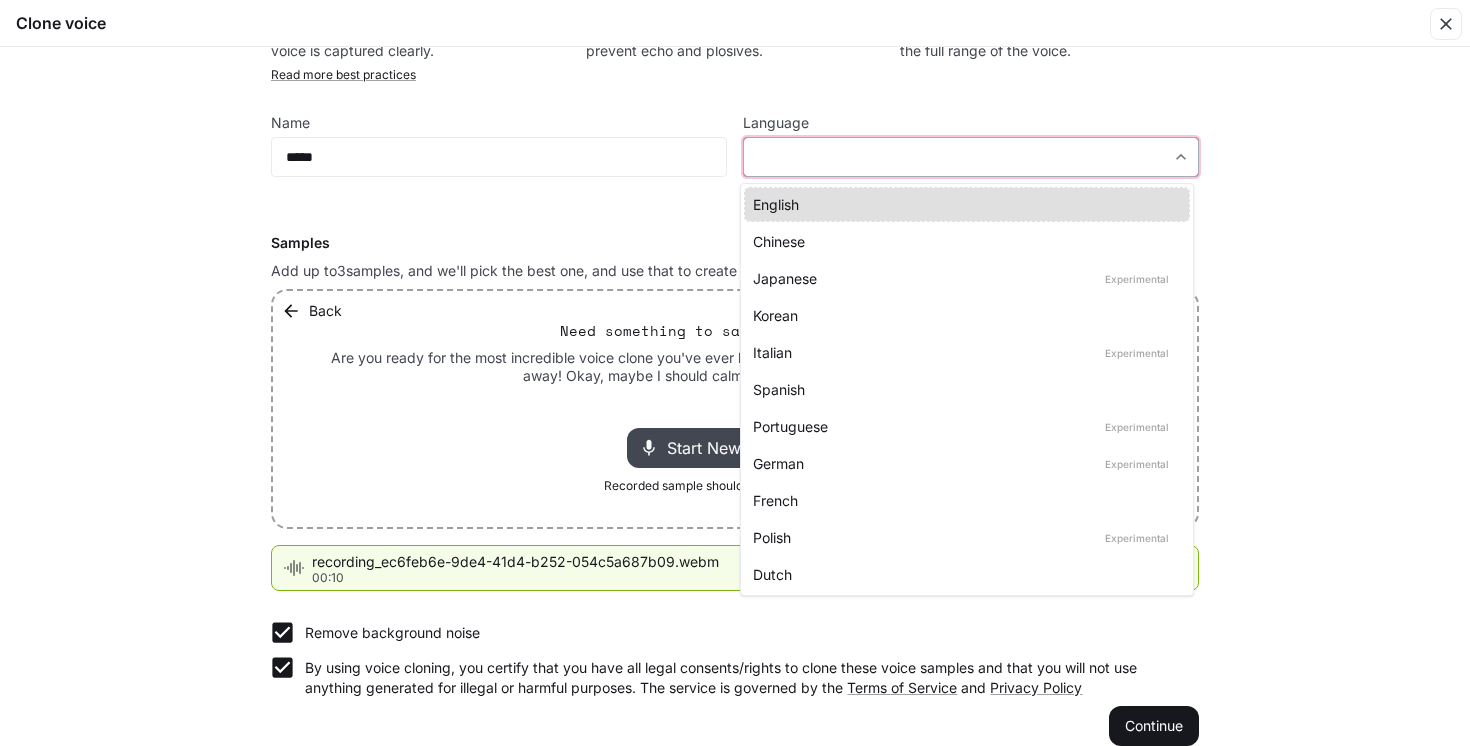 type on "*****" 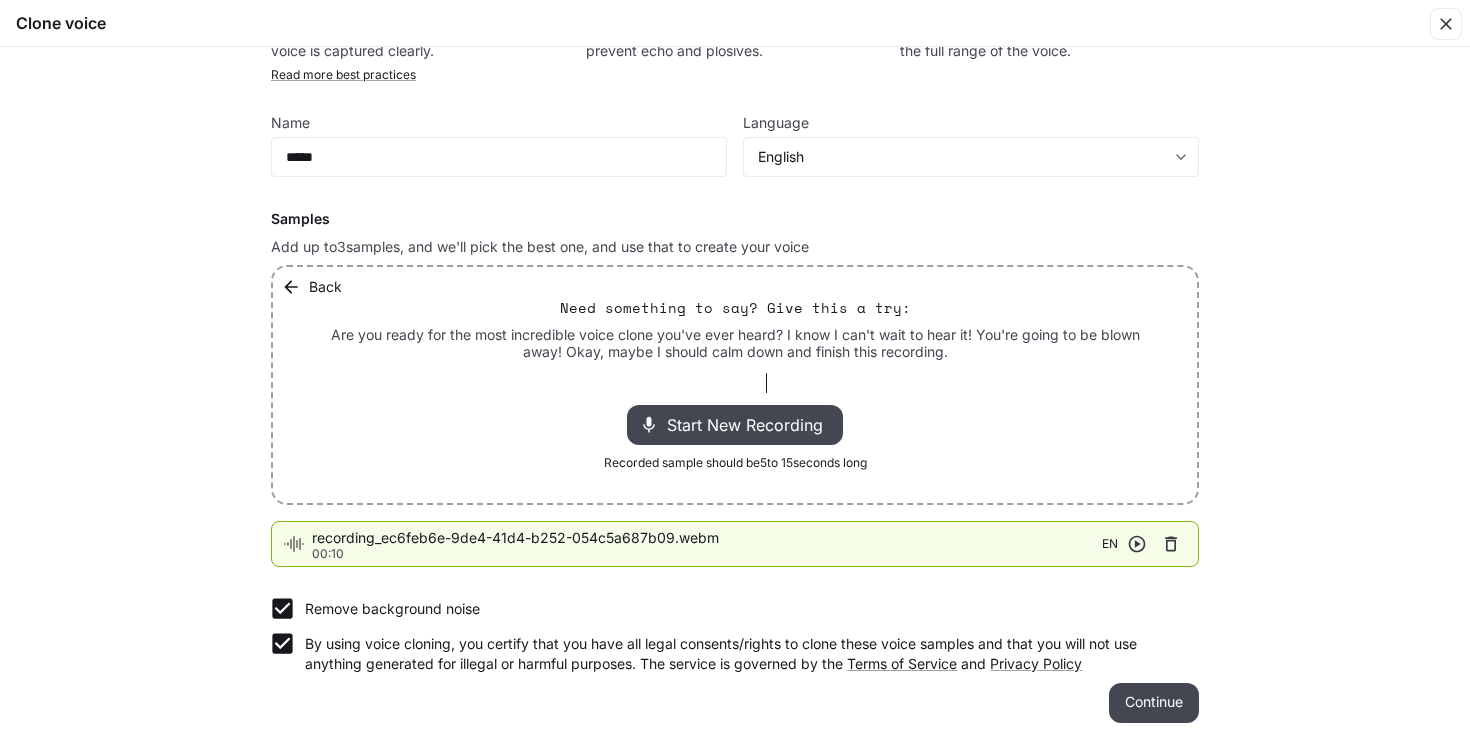 click on "Continue" at bounding box center (1154, 703) 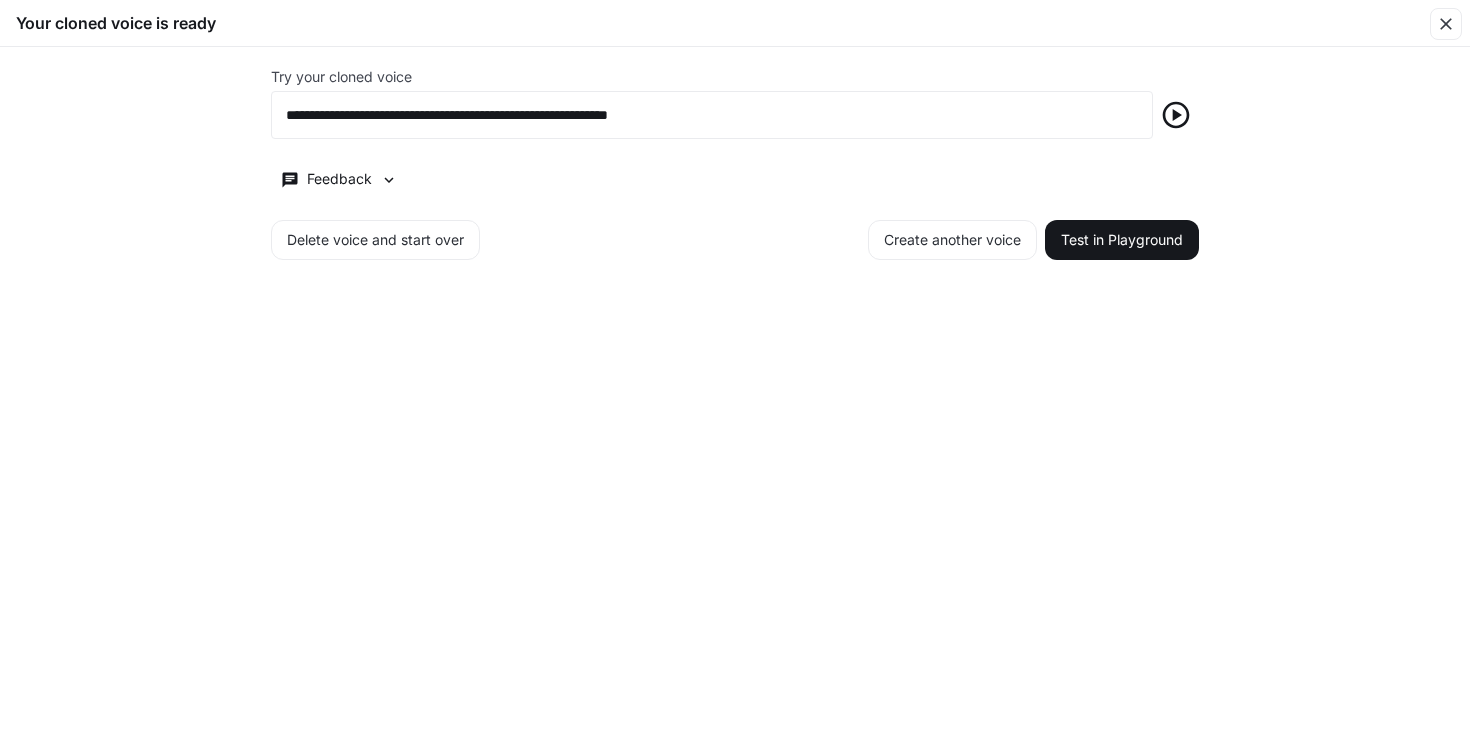 scroll, scrollTop: 0, scrollLeft: 0, axis: both 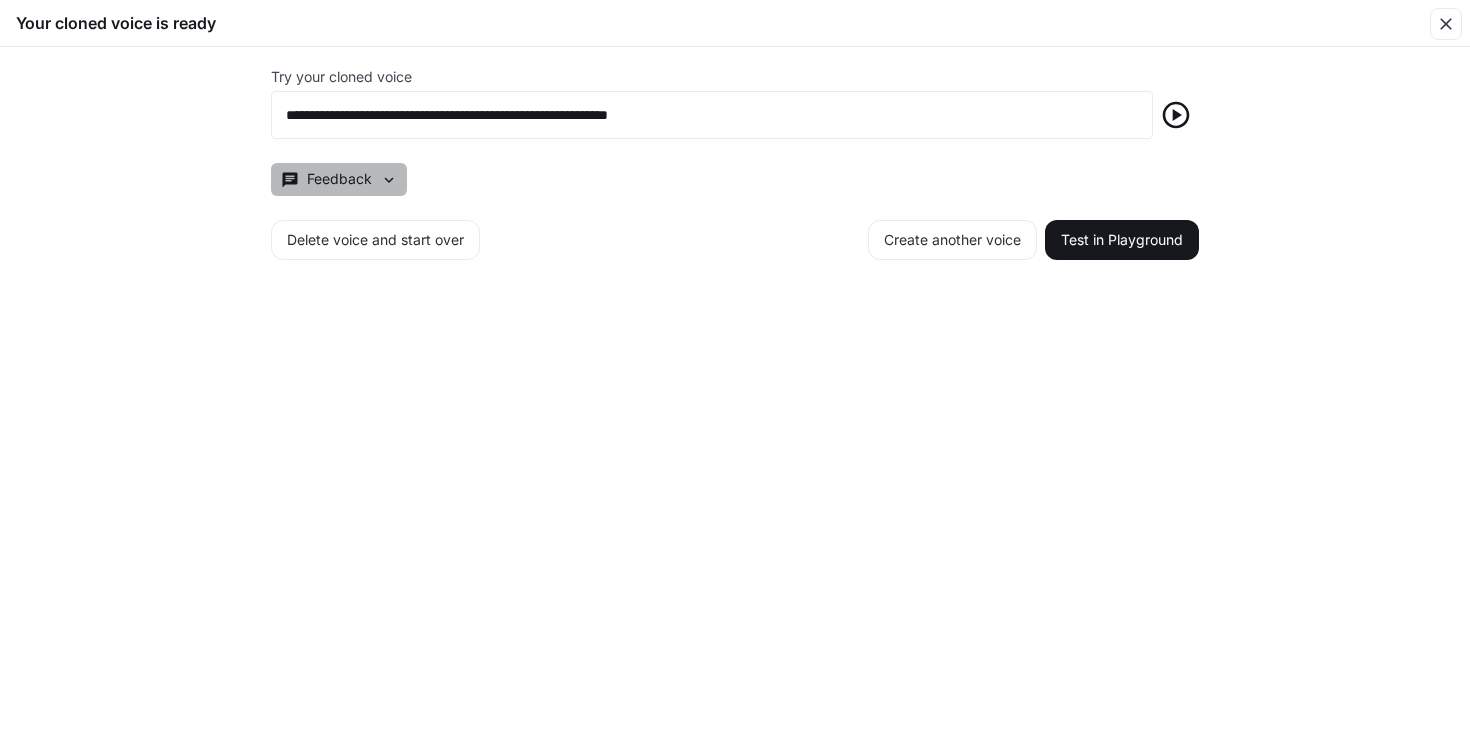 click 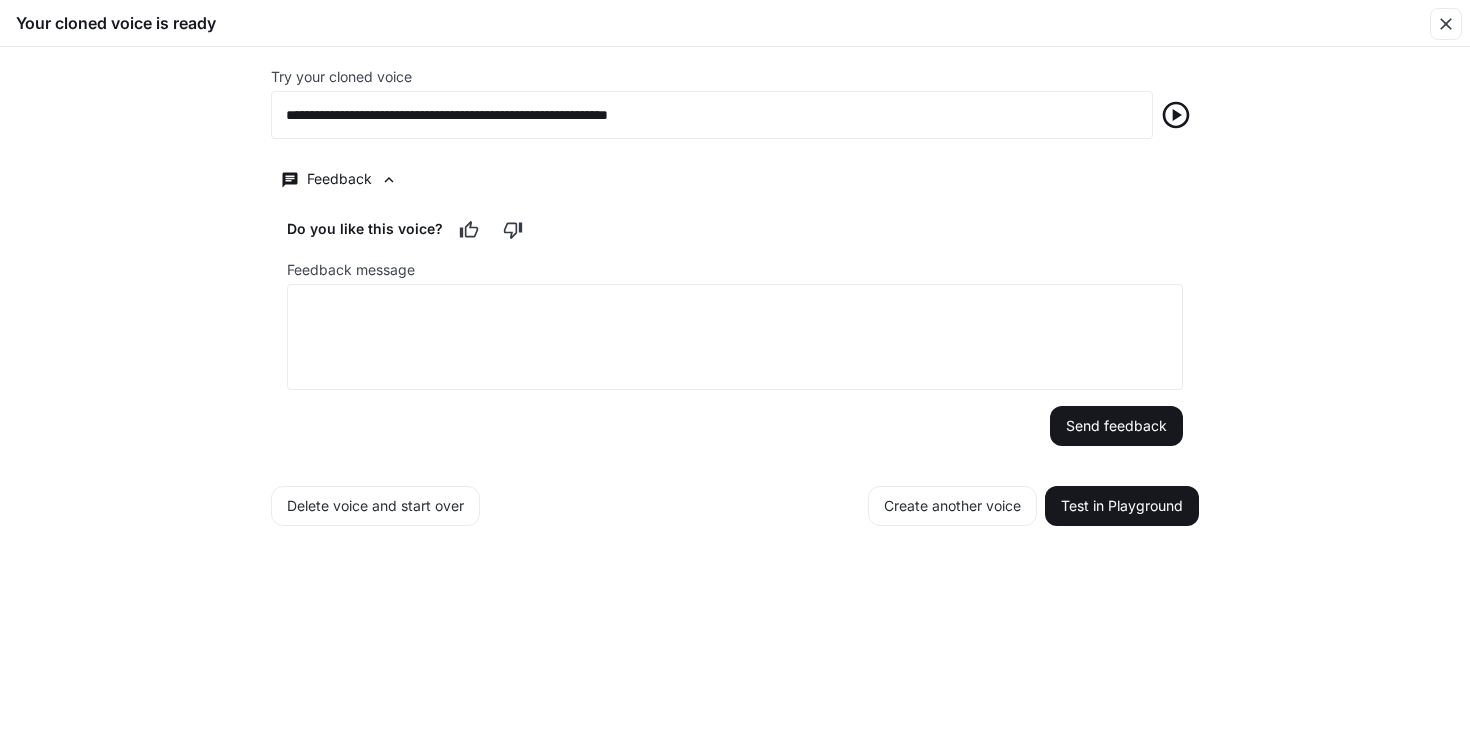 click 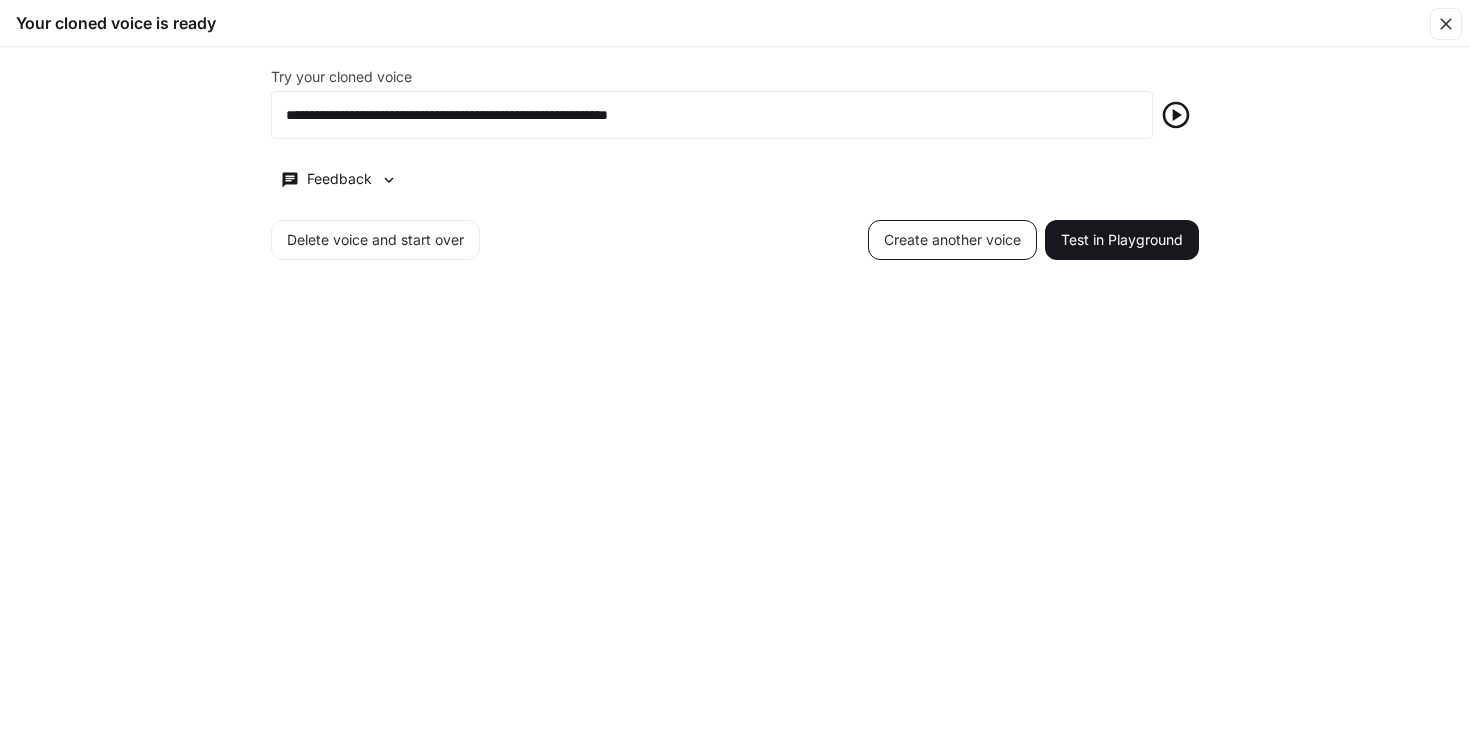 click on "Create another voice" at bounding box center (952, 240) 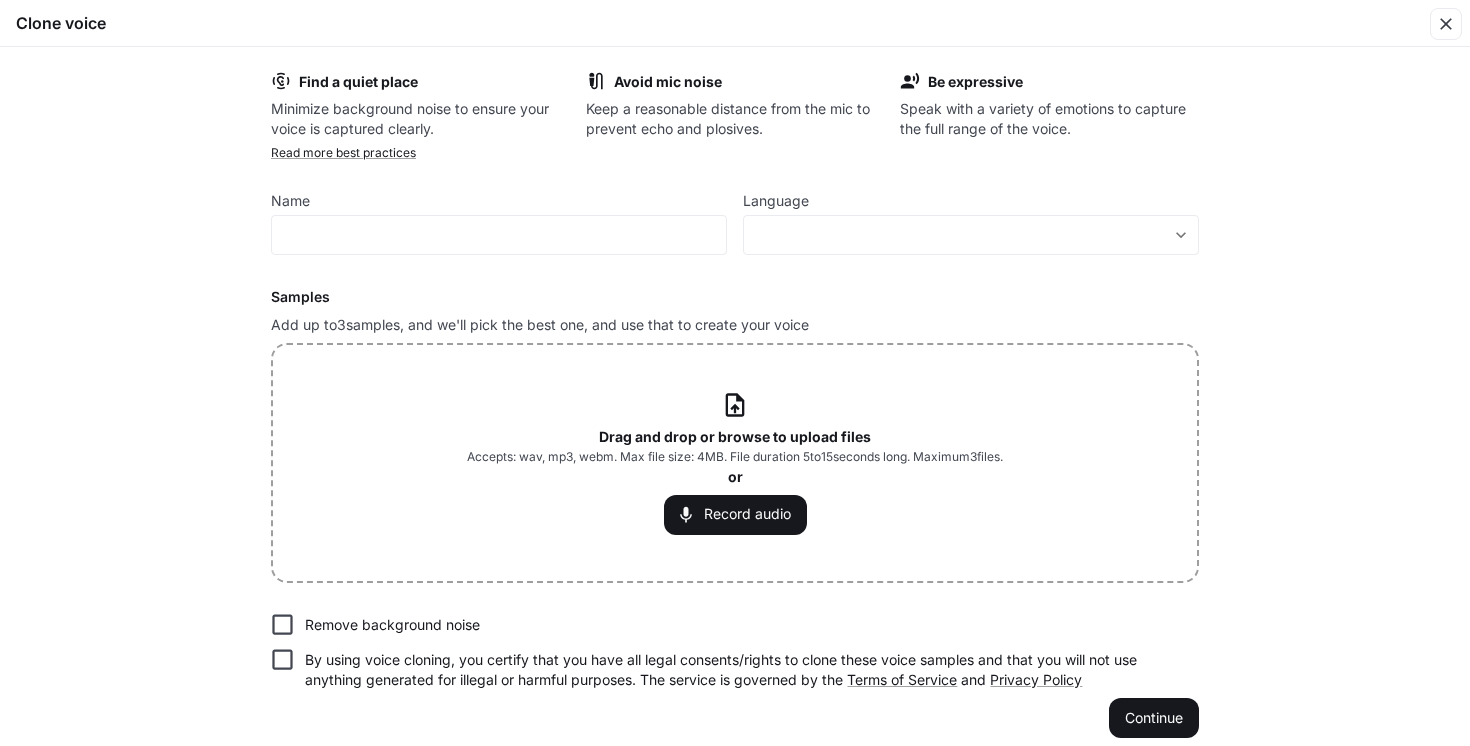 scroll, scrollTop: 16, scrollLeft: 0, axis: vertical 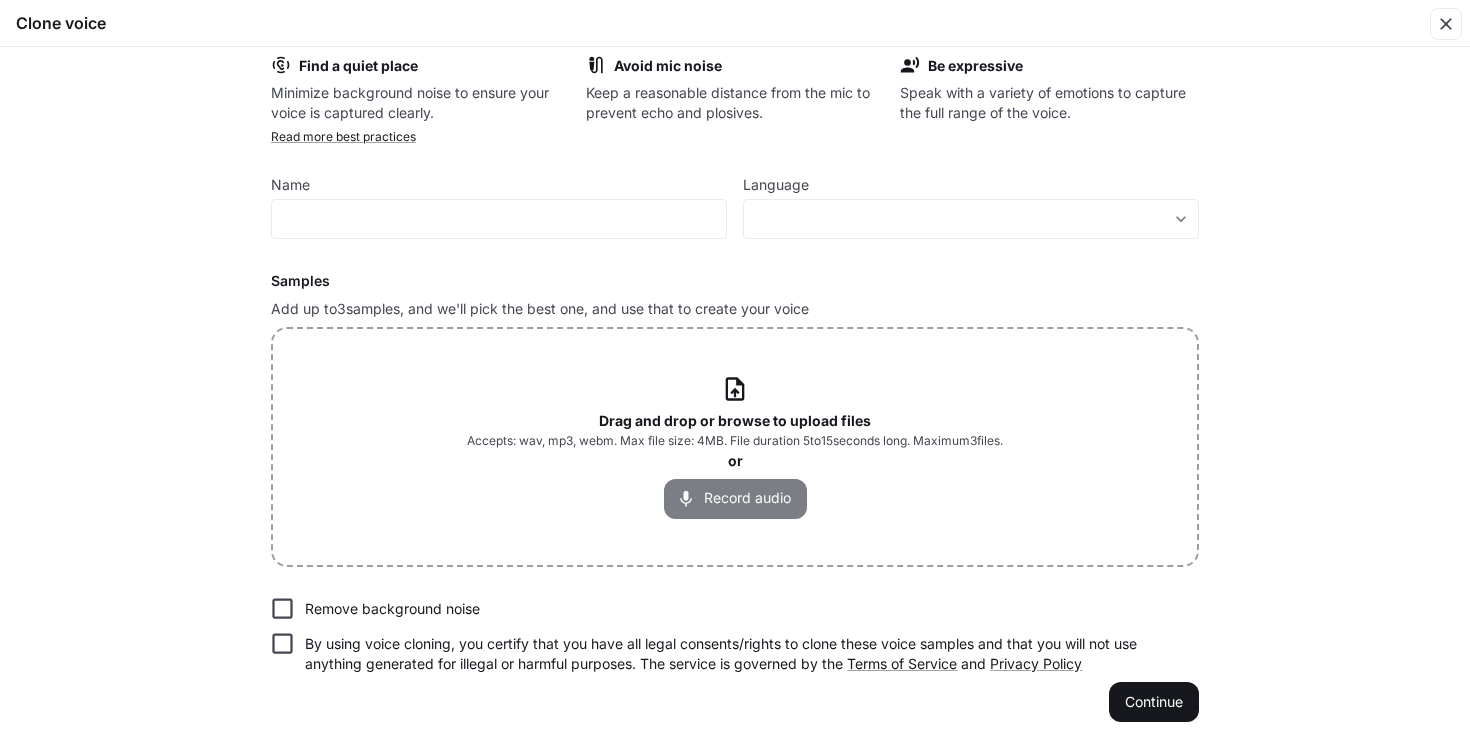 click on "Record audio" at bounding box center (735, 499) 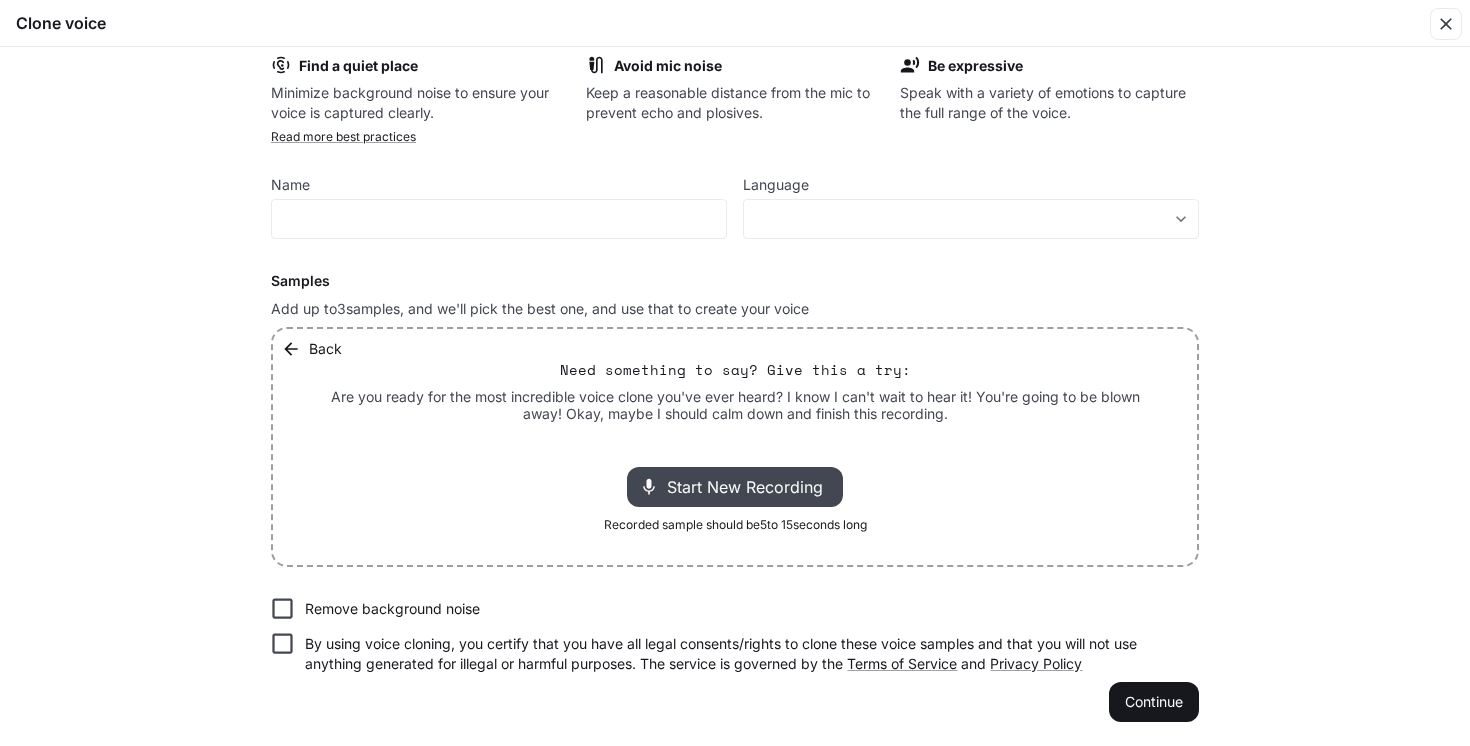 click on "Start New Recording" at bounding box center [751, 487] 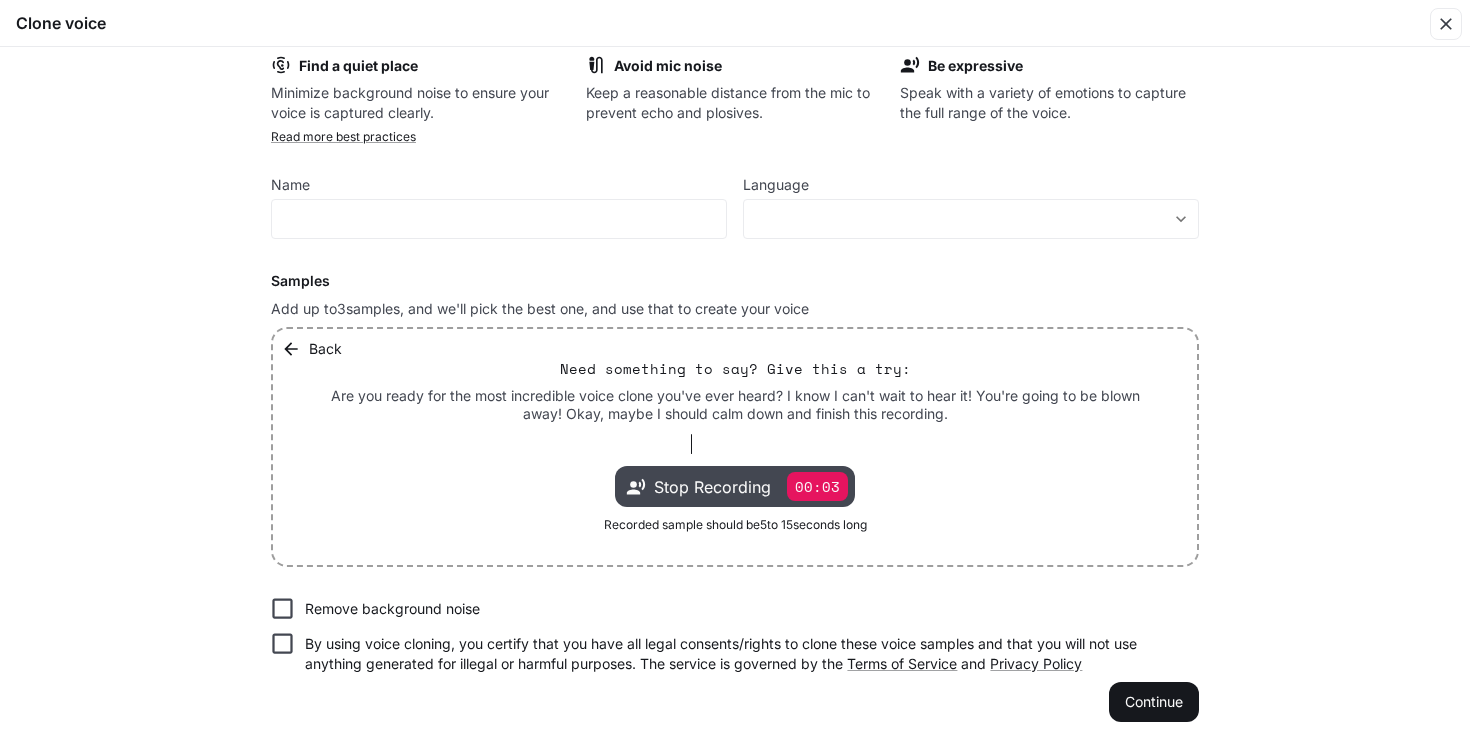 click on "00:03" at bounding box center (817, 486) 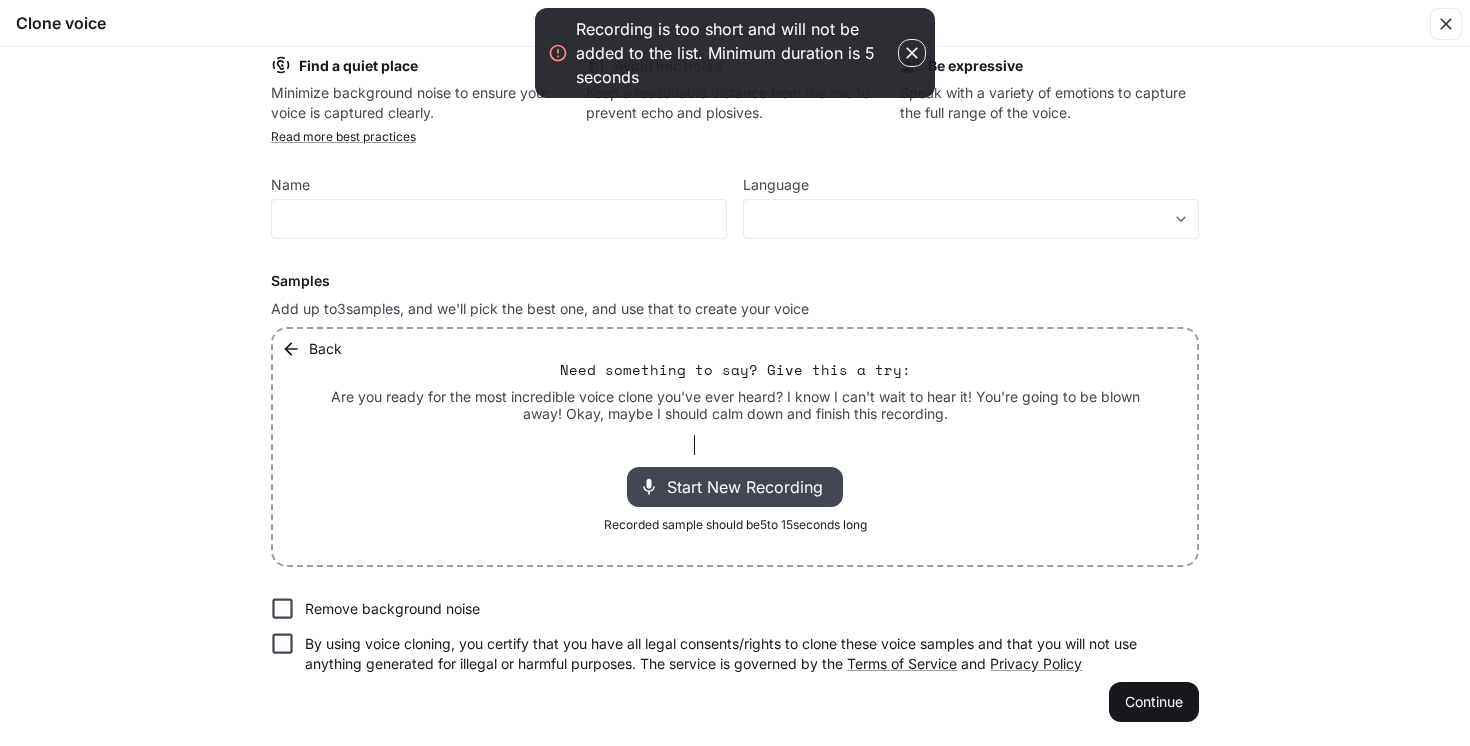 click on "Start New Recording" at bounding box center (751, 487) 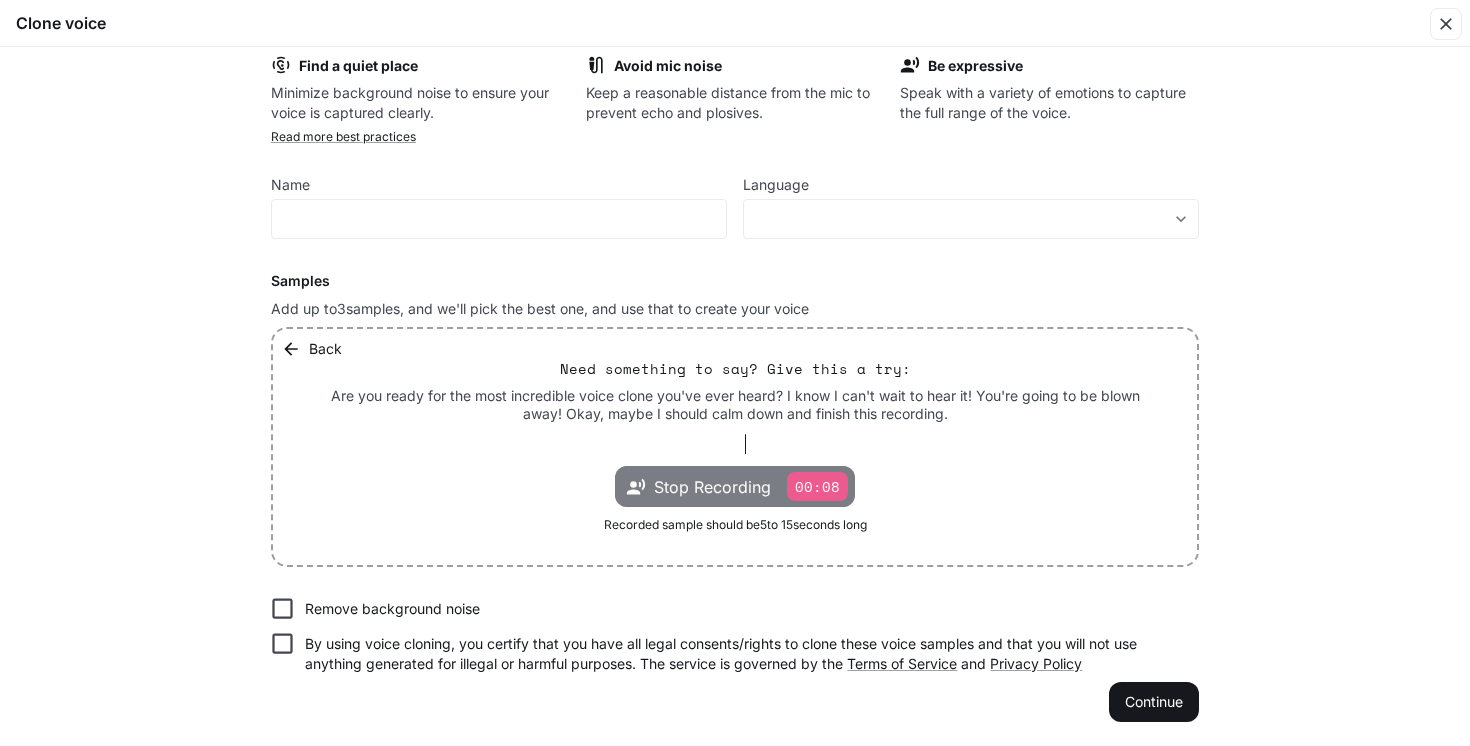 click on "00:08" at bounding box center [817, 486] 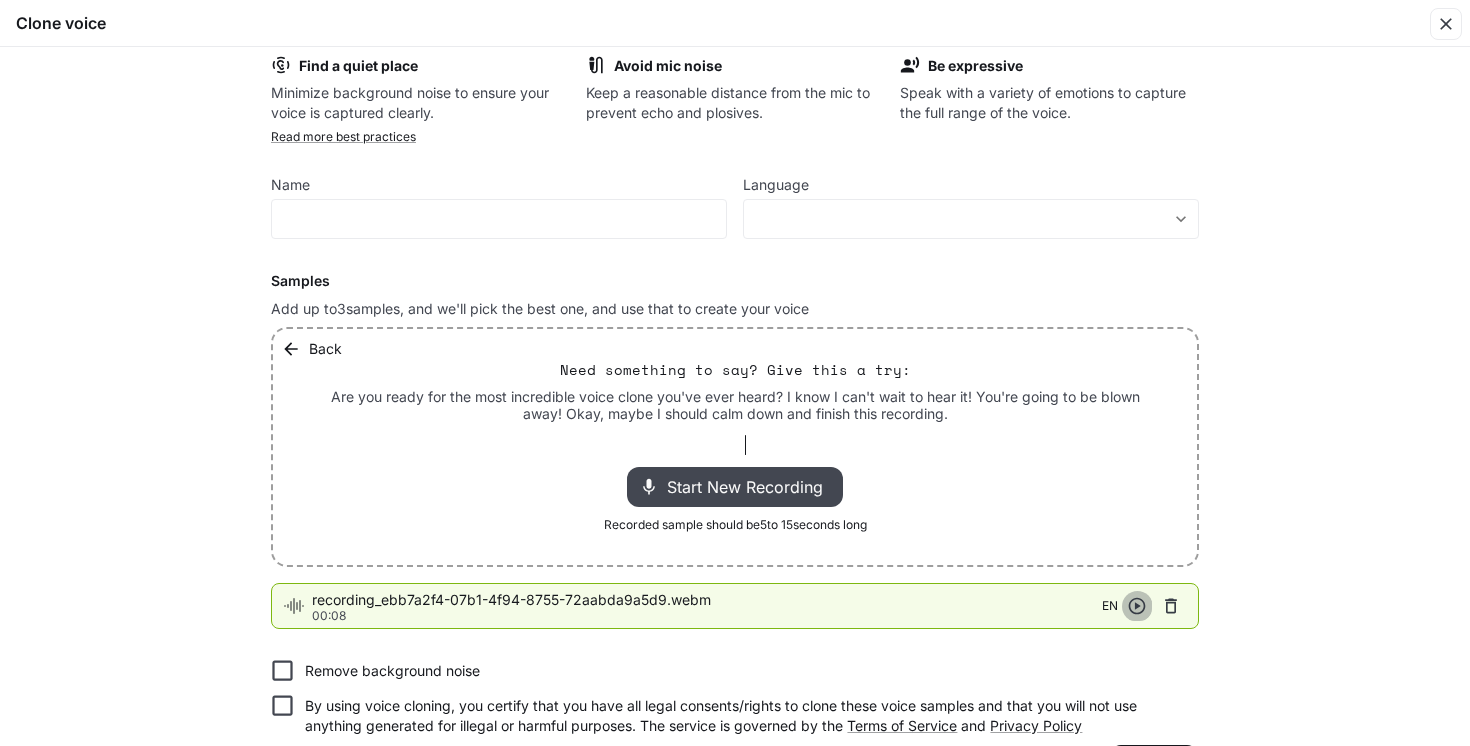 click 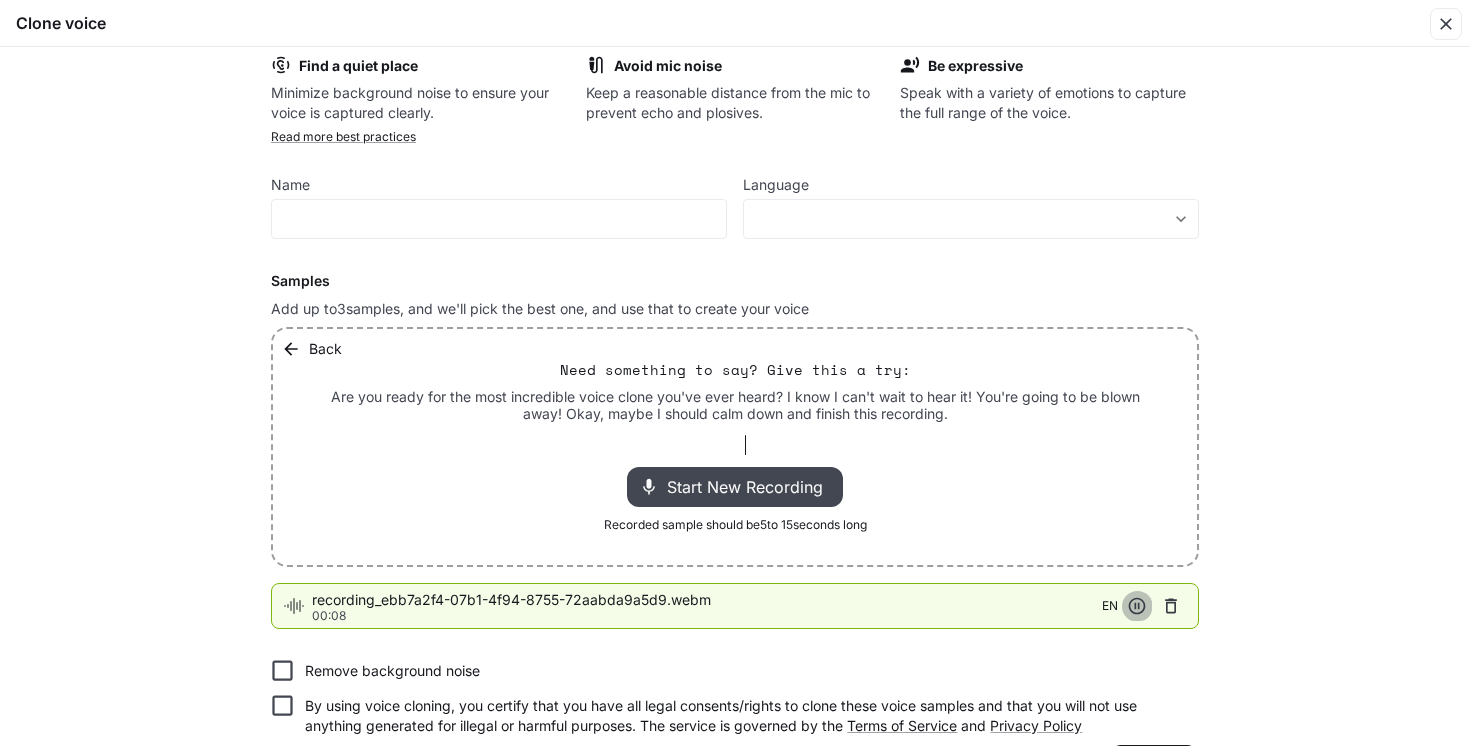 click 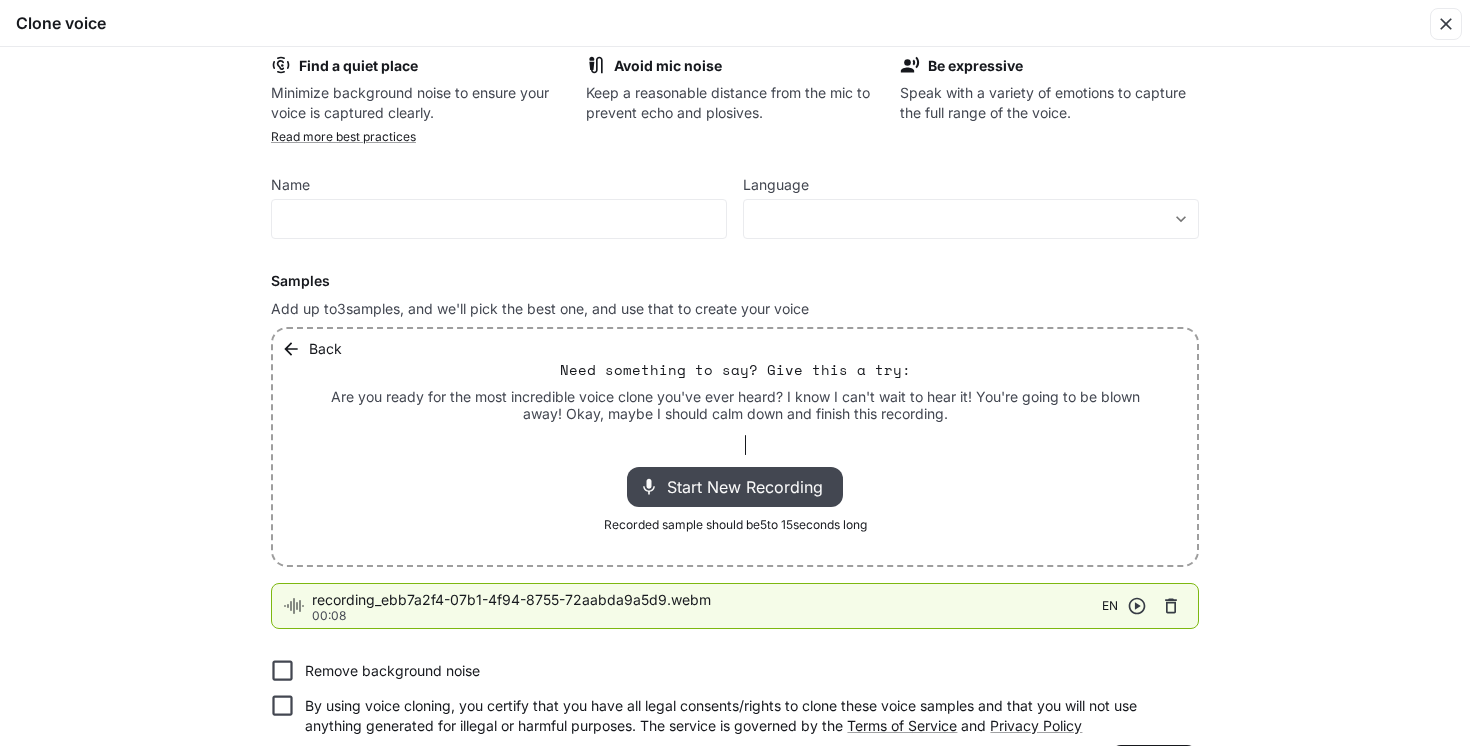 type 